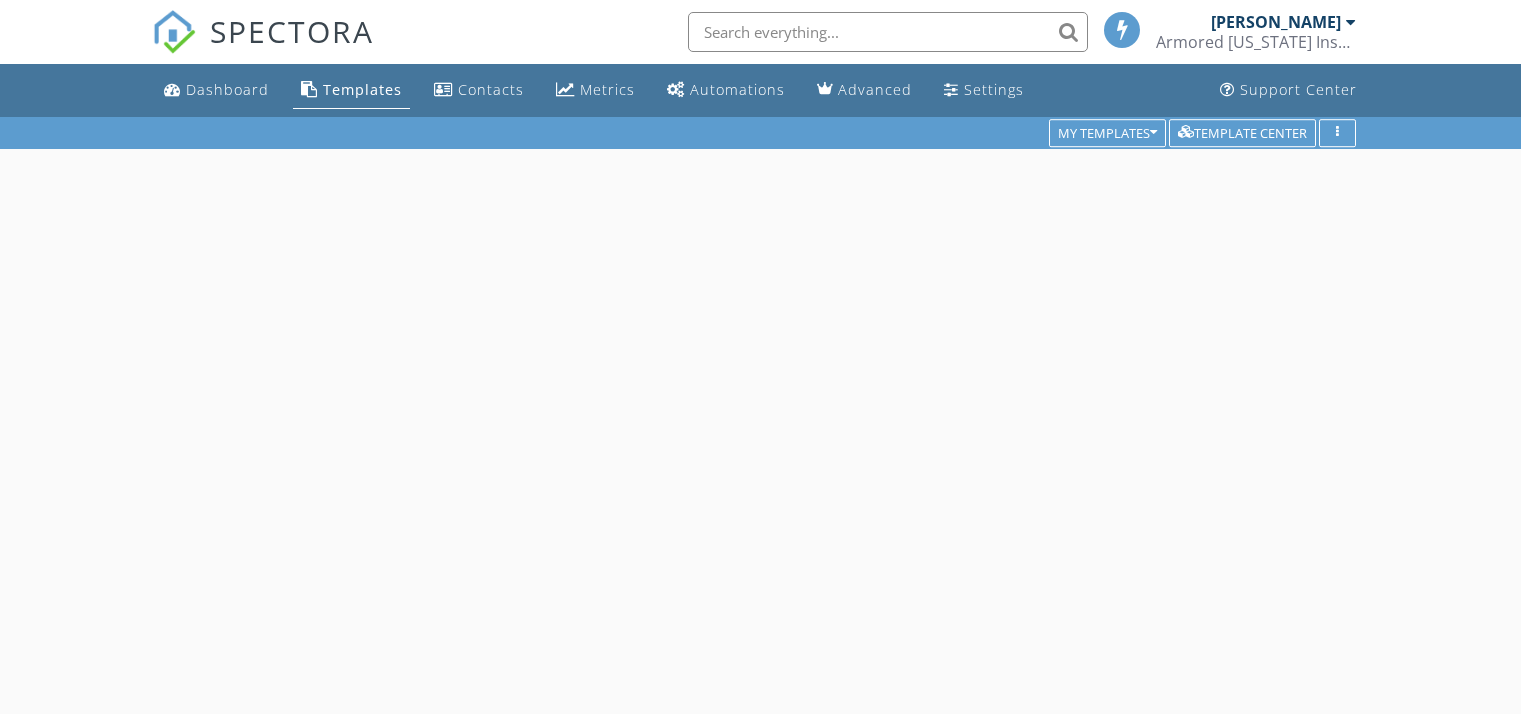 scroll, scrollTop: 0, scrollLeft: 0, axis: both 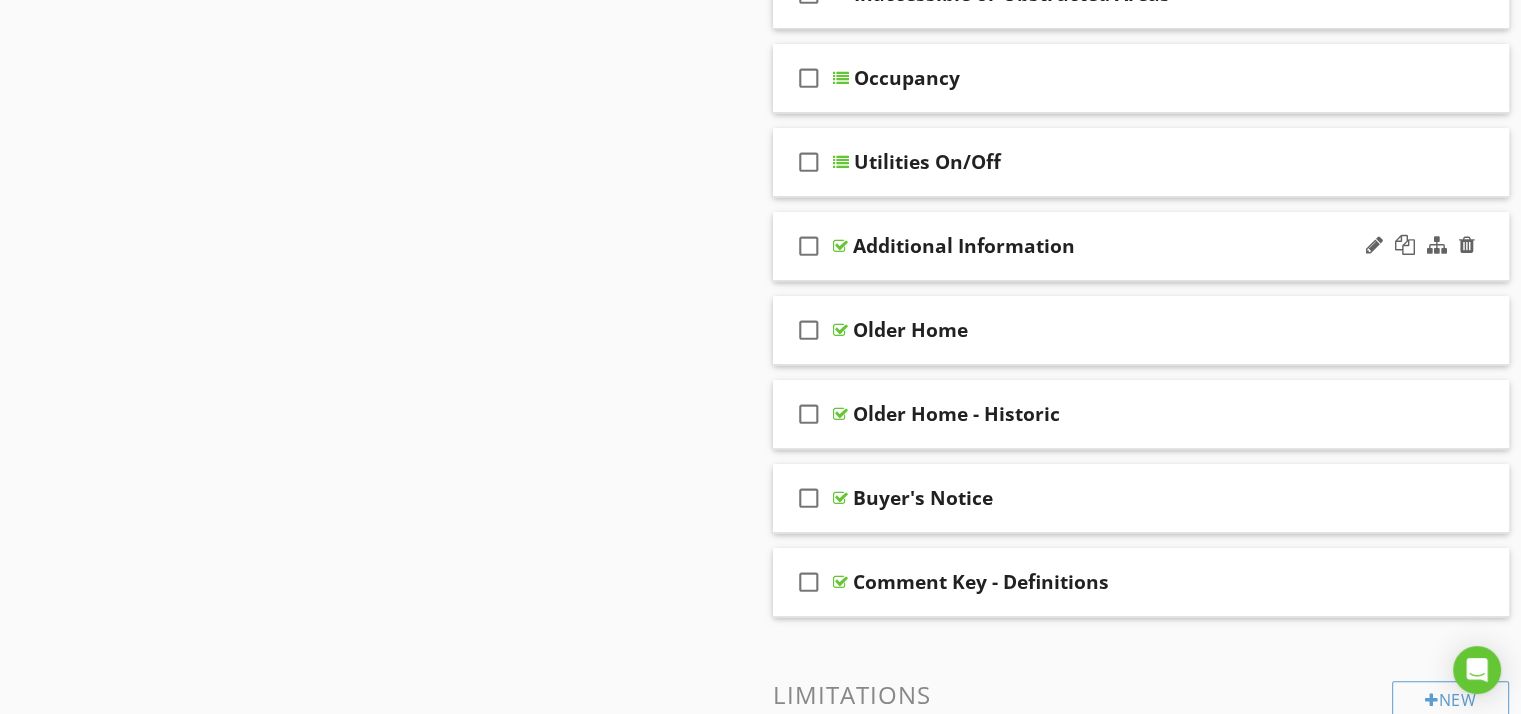 click on "Additional Information" at bounding box center [964, 246] 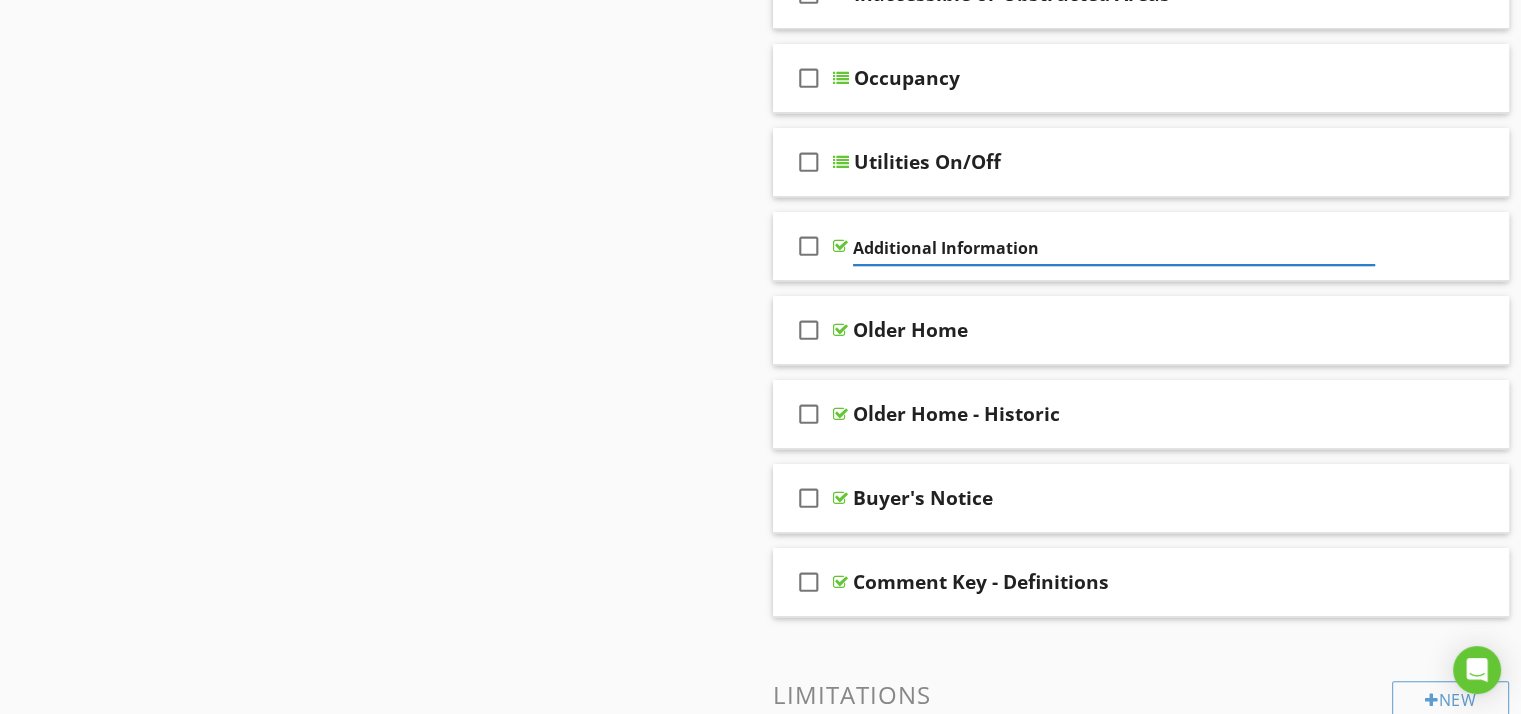 click on "Sections
Information           I. Structural Systems           II. Electrical Systems           III. Heating, Ventilation and Air Conditioning Systems           IV. Plumbing Systems           V. Appliances           VI. Optional Systems
Section
Attachments
Attachment
Items
General
Item
Comments
New
Informational   check_box_outline_blank     Select All       check_box_outline_blank
Weather Conditions
check_box_outline_blank
Temperature
check_box_outline_blank
Structure Orientation
check_box_outline_blank
Present at Inspection
check_box_outline_blank
Type of Building" at bounding box center (760, 465) 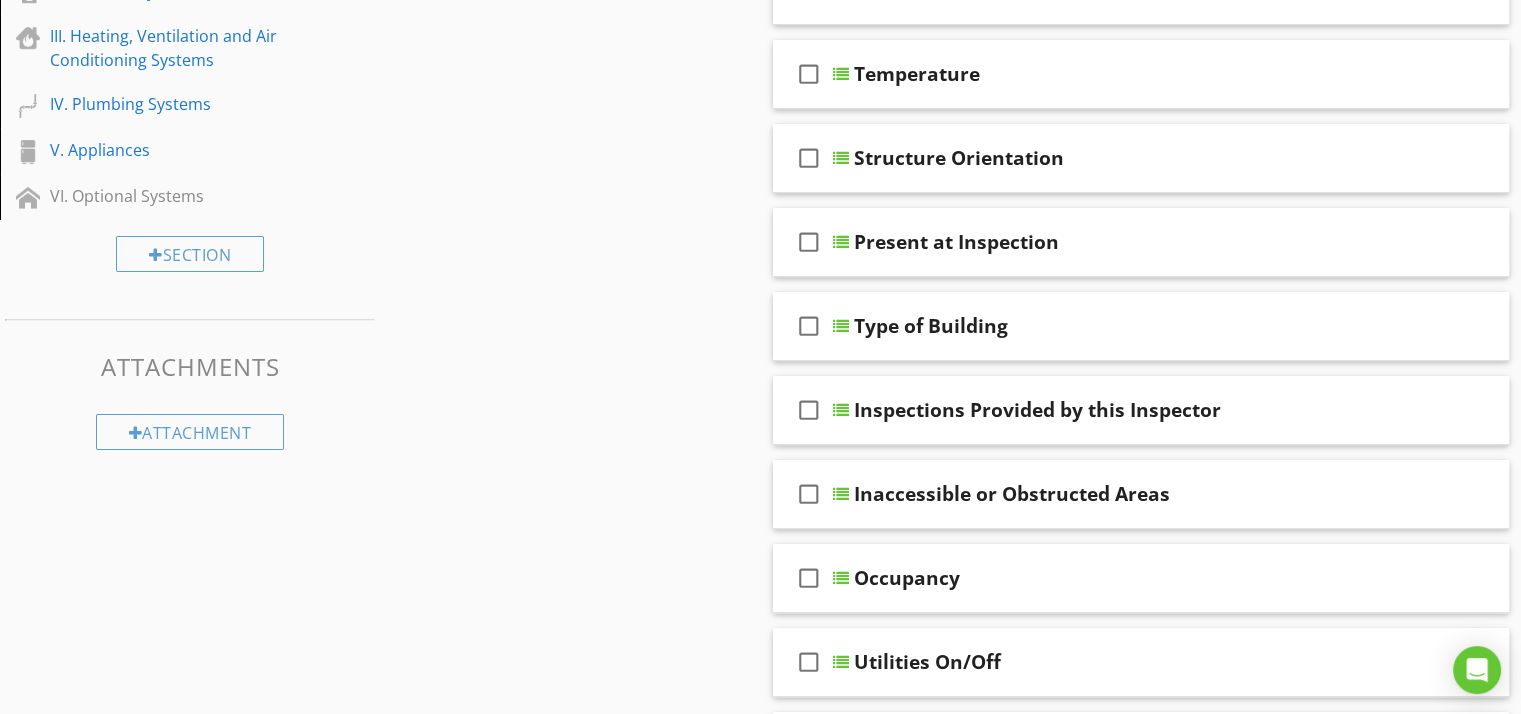 scroll, scrollTop: 0, scrollLeft: 0, axis: both 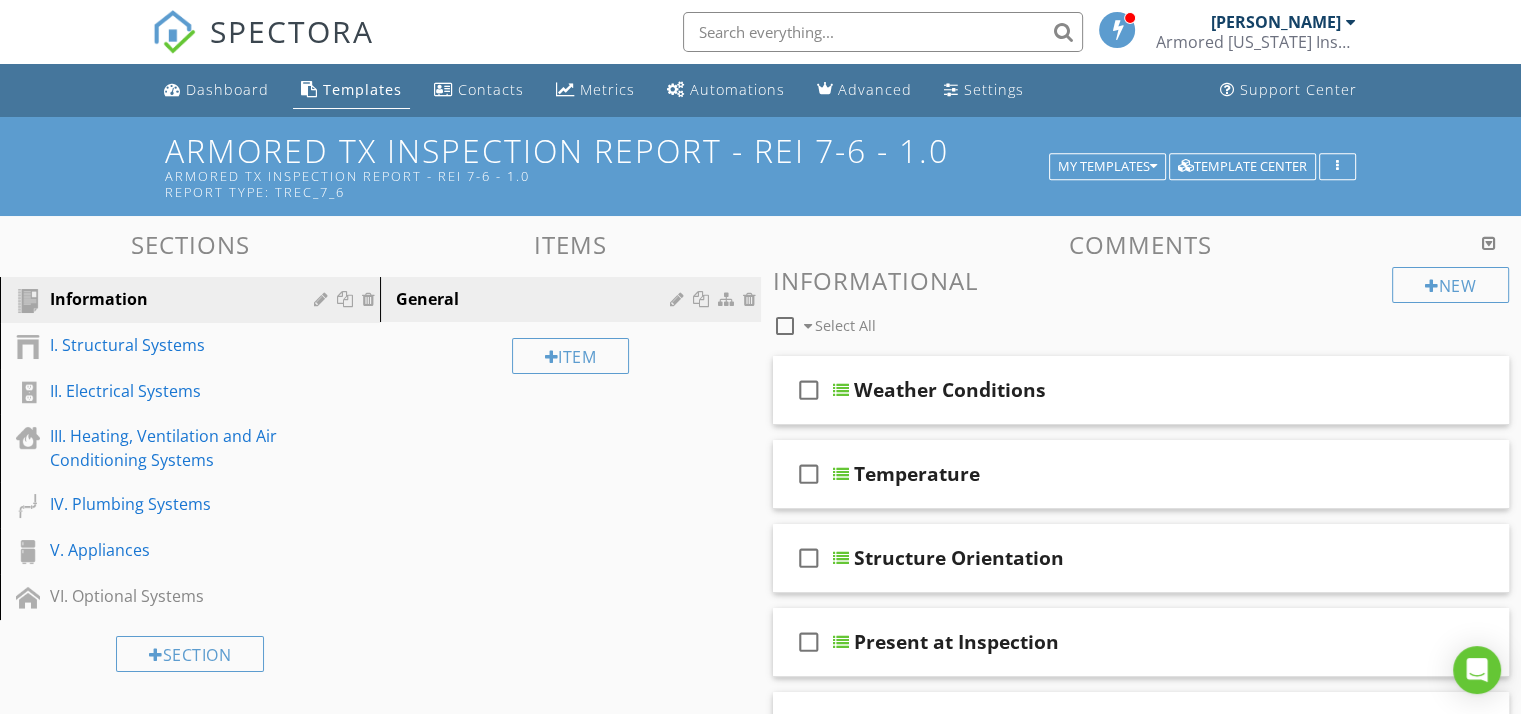 click at bounding box center (1489, 243) 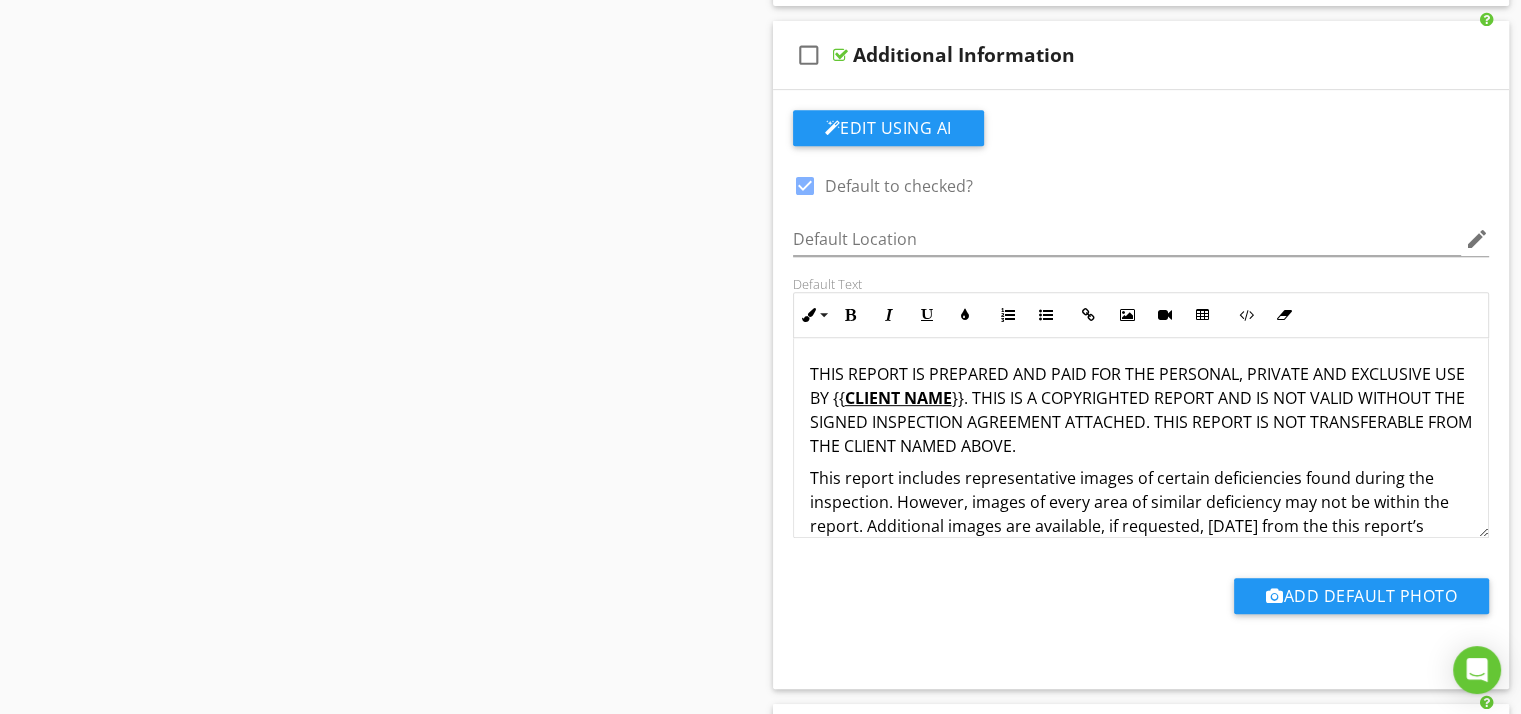 scroll, scrollTop: 8600, scrollLeft: 0, axis: vertical 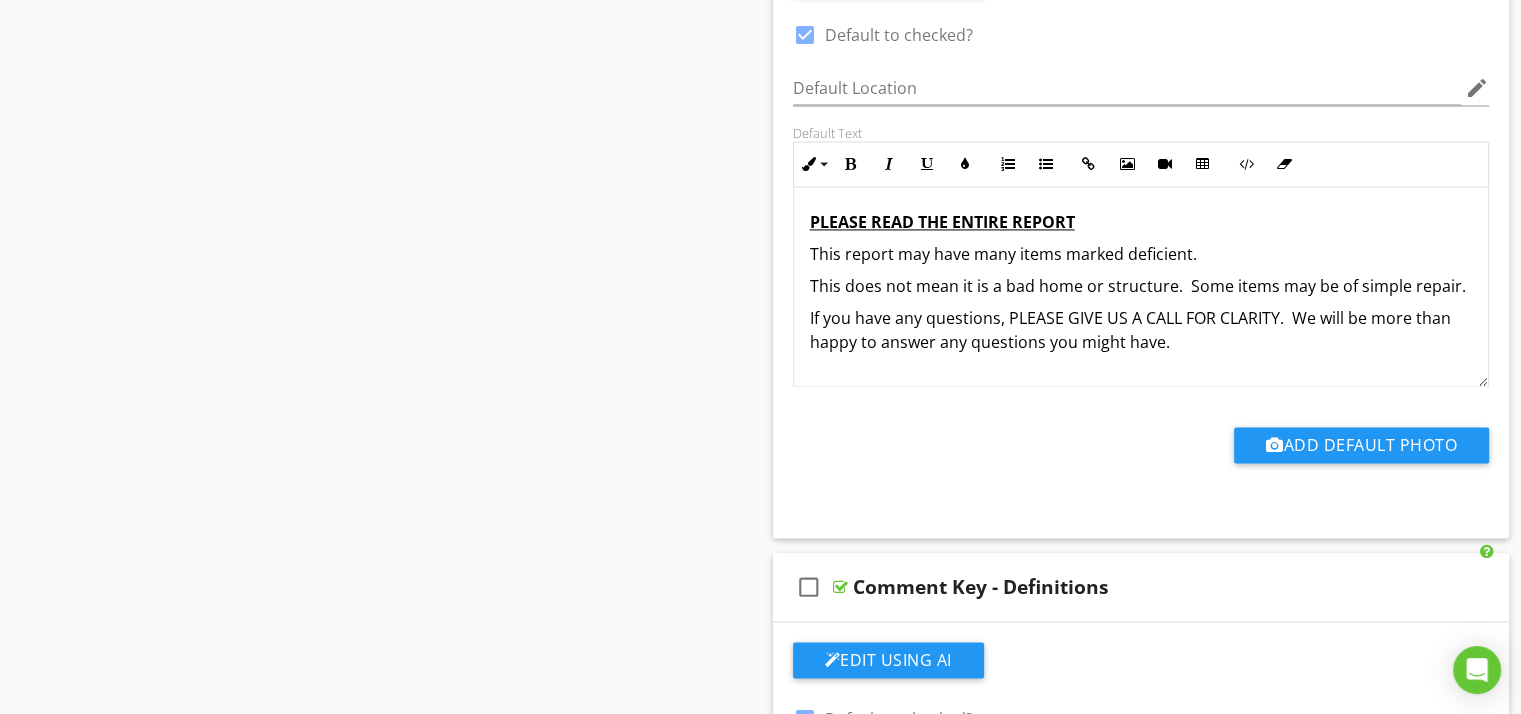 click on "This does not mean it is a bad home or structure.  Some items may be of simple repair." at bounding box center [1138, 286] 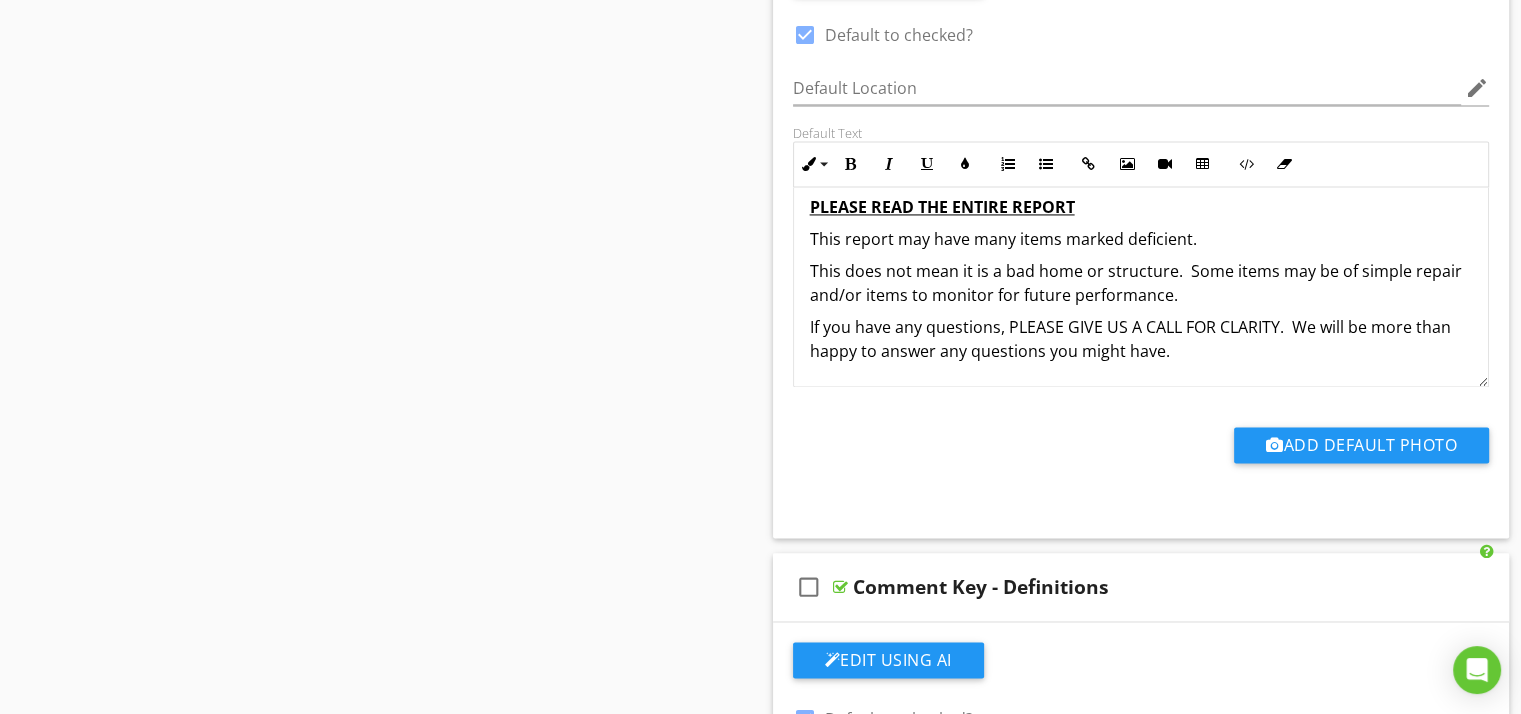 click on "This does not mean it is a bad home or structure.  Some items may be of simple repair and/or items to monitor for future performance." at bounding box center [1136, 283] 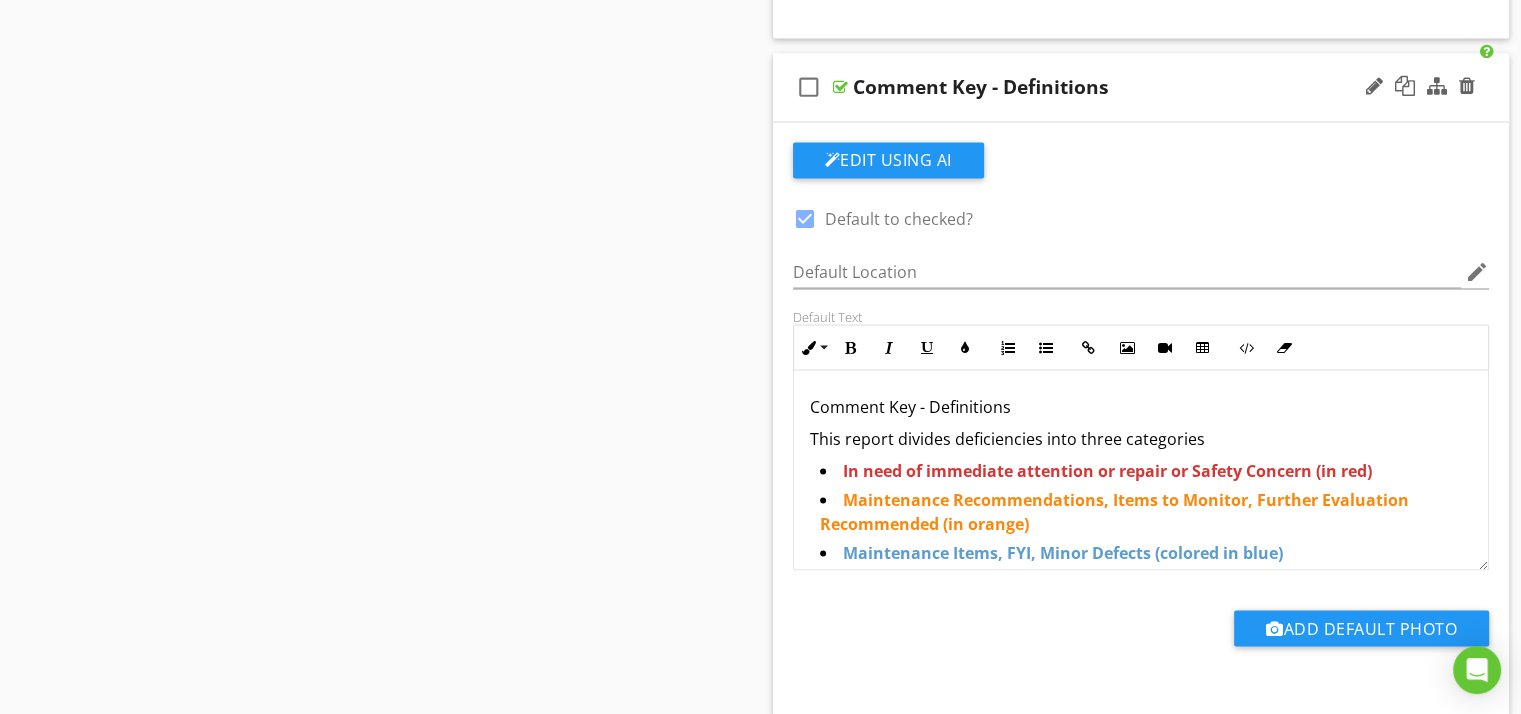 scroll, scrollTop: 11300, scrollLeft: 0, axis: vertical 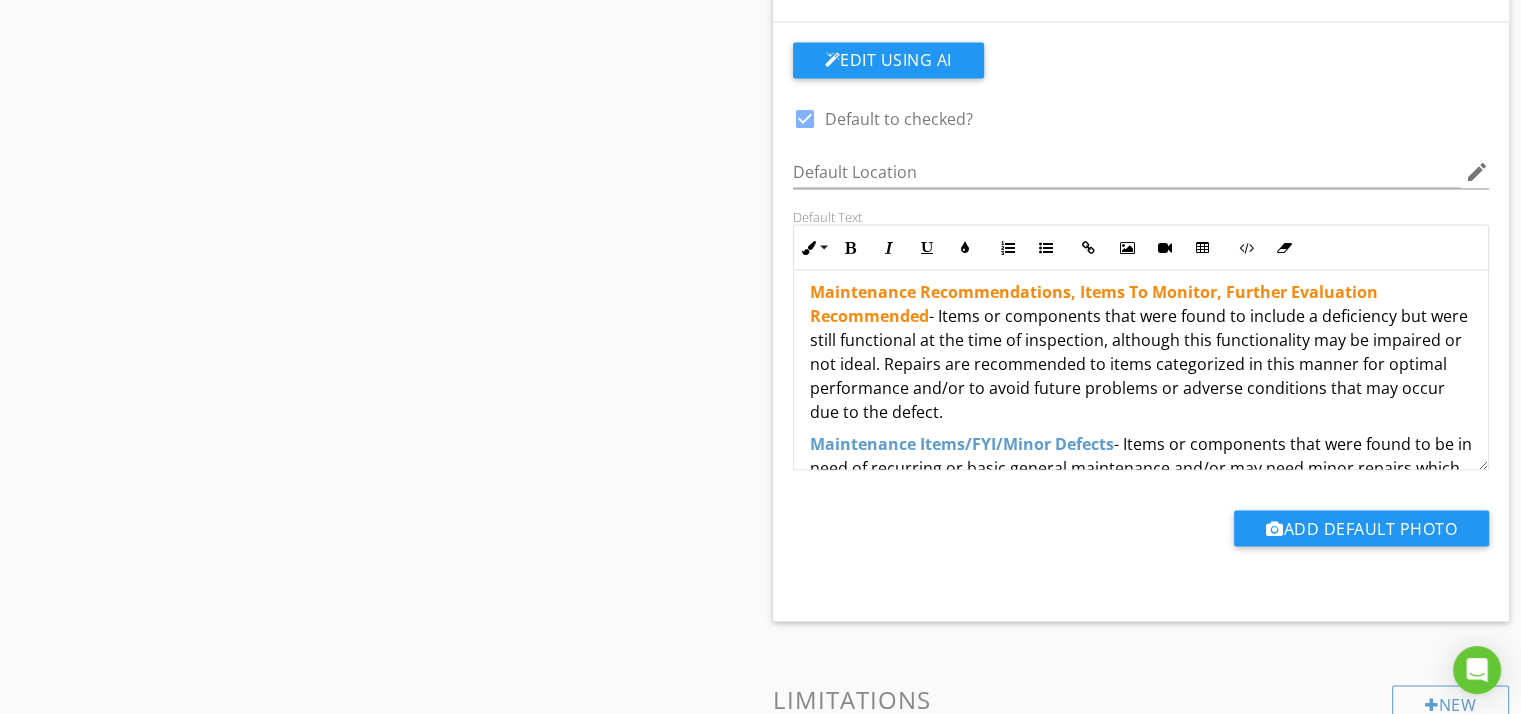 click on "Maintenance Recommendations, Items To Monitor, Further Evaluation Recommended" at bounding box center (1094, 303) 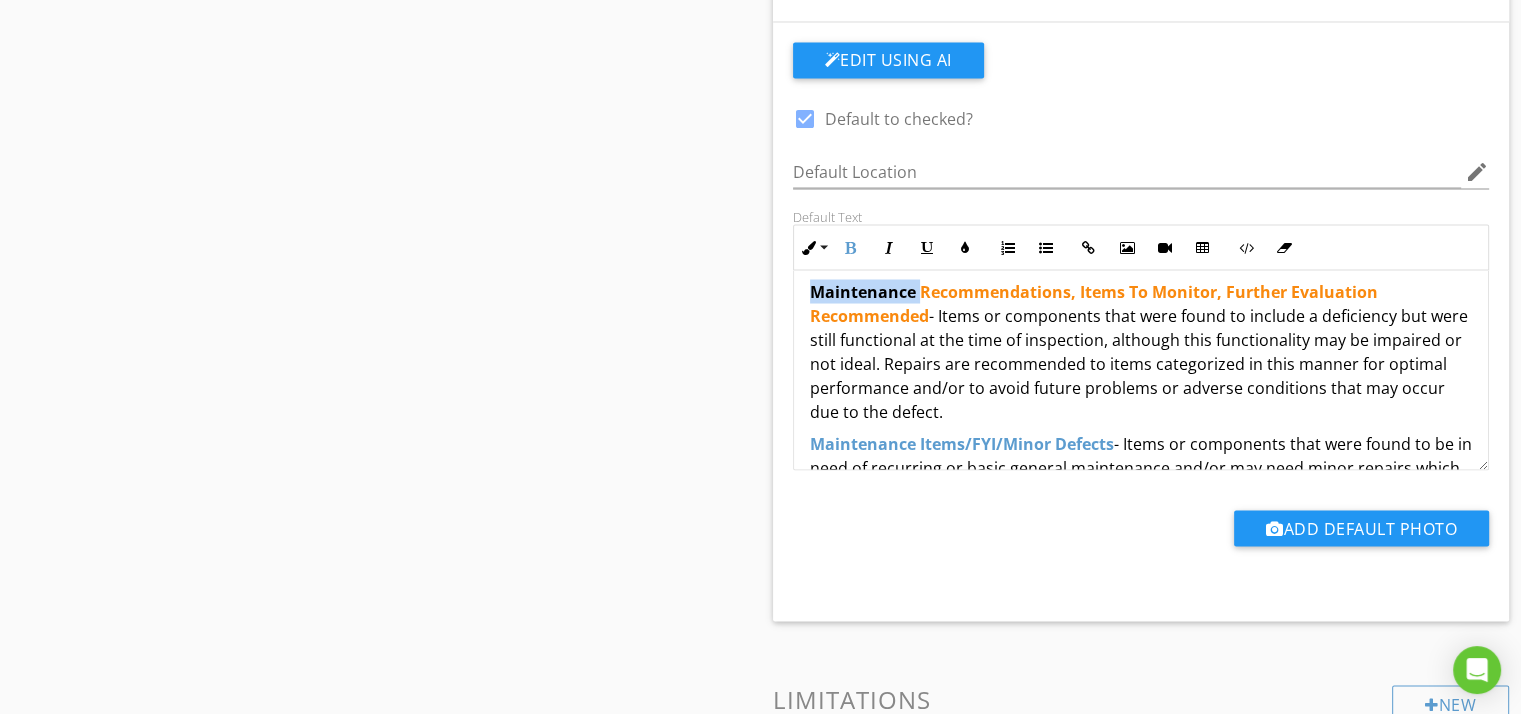 click on "Maintenance Recommendations, Items To Monitor, Further Evaluation Recommended" at bounding box center [1094, 303] 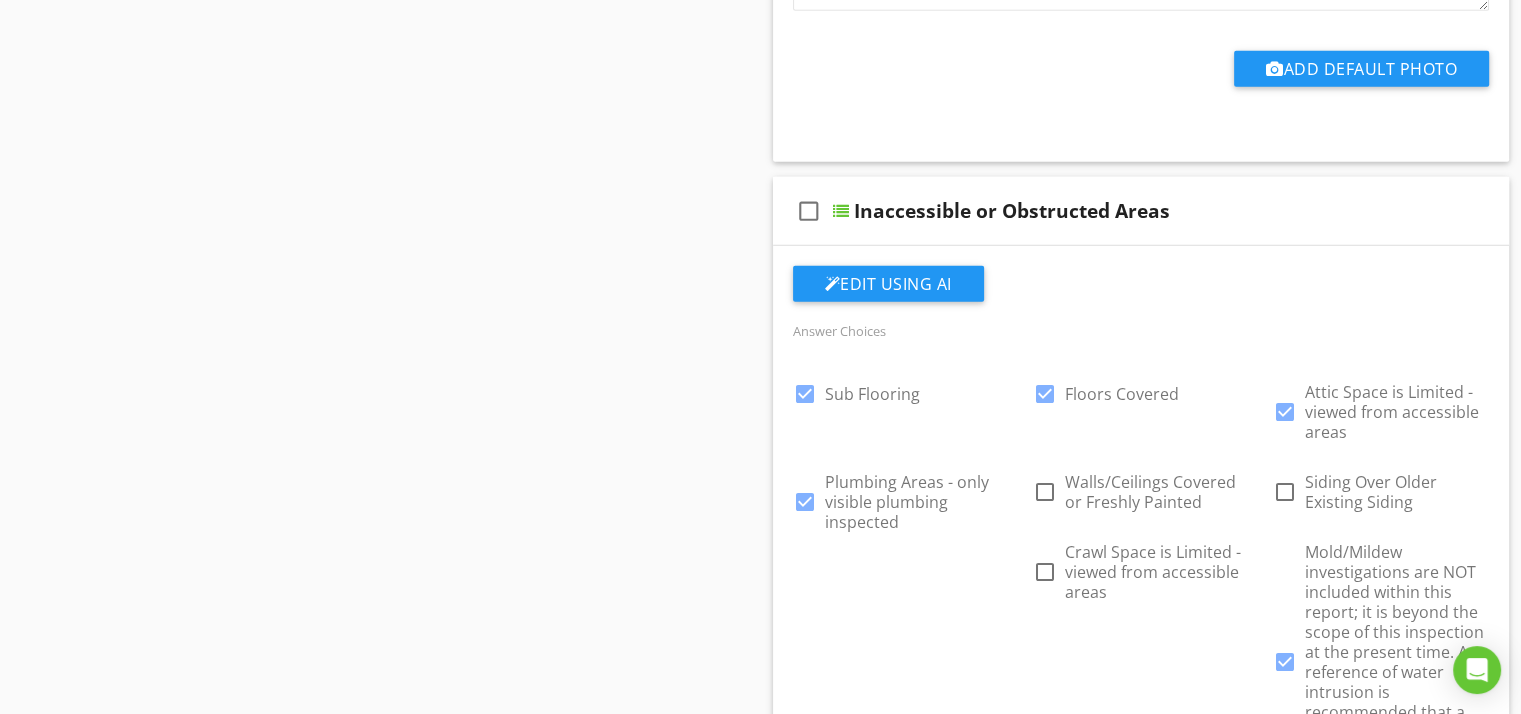 scroll, scrollTop: 5100, scrollLeft: 0, axis: vertical 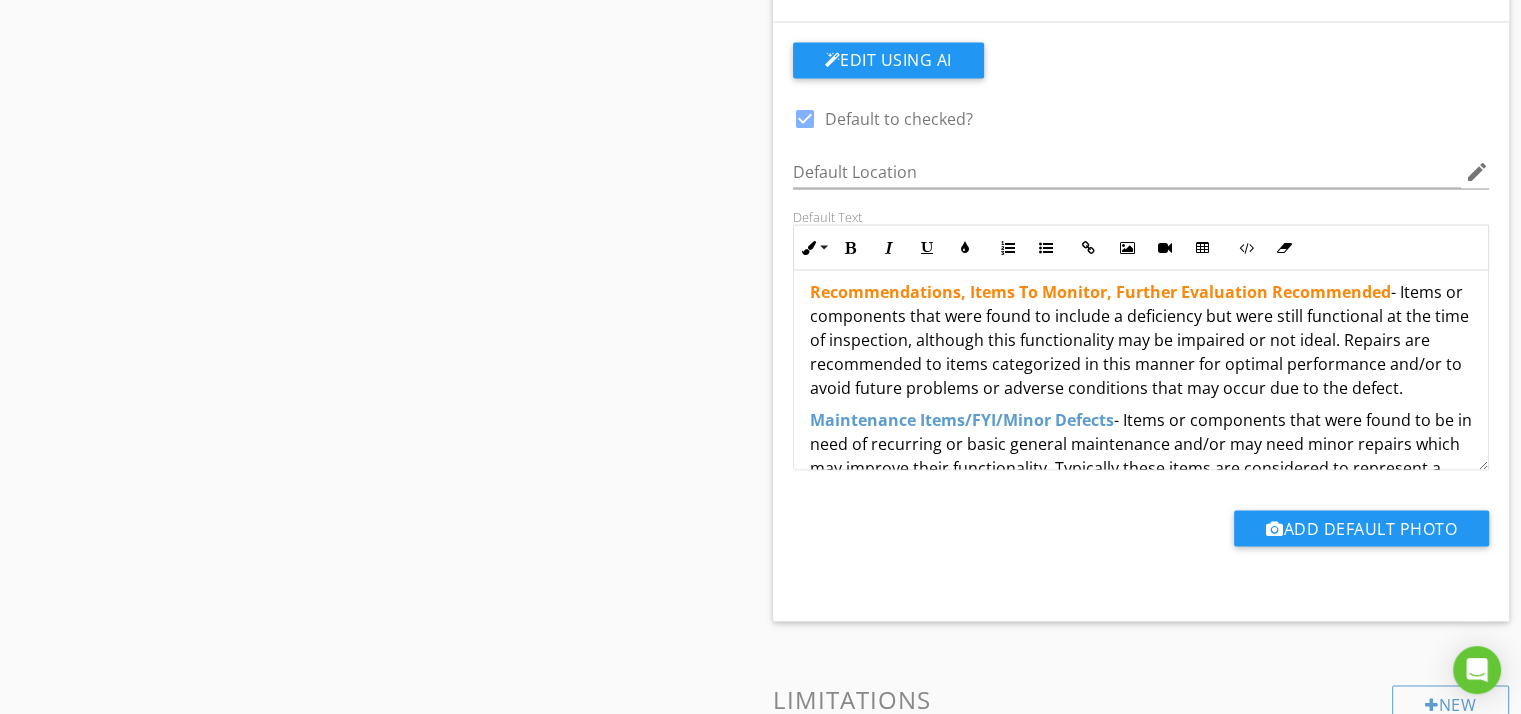 click on "Recommendations, Items To Monitor, Further Evaluation Recommended  - Items or components that were found to include a deficiency but were still functional at the time of inspection, although this functionality may be impaired or not ideal. Repairs are recommended to items categorized in this manner for optimal performance and/or to avoid future problems or adverse conditions that may occur due to the defect." at bounding box center (1141, 339) 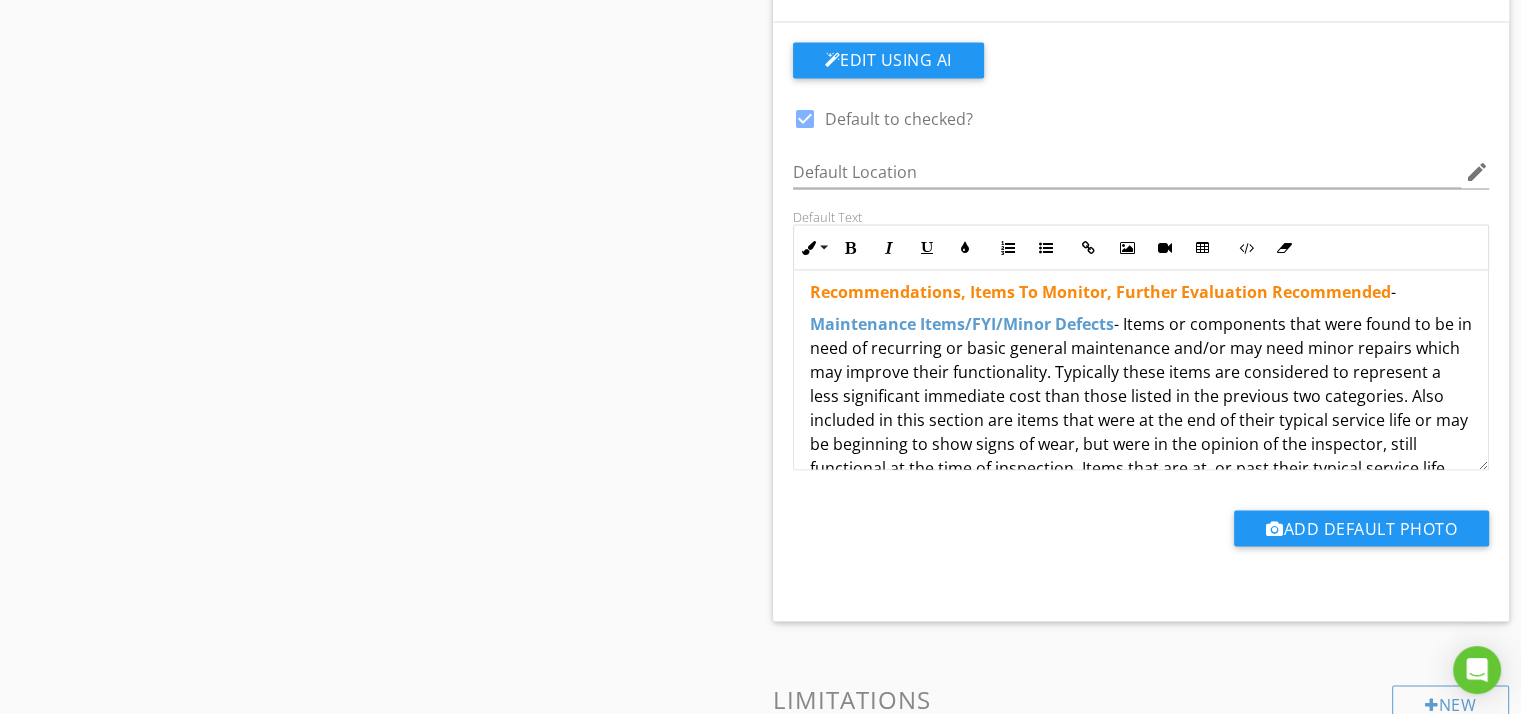 click on "Recommendations, Items To Monitor, Further Evaluation Recommended  -" at bounding box center (1141, 291) 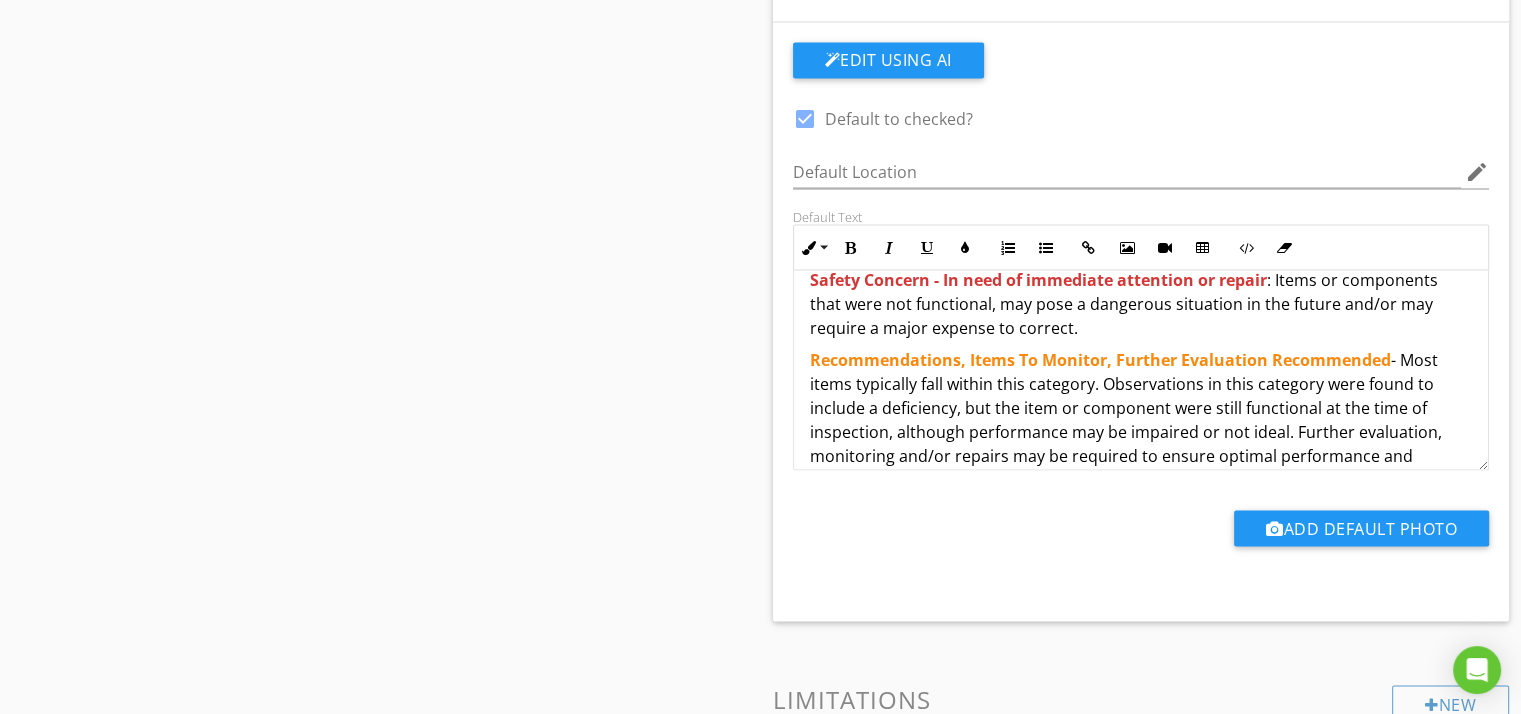 scroll, scrollTop: 266, scrollLeft: 0, axis: vertical 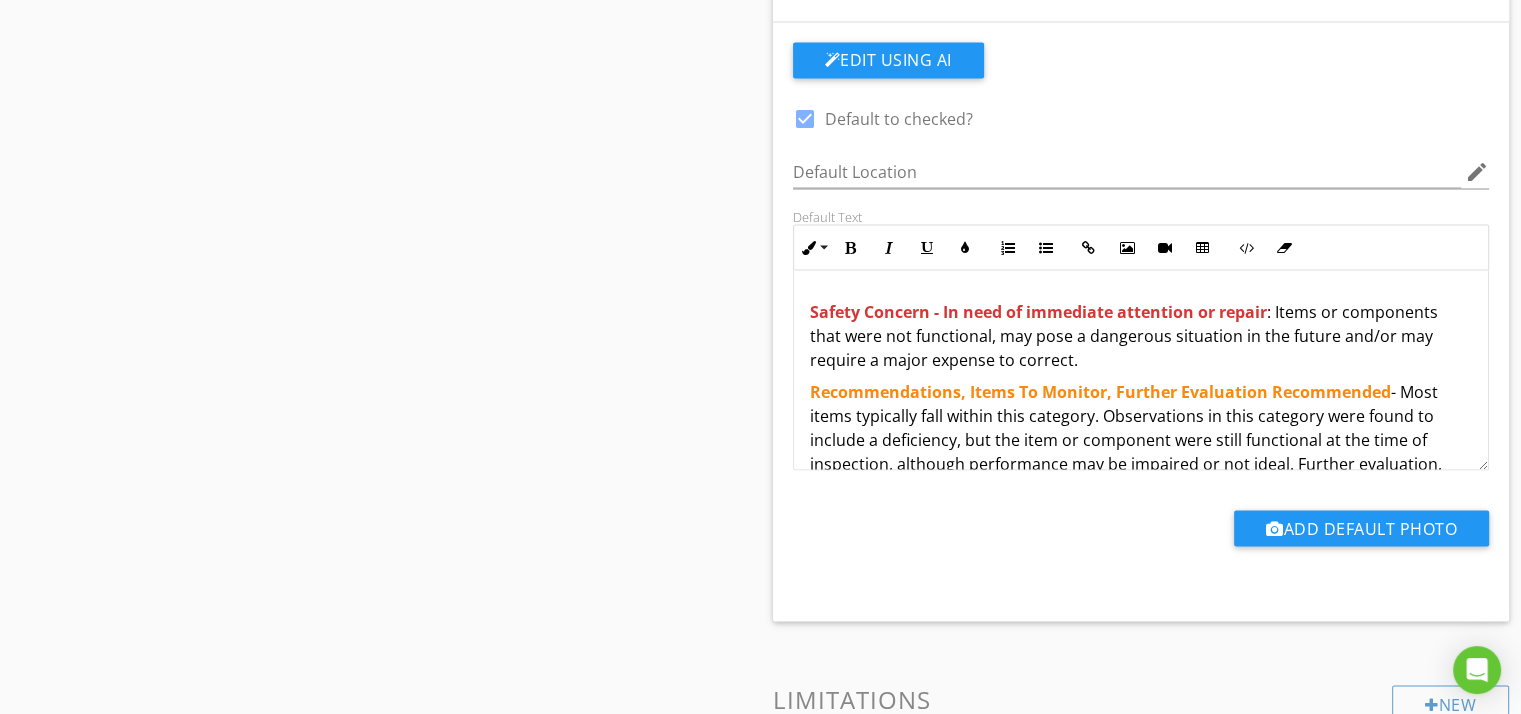 click on "Safety Concern - In need of immediate attention or repair : Items or components that were not functional, may pose a dangerous situation in the future and/or may require a major expense to correct." at bounding box center [1141, 335] 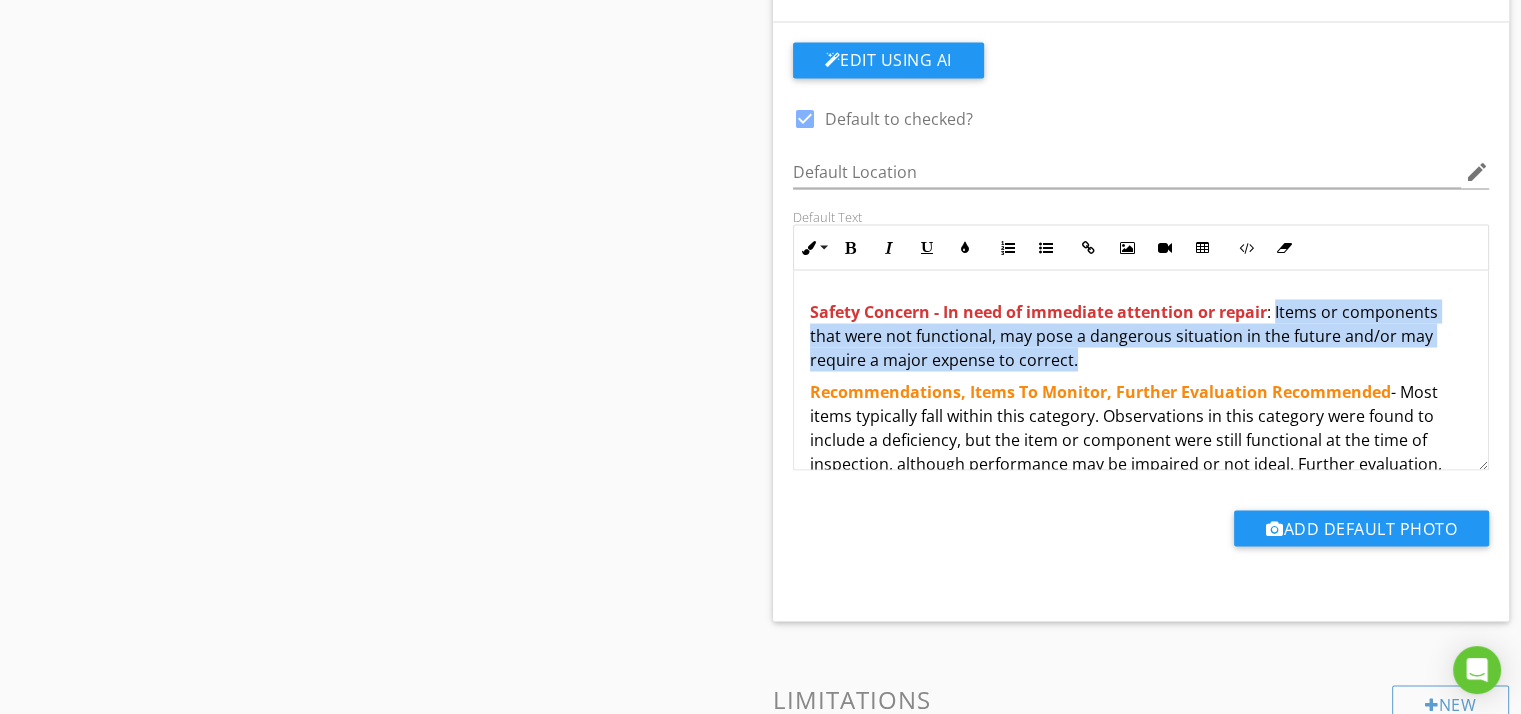 drag, startPoint x: 1078, startPoint y: 351, endPoint x: 1276, endPoint y: 305, distance: 203.27321 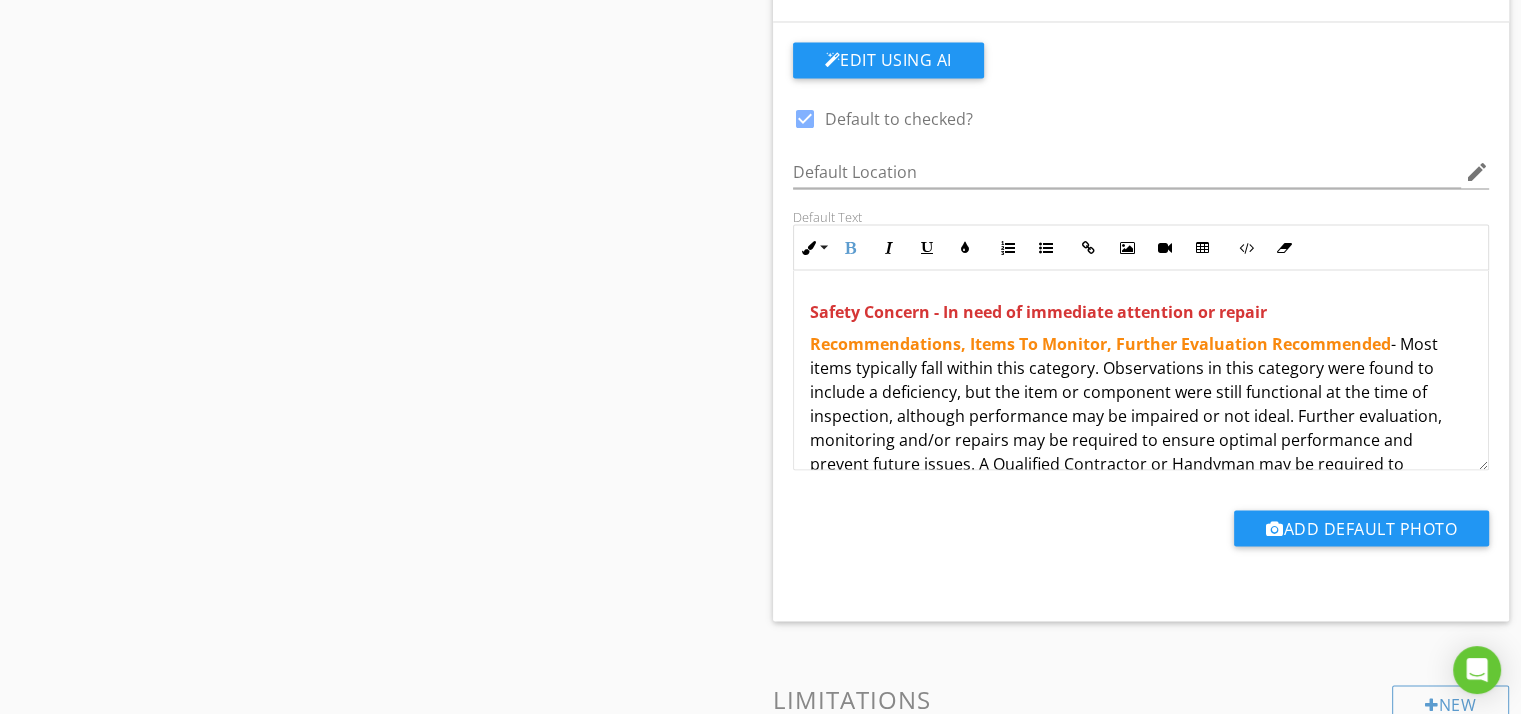 type 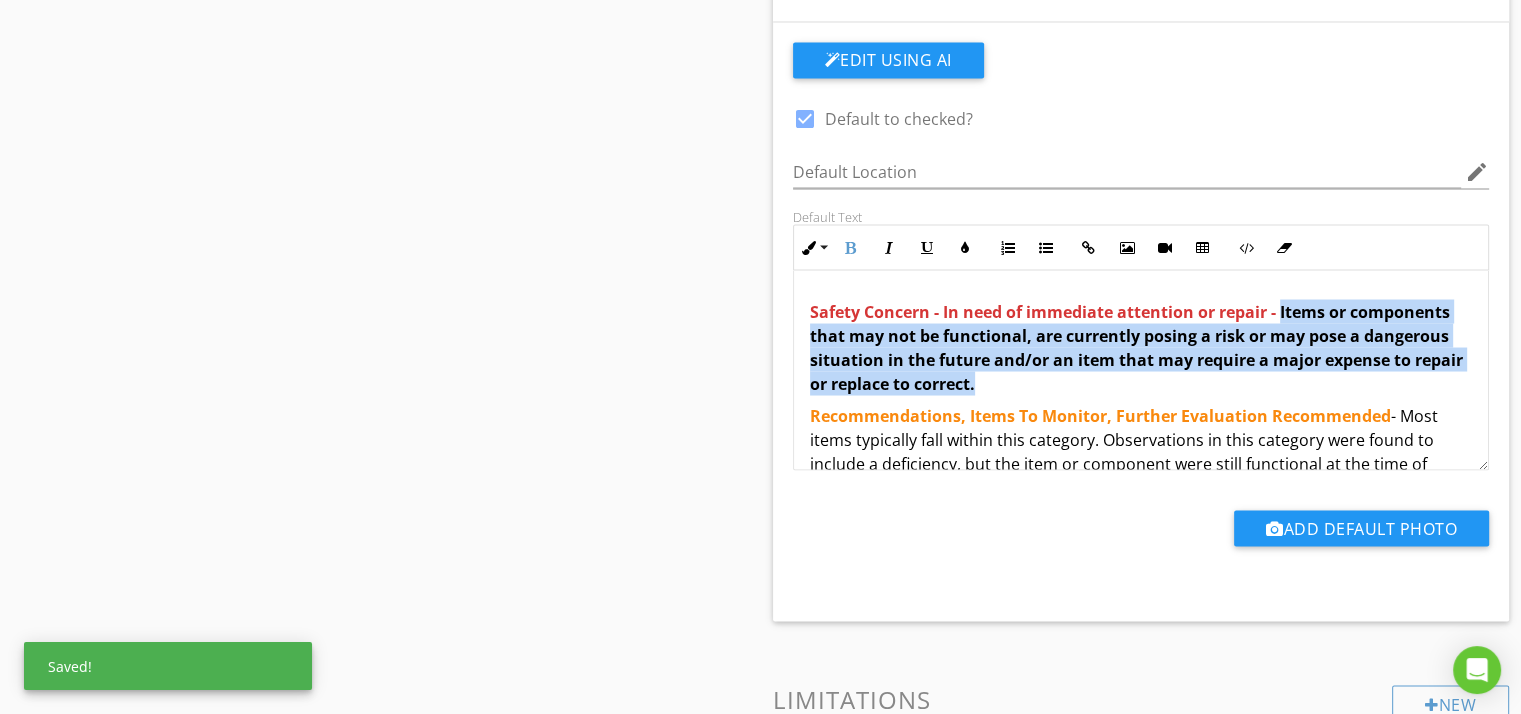drag, startPoint x: 1146, startPoint y: 375, endPoint x: 1284, endPoint y: 306, distance: 154.2887 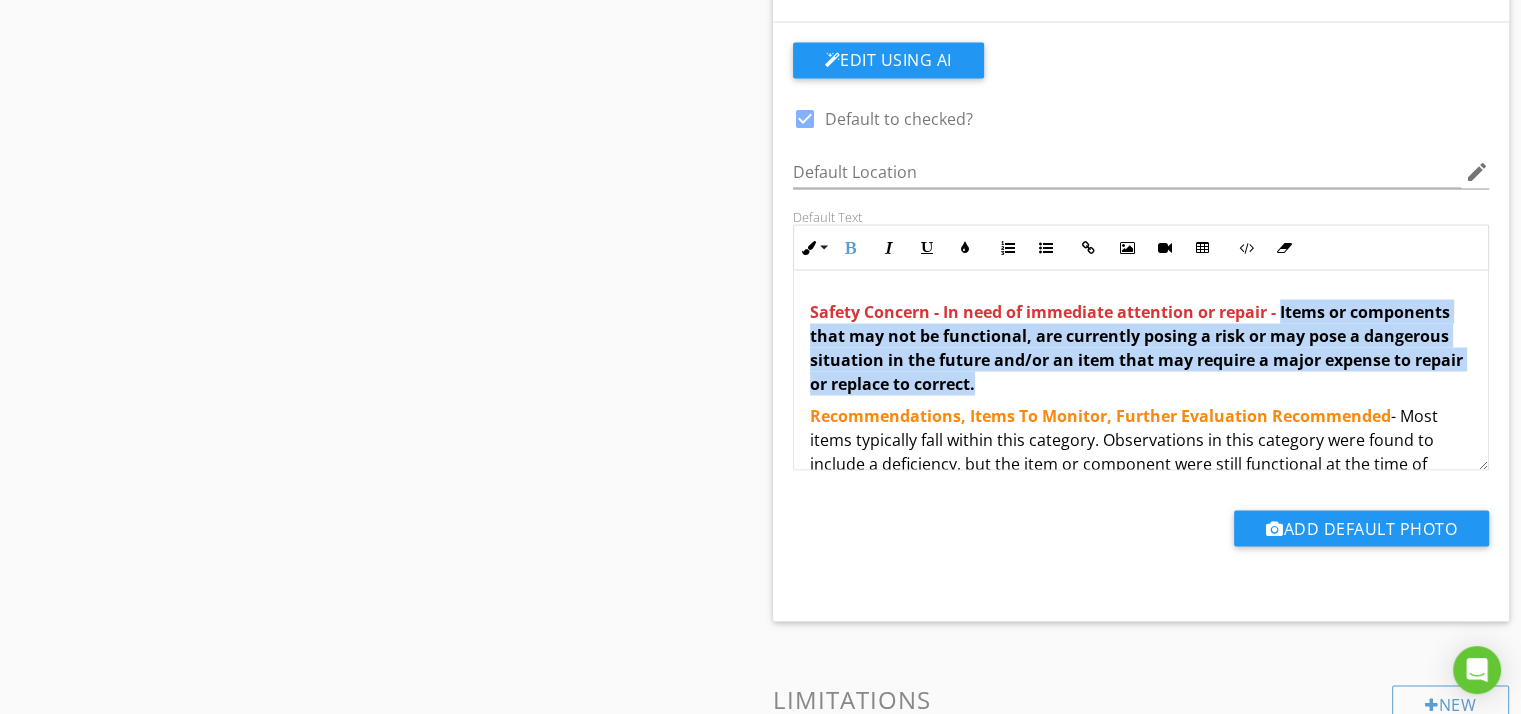 click on "Safety Concern - In need of immediate attention or repair - Items or components that may not be functional, are currently posing a risk or may pose a dangerous situation in the future and/or an item that may require a major expense to repair or replace to correct." at bounding box center [1141, 347] 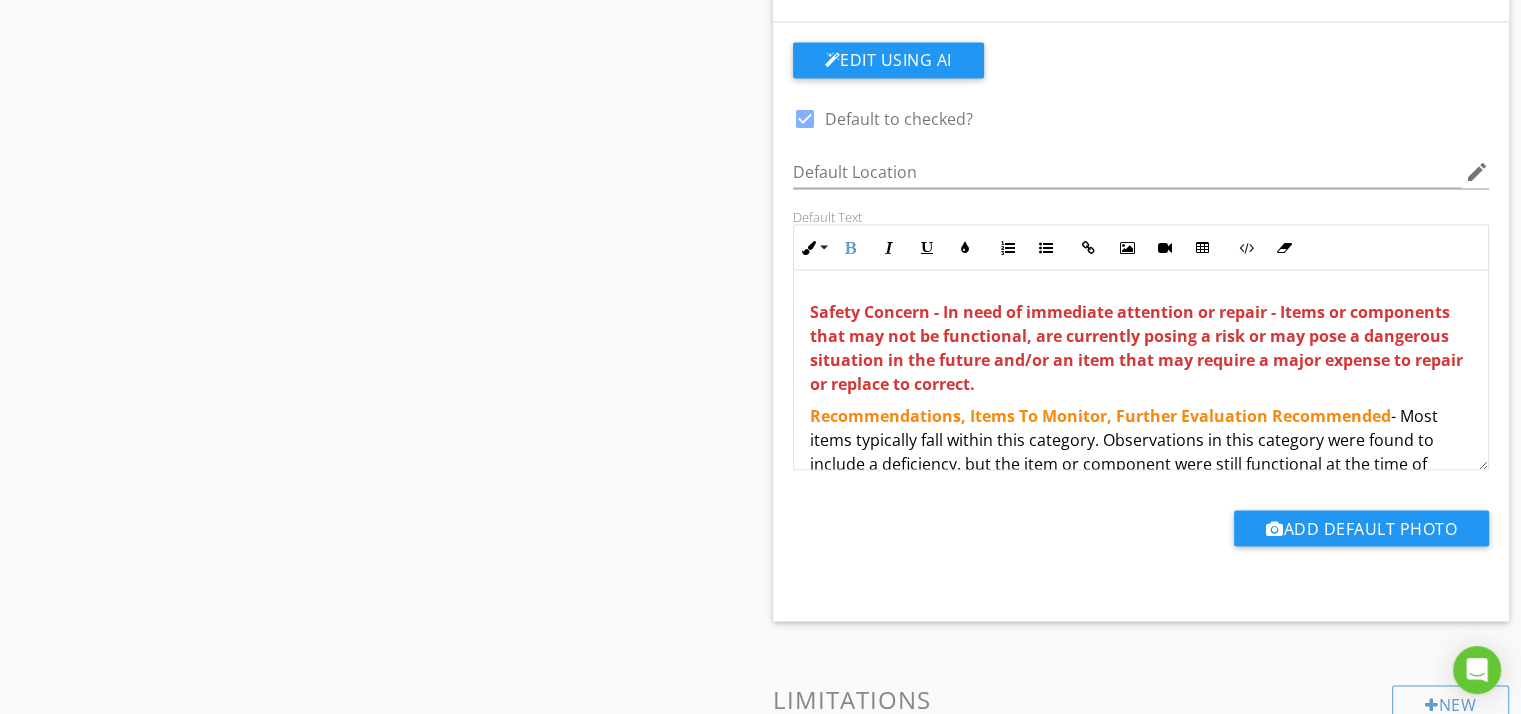 scroll, scrollTop: 366, scrollLeft: 0, axis: vertical 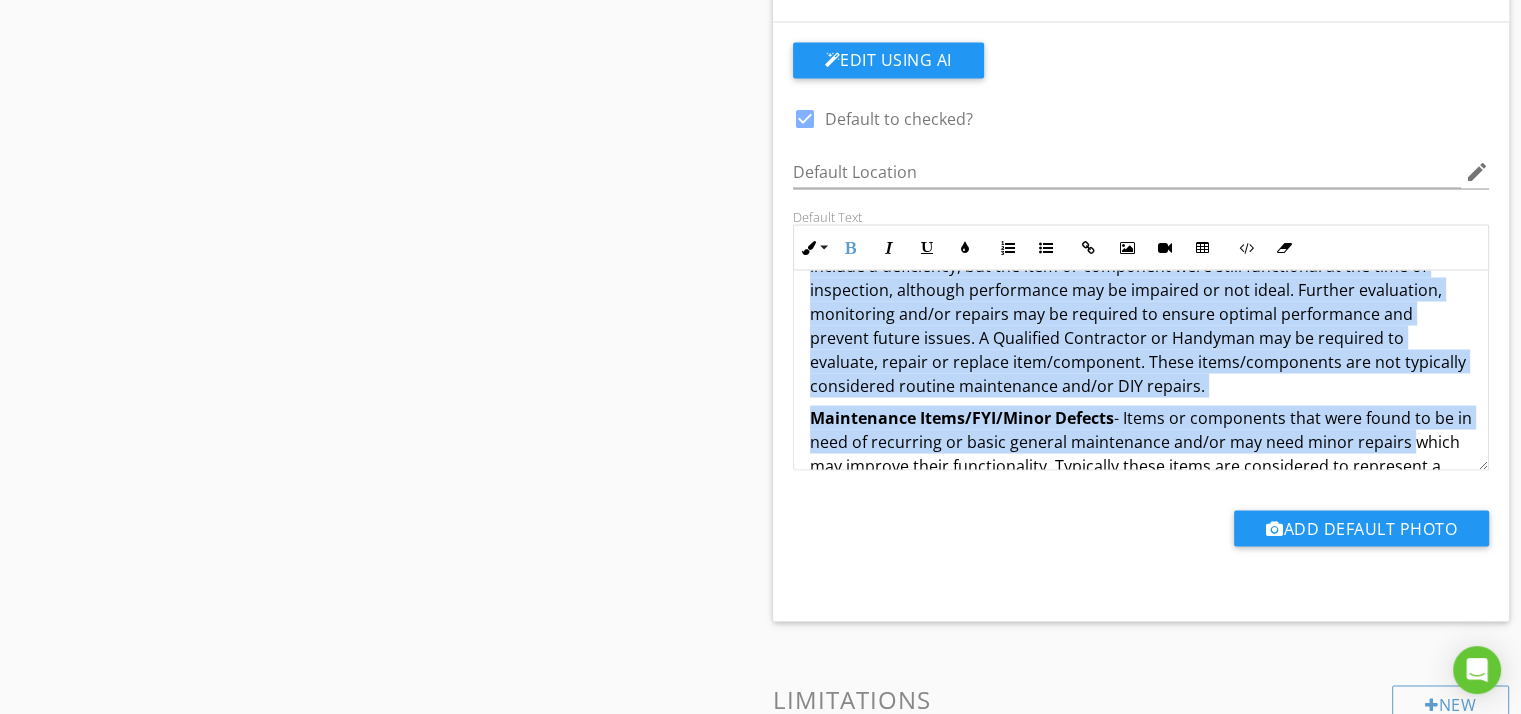drag, startPoint x: 1389, startPoint y: 302, endPoint x: 1216, endPoint y: 368, distance: 185.1621 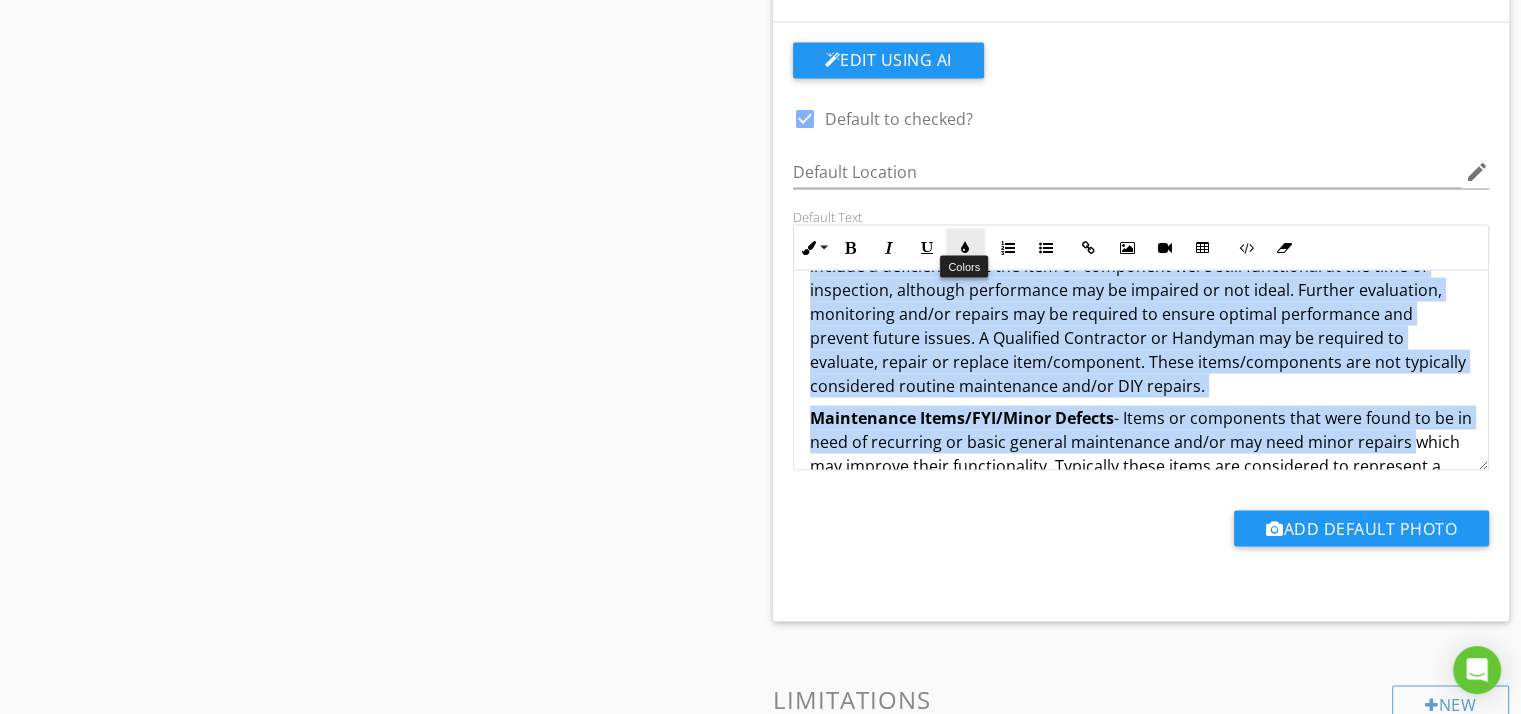 click at bounding box center [965, 247] 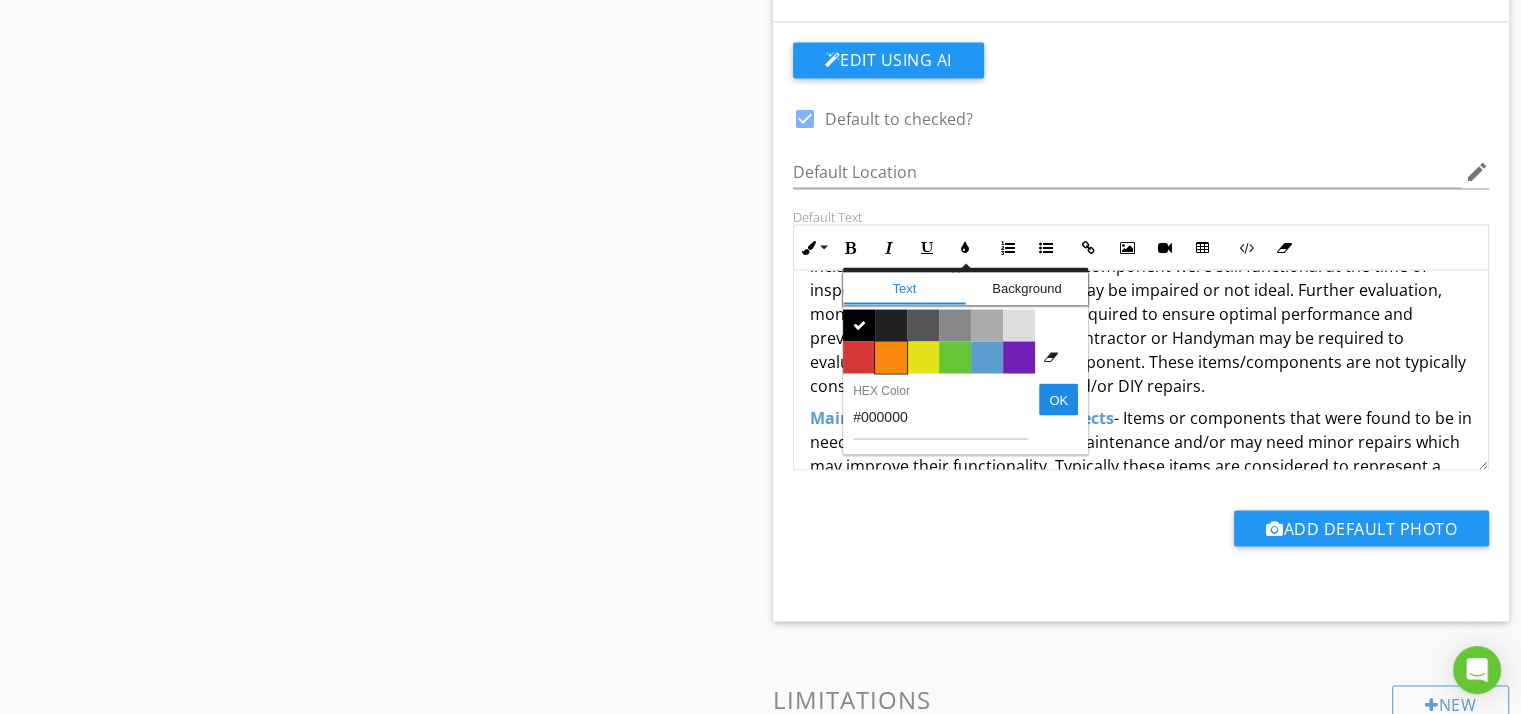 click on "Color #f9890e" at bounding box center (891, 357) 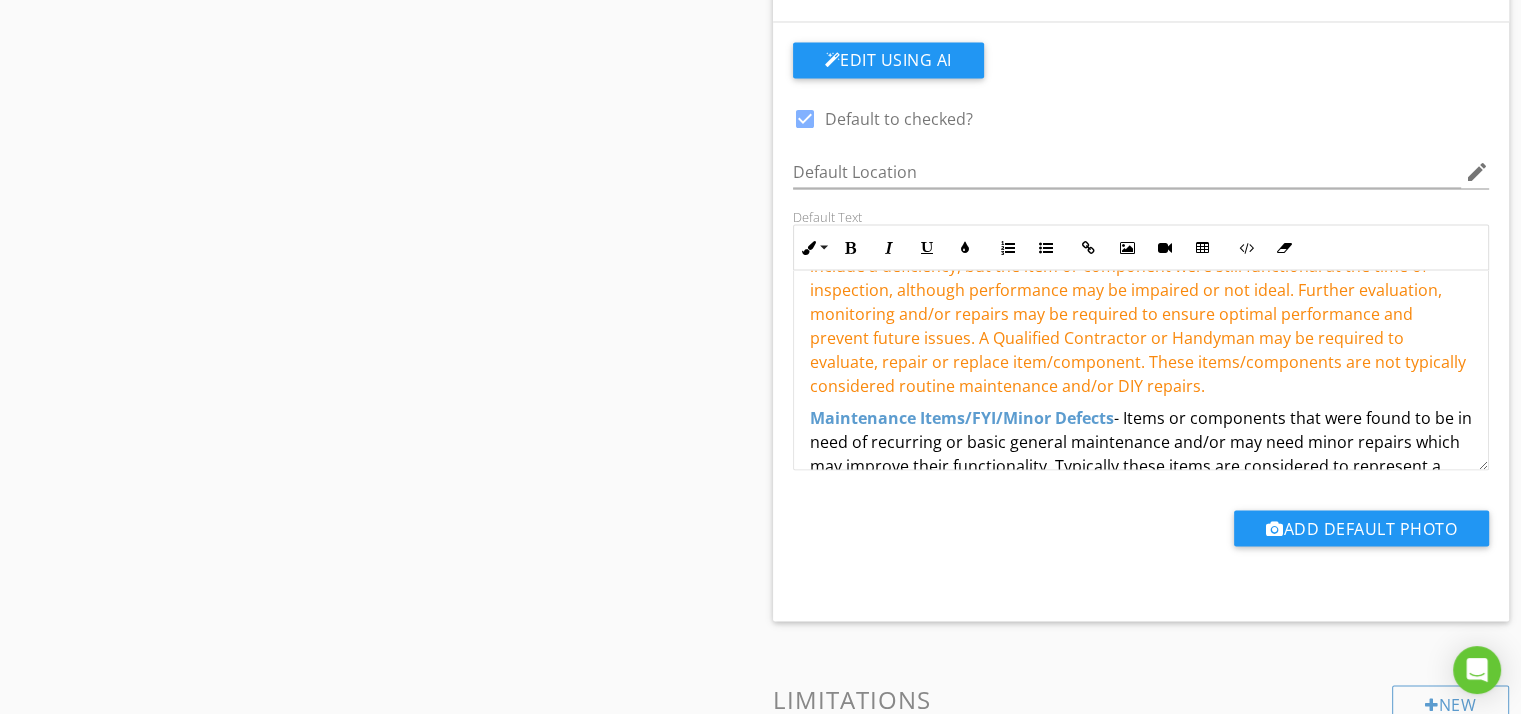 click on "Recommendations, Items To Monitor, Further Evaluation Recommended   - Most items typically fall within this category. Observations in this category were found to include a deficiency, but the item or component were still functional at the time of inspection, although performance may be impaired or not ideal. Further evaluation, monitoring and/or repairs may be required to ensure optimal performance and prevent future issues. A Qualified Contractor or Handyman may be required to evaluate, repair or replace item/component. These items/components are not typically considered routine maintenance and/or DIY repairs." at bounding box center (1141, 301) 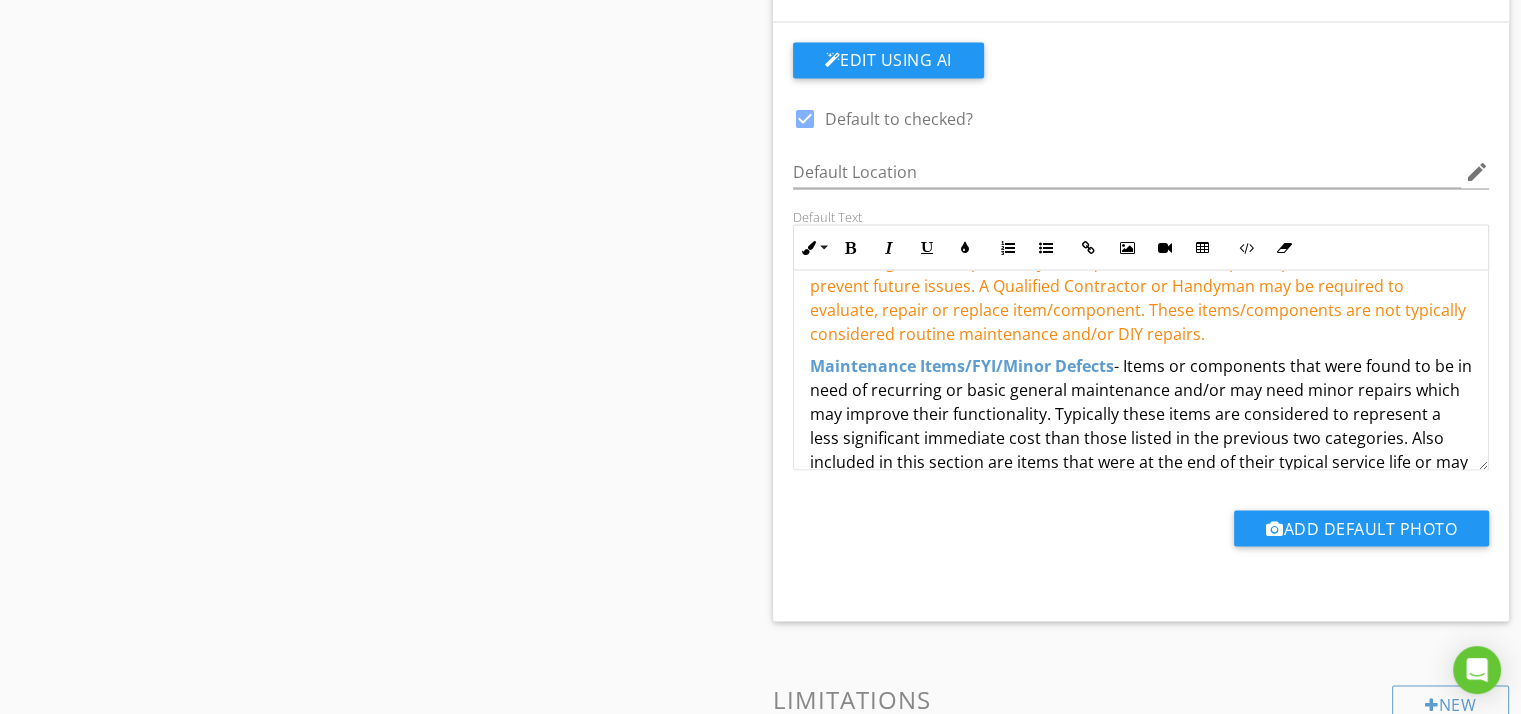 scroll, scrollTop: 564, scrollLeft: 0, axis: vertical 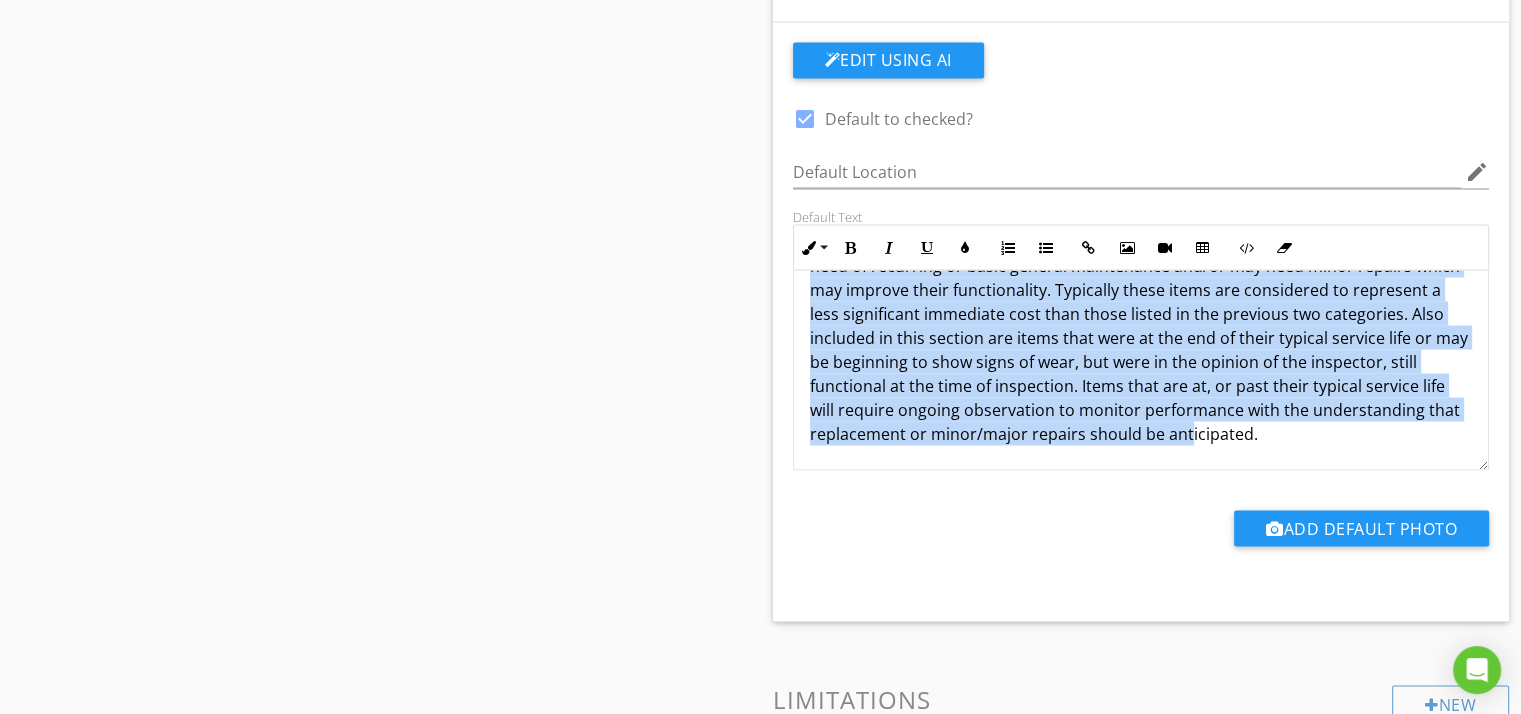drag, startPoint x: 1115, startPoint y: 305, endPoint x: 1234, endPoint y: 331, distance: 121.80723 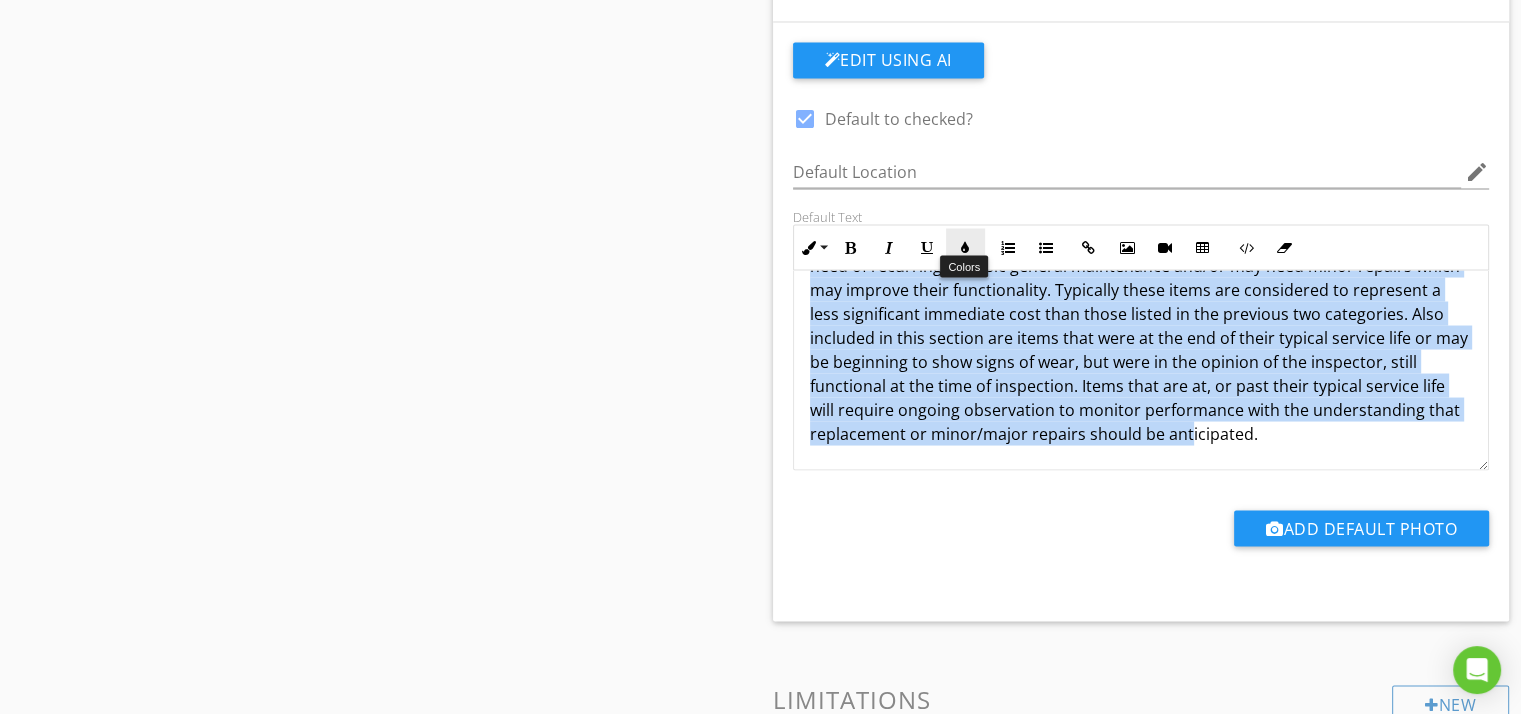 click at bounding box center (965, 247) 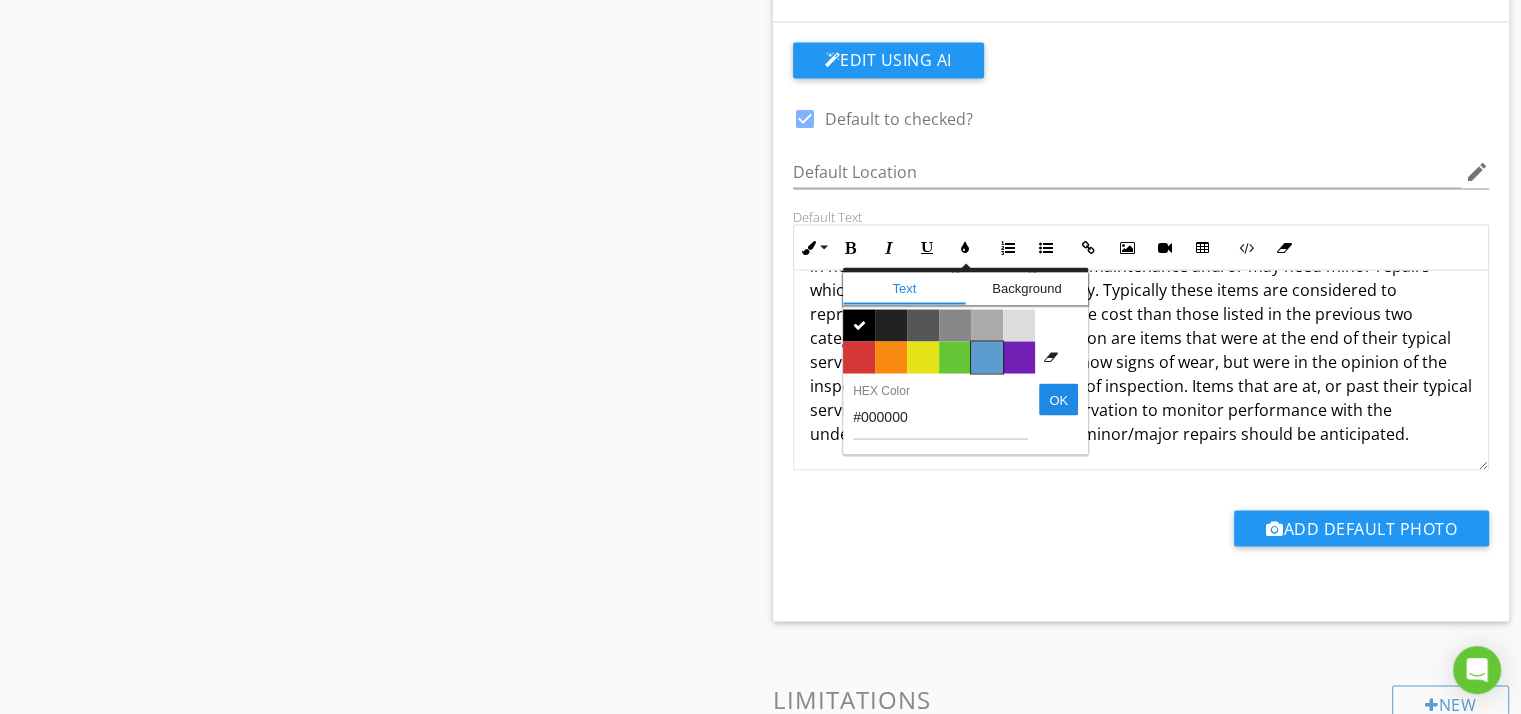 click on "Color #5c9ccf" at bounding box center [987, 357] 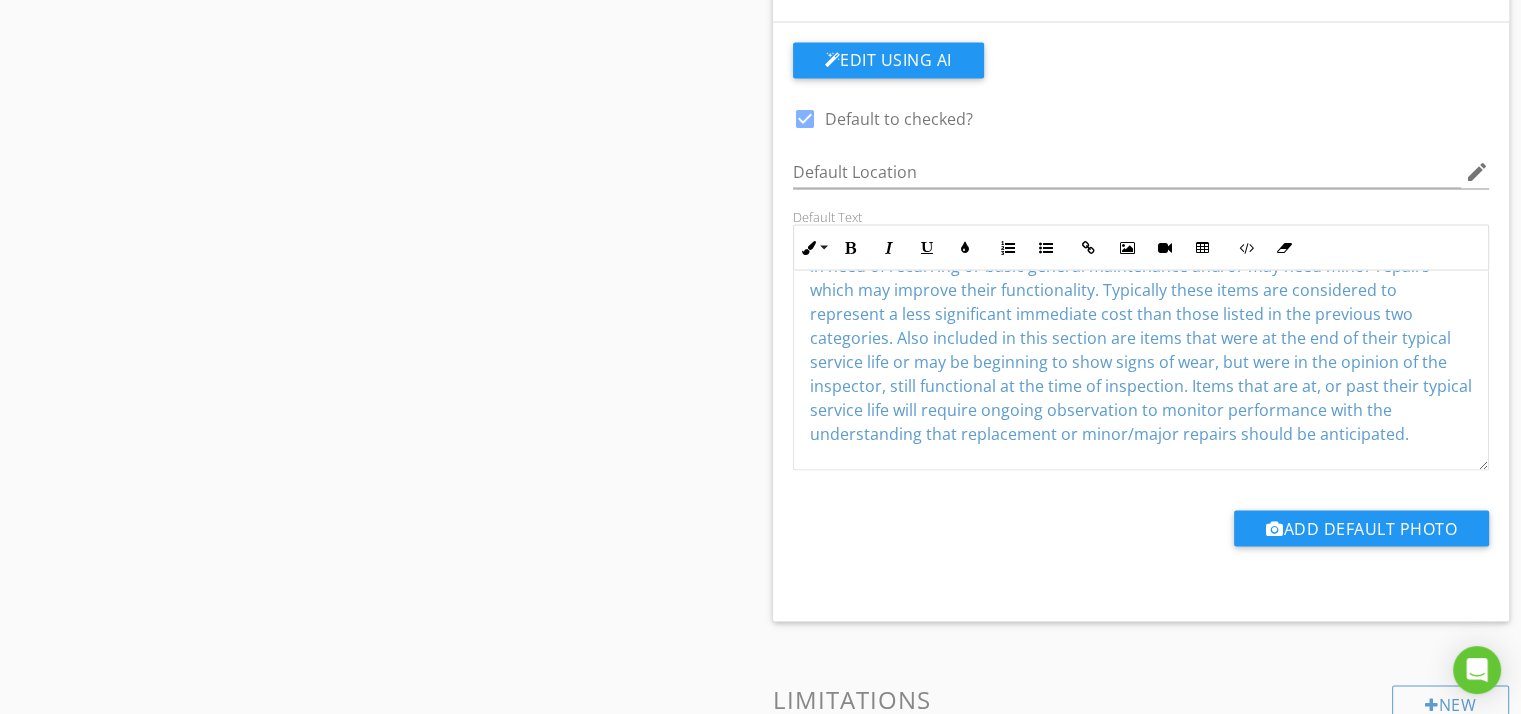 click on "- Items or components that were found to be in need of recurring or basic general maintenance and/or may need minor repairs which may improve their functionality. Typically these items are considered to represent a less significant immediate cost than those listed in the previous two categories. Also included in this section are items that were at the end of their typical service life or may be beginning to show signs of wear, but were in the opinion of the inspector, still functional at the time of inspection. Items that are at, or past their typical service life will require ongoing observation to monitor performance with the understanding that replacement or minor/major repairs should be anticipated." at bounding box center [1141, 337] 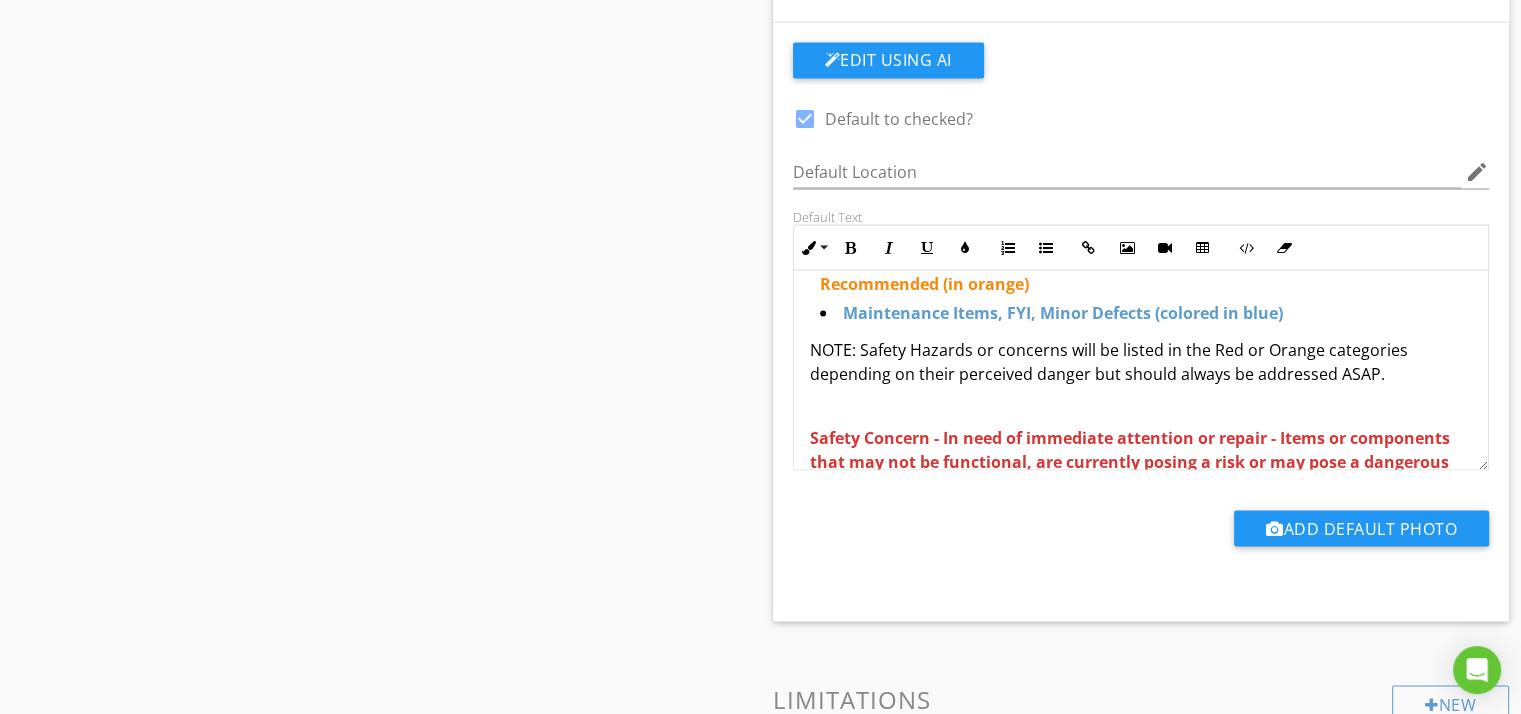 scroll, scrollTop: 40, scrollLeft: 0, axis: vertical 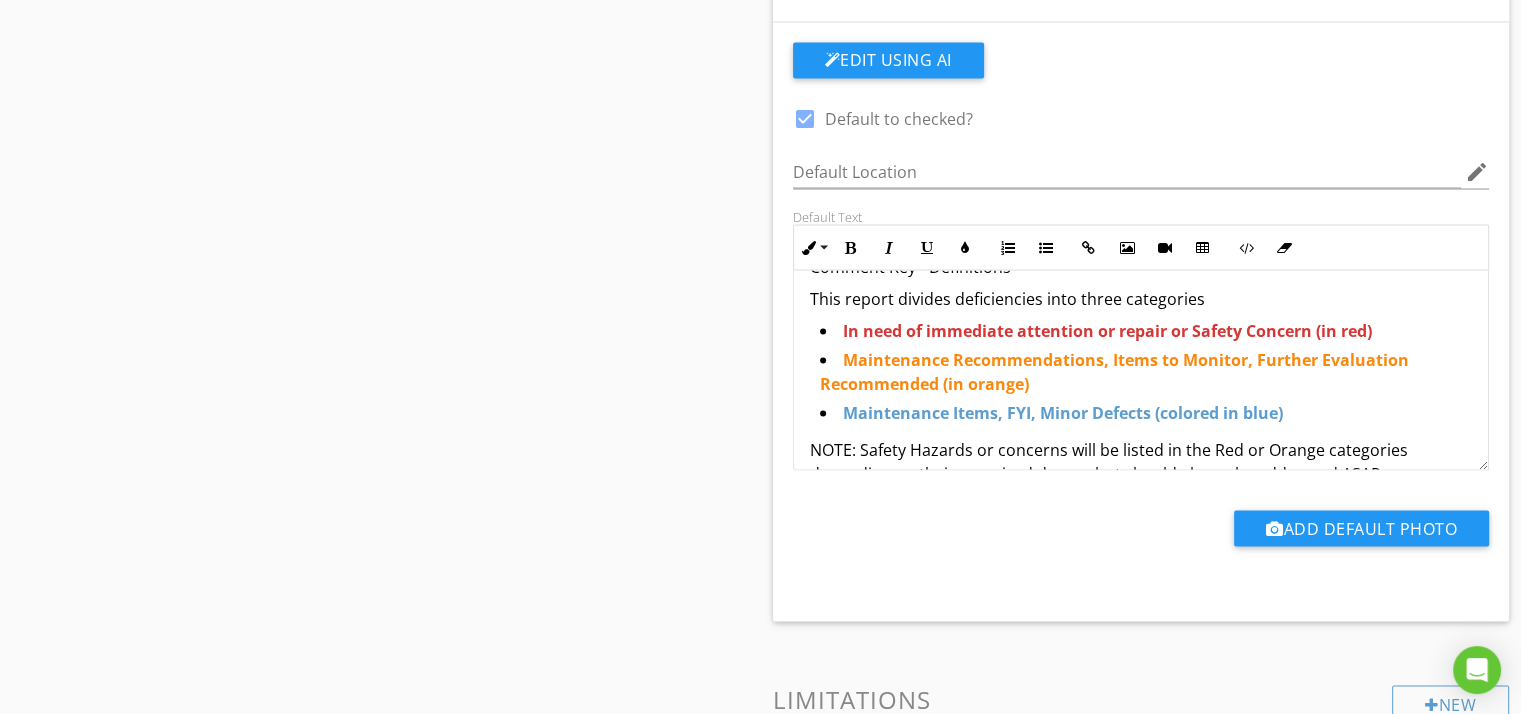 click on "In need of immediate attention or repair or Safety Concern (in red)" at bounding box center [1107, 330] 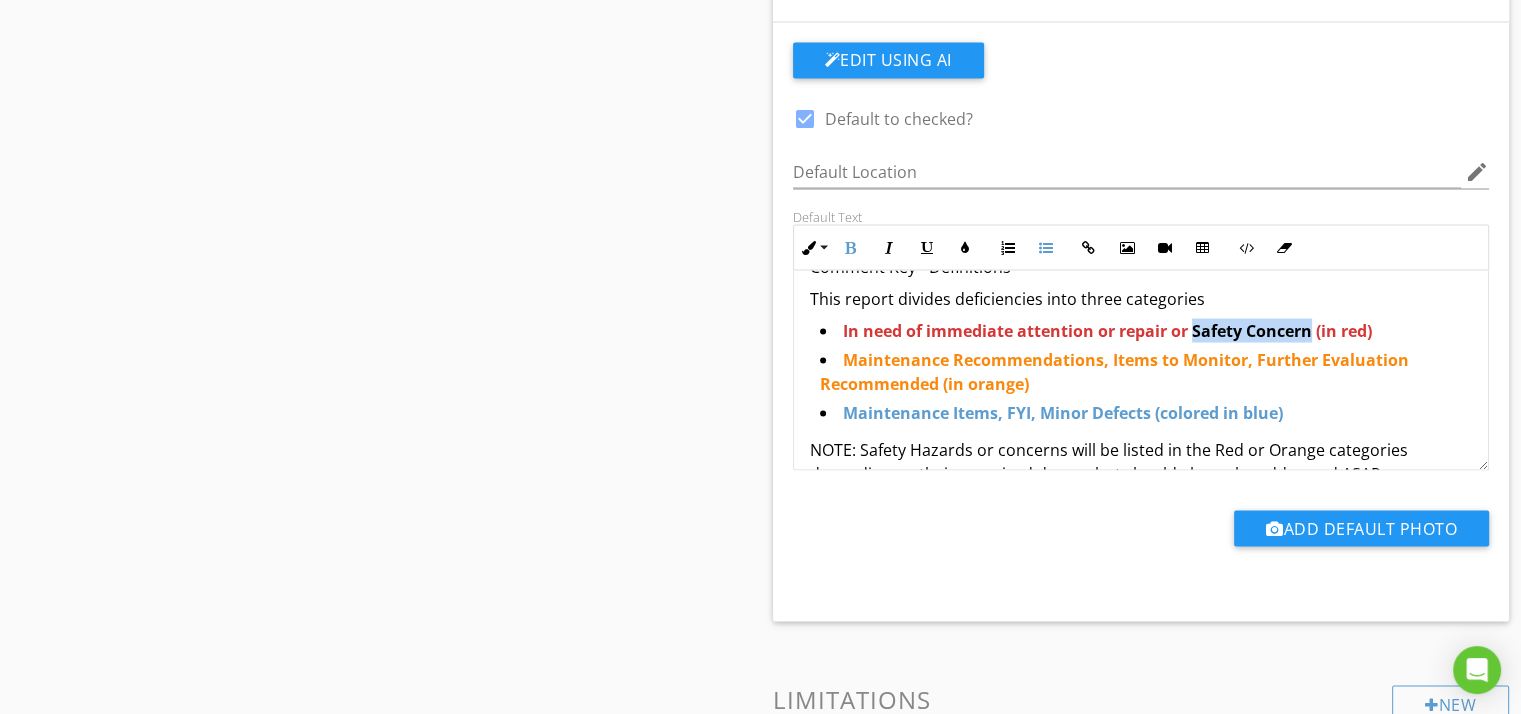 drag, startPoint x: 1192, startPoint y: 320, endPoint x: 1311, endPoint y: 323, distance: 119.03781 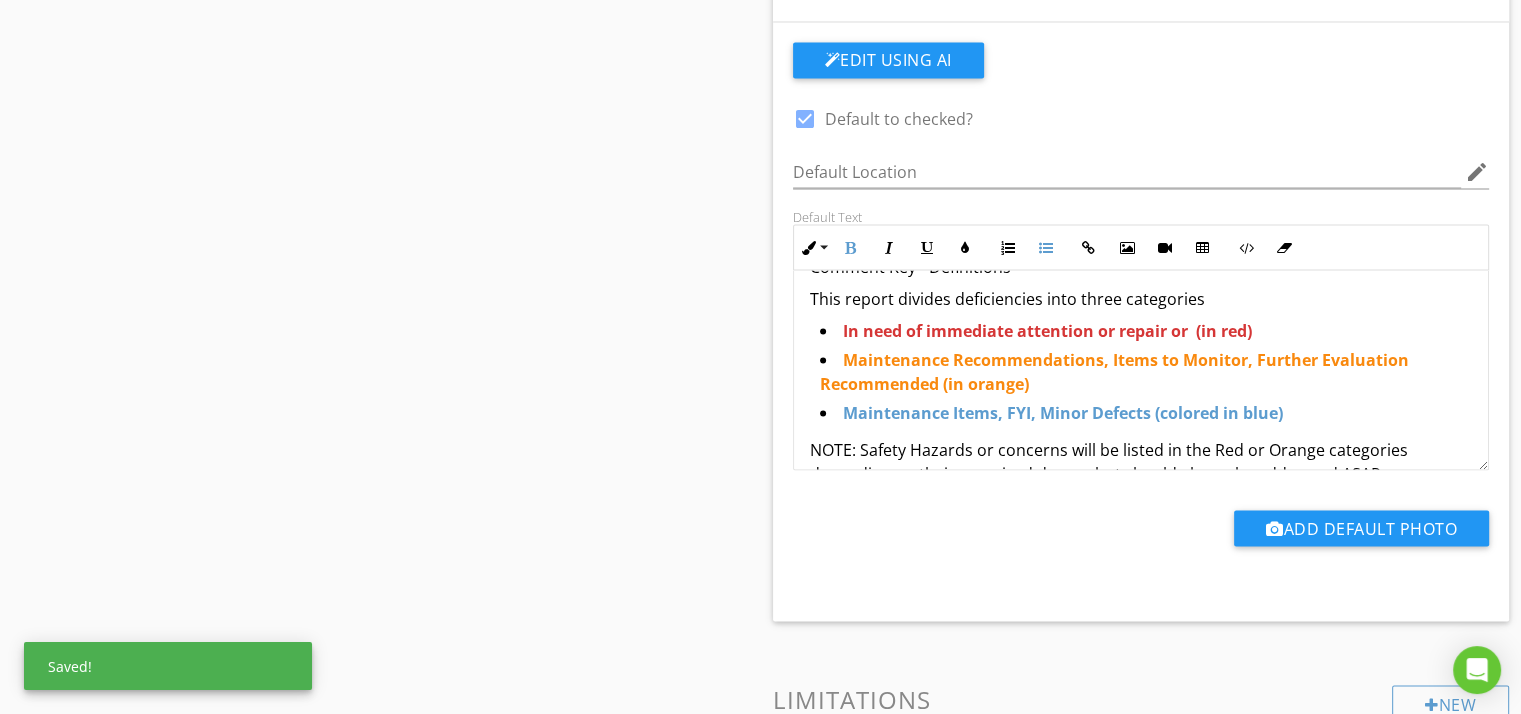 click on "In need of immediate attention or repair or  (in red)" at bounding box center (1047, 330) 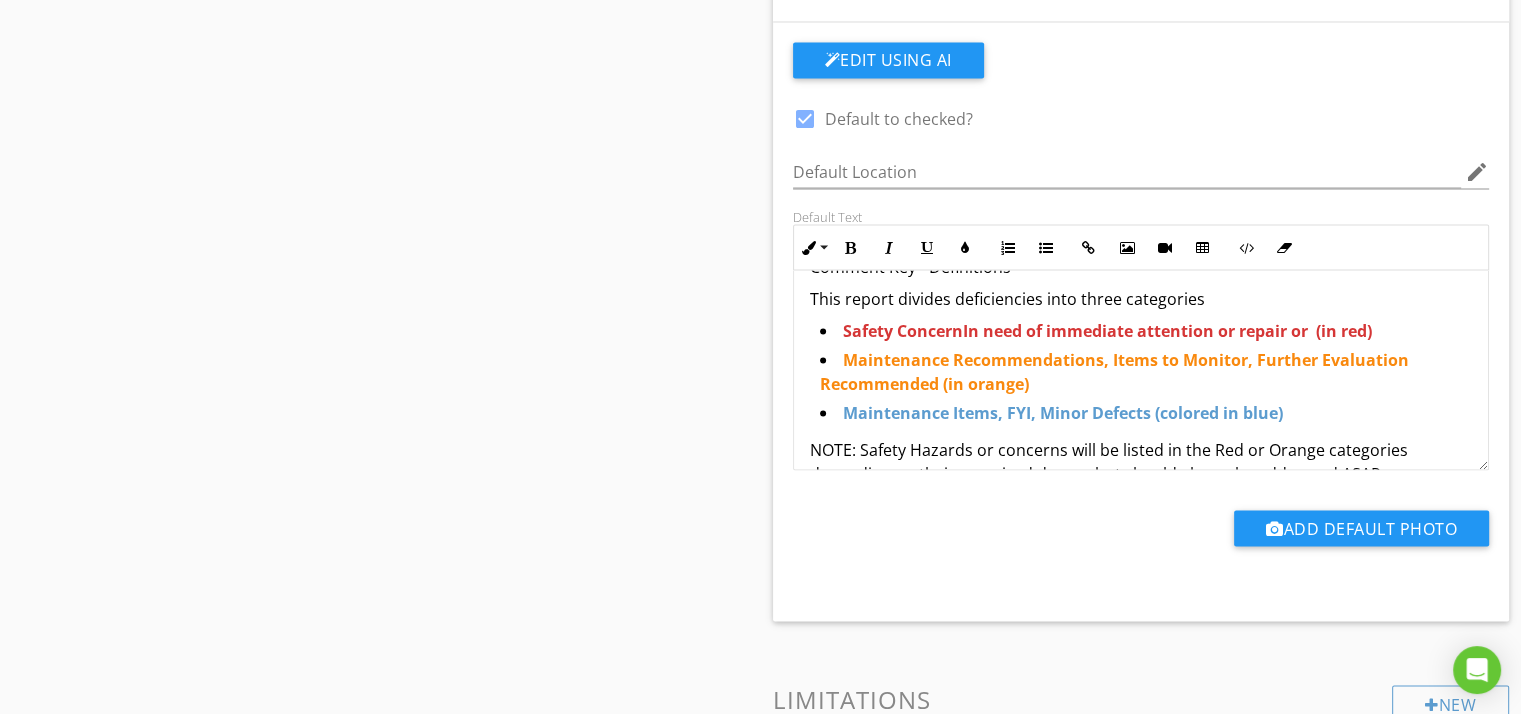 click on "Safety Concern In need of immediate attention or repair or  (in red)" at bounding box center (1107, 330) 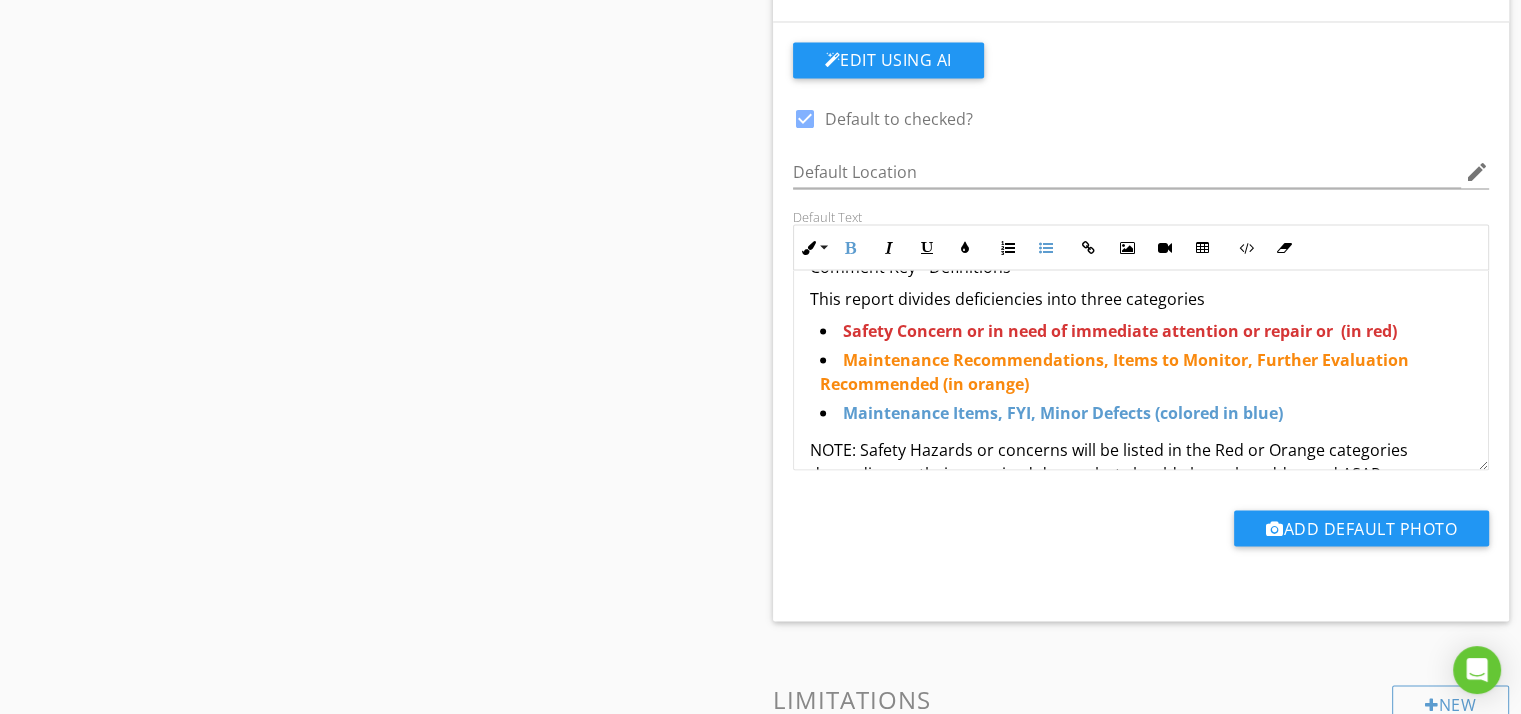 click on "Safety Concern or i n need of immediate attention or repair or  (in red)" at bounding box center [1120, 330] 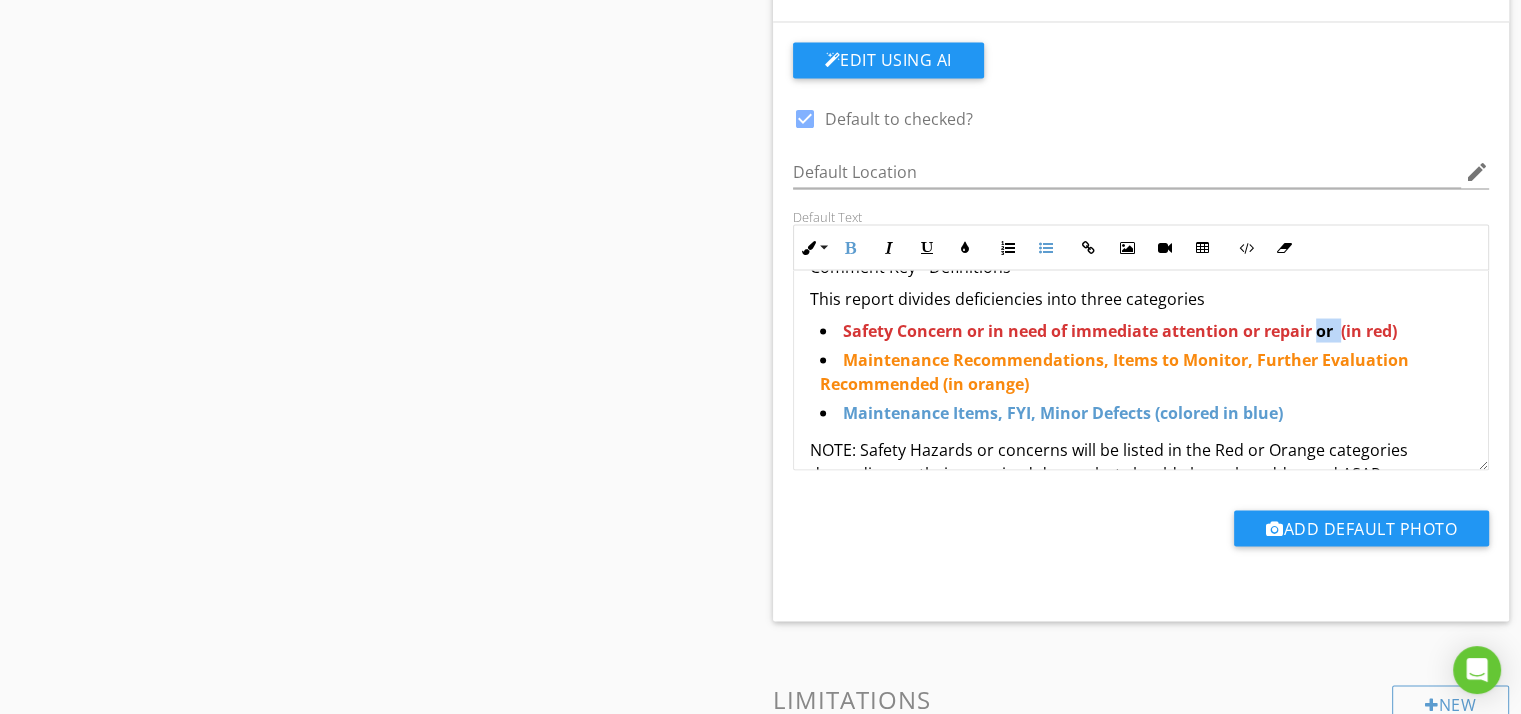 click on "Safety Concern or i n need of immediate attention or repair or  (in red)" at bounding box center (1120, 330) 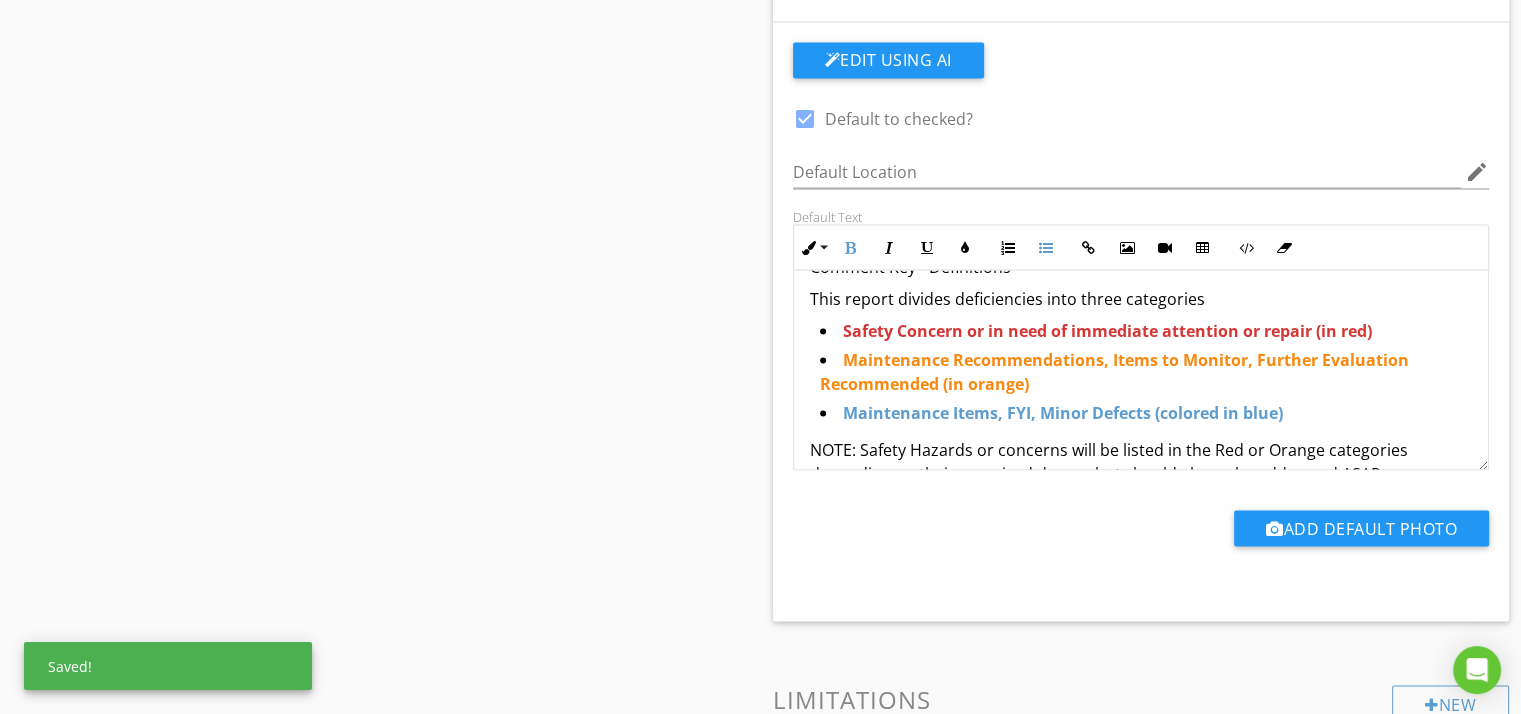 click on "Safety Concern or i n need of immediate attention or repair (in red)" at bounding box center [1107, 330] 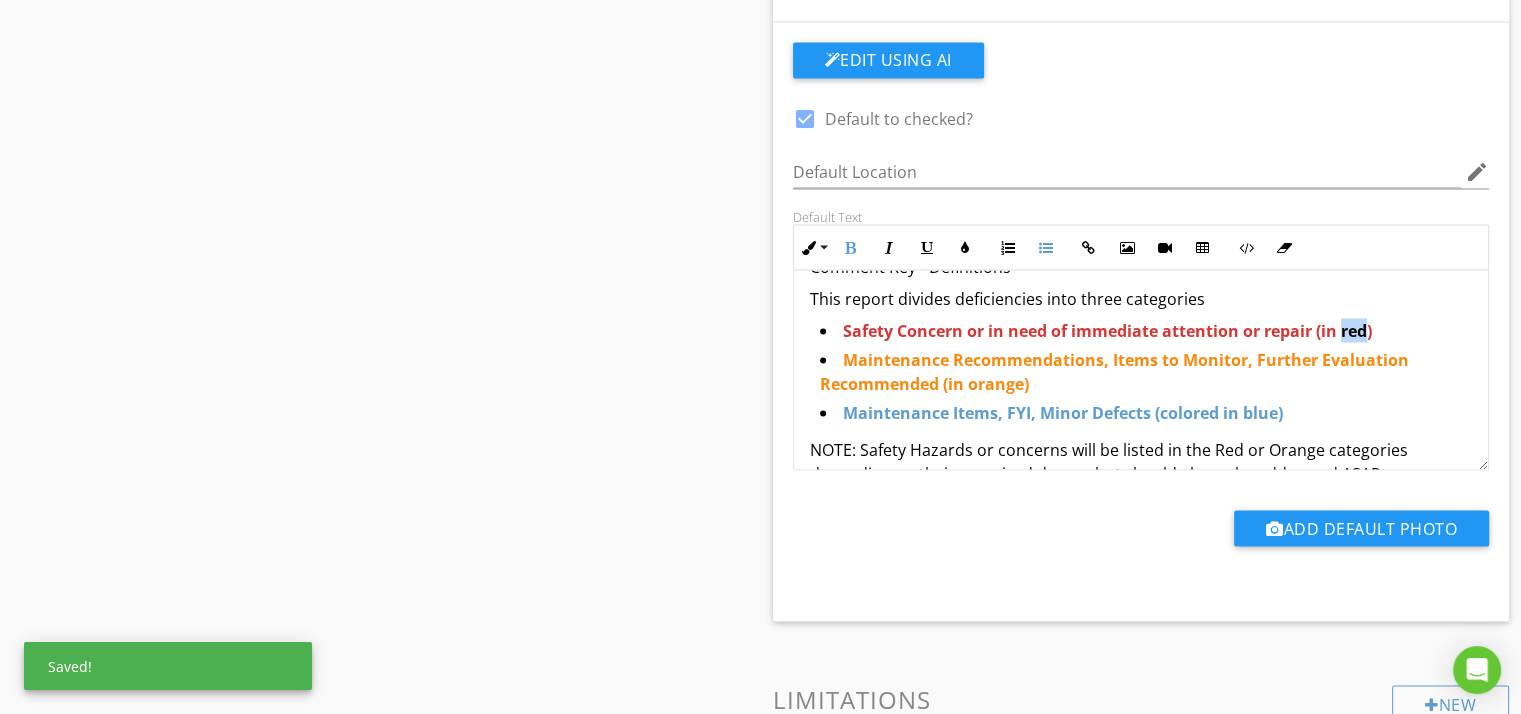 click on "Safety Concern or i n need of immediate attention or repair (in red)" at bounding box center [1107, 330] 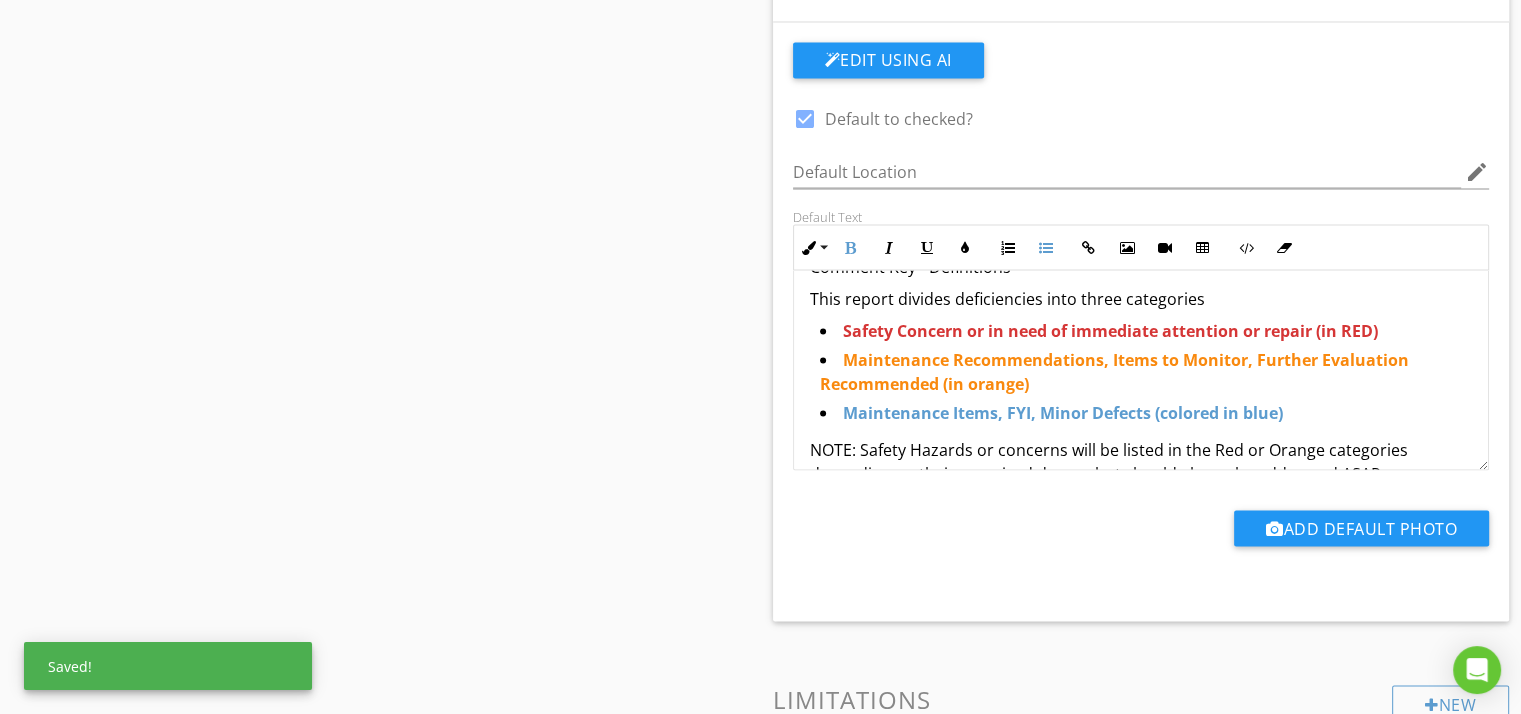 click on "Maintenance Recommendations, Items to Monitor, Further Evaluation Recommended (in orange)" at bounding box center (1114, 371) 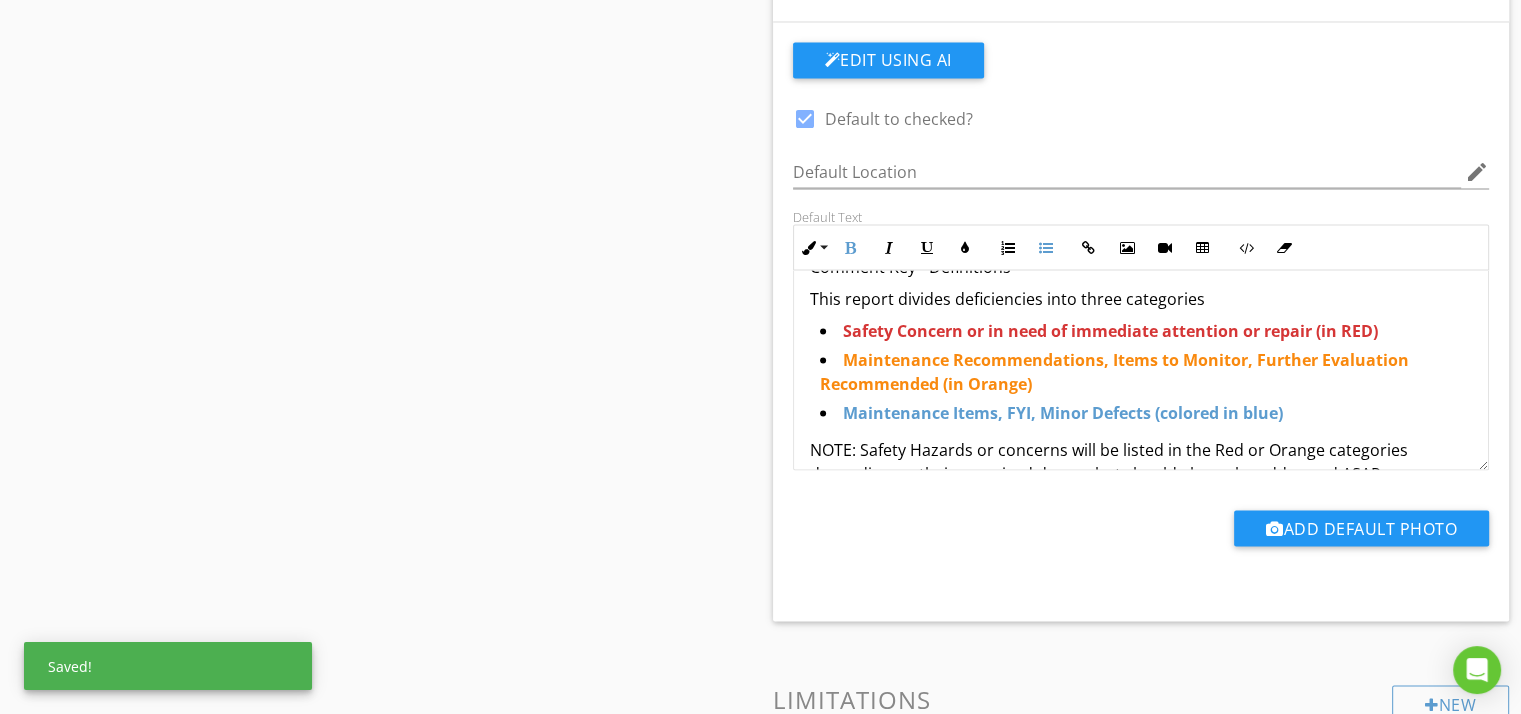 click on "Maintenance Items, FYI, Minor Defects (colored in blue)" at bounding box center (1063, 412) 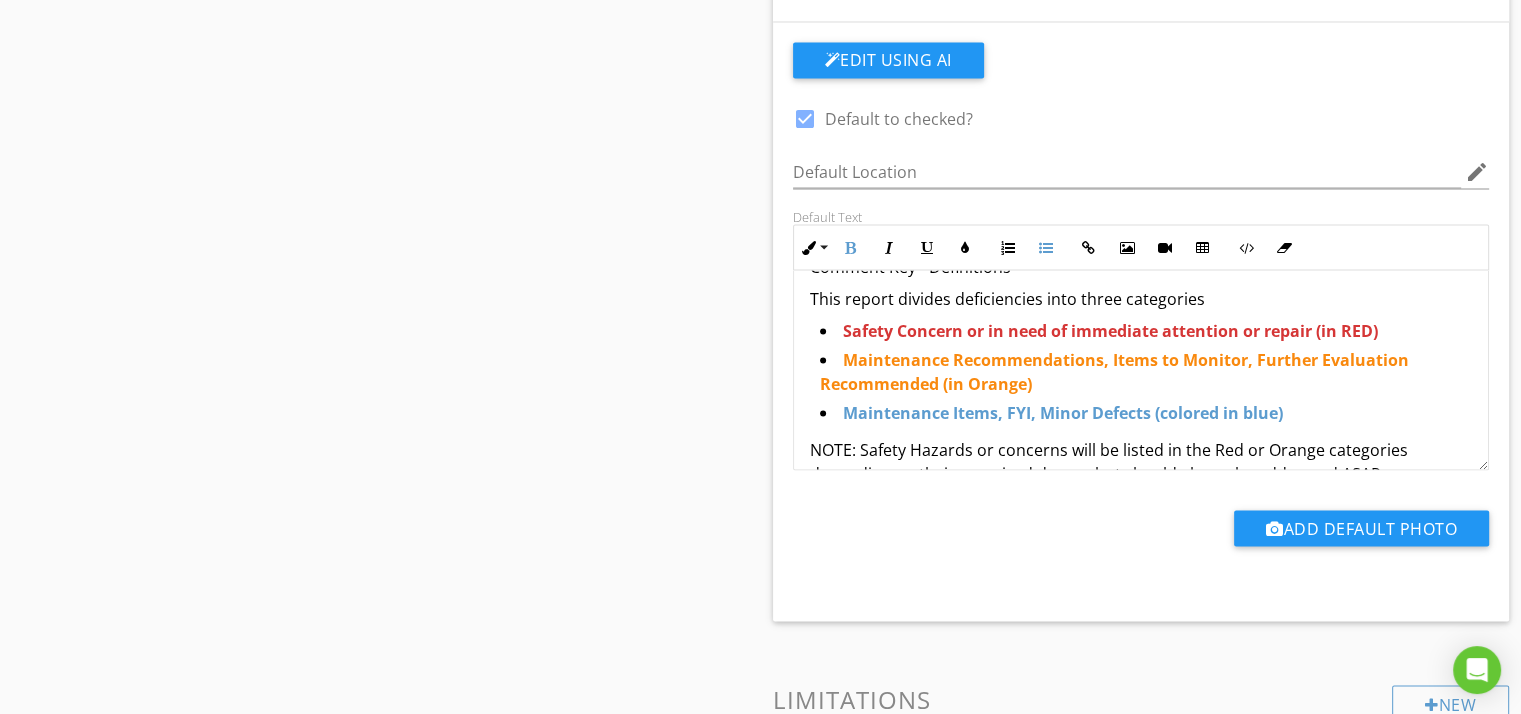 click on "Maintenance Items, FYI, Minor Defects (colored in blue)" at bounding box center [1063, 412] 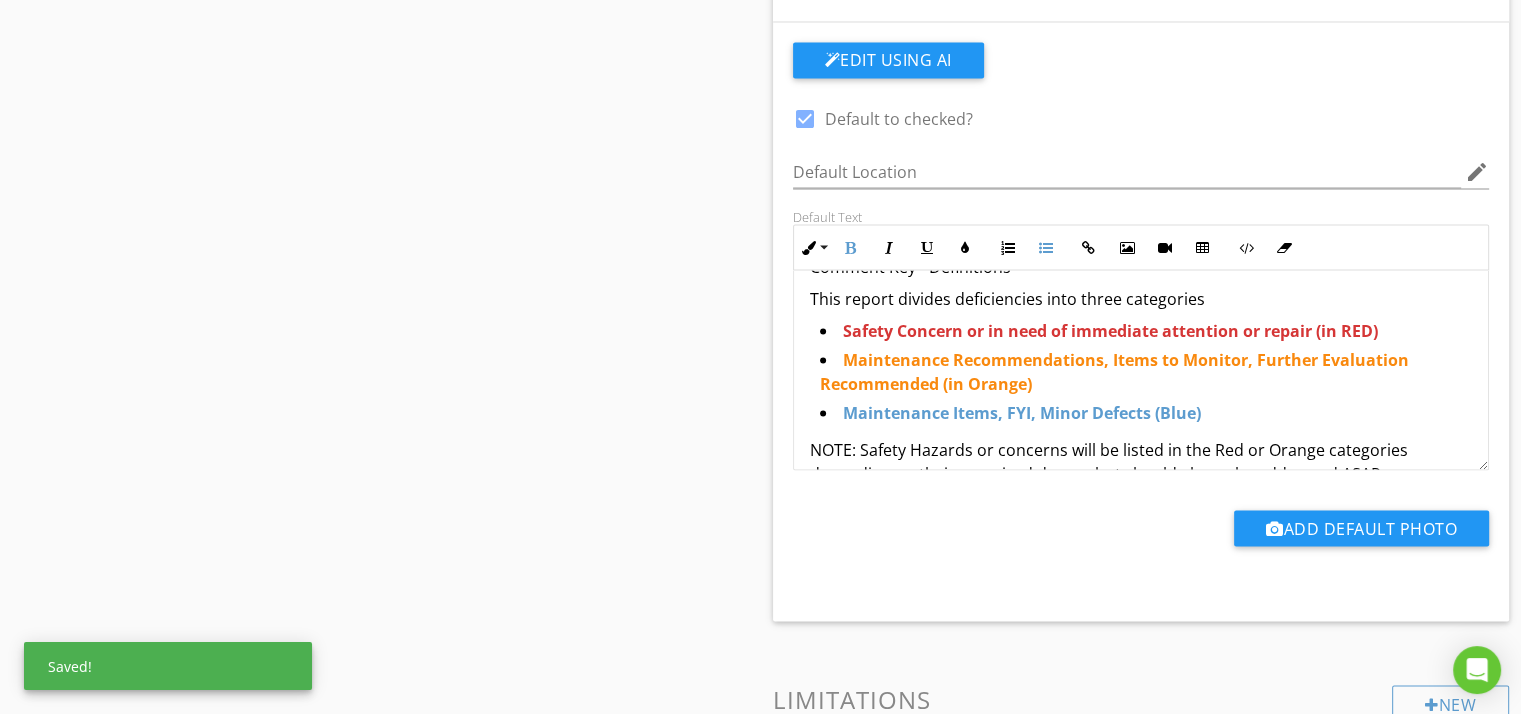 click on "Maintenance Recommendations, Items to Monitor, Further Evaluation Recommended (in Orange)" at bounding box center [1114, 371] 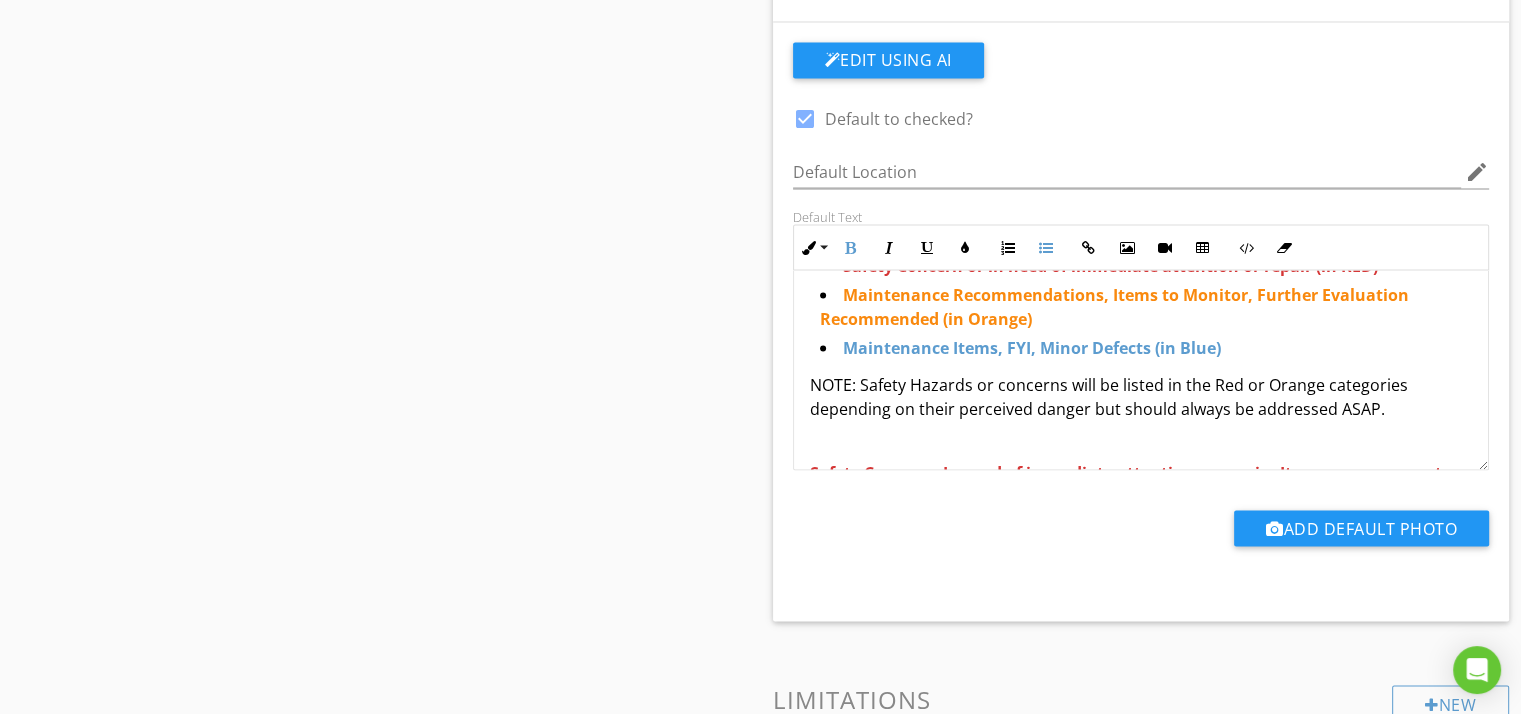 scroll, scrollTop: 140, scrollLeft: 0, axis: vertical 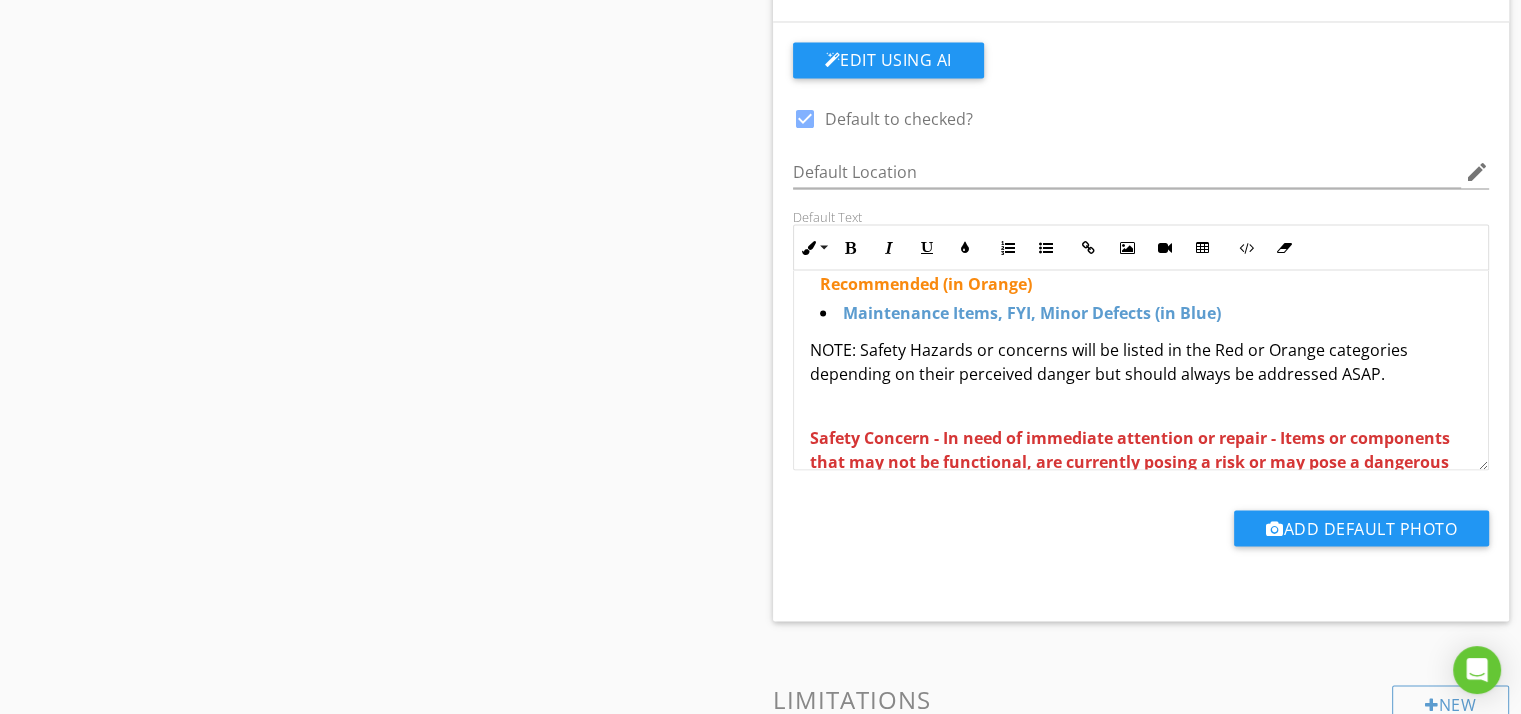 click on "NOTE: Safety Hazards or concerns will be listed in the Red or Orange categories depending on their perceived danger but should always be addressed ASAP." at bounding box center (1141, 361) 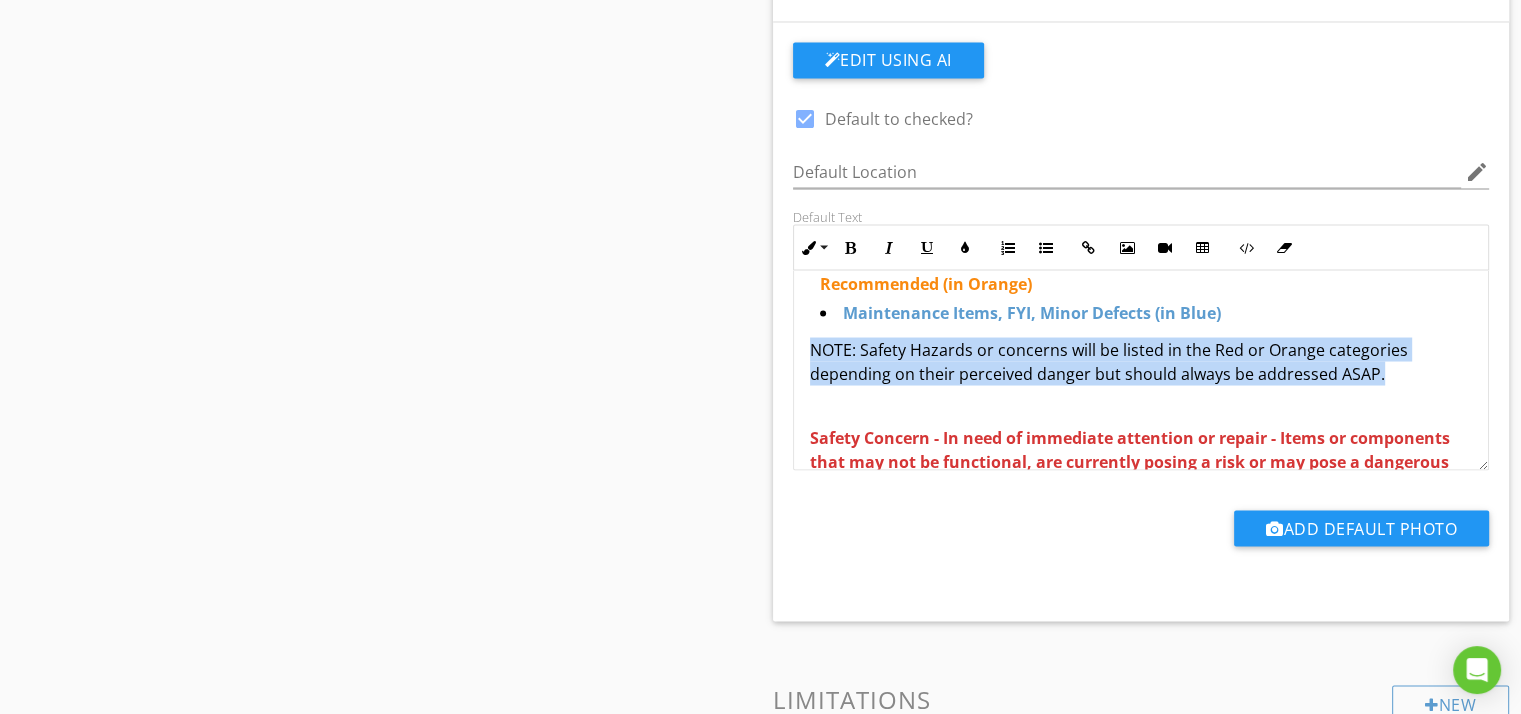 drag, startPoint x: 1383, startPoint y: 363, endPoint x: 792, endPoint y: 307, distance: 593.6472 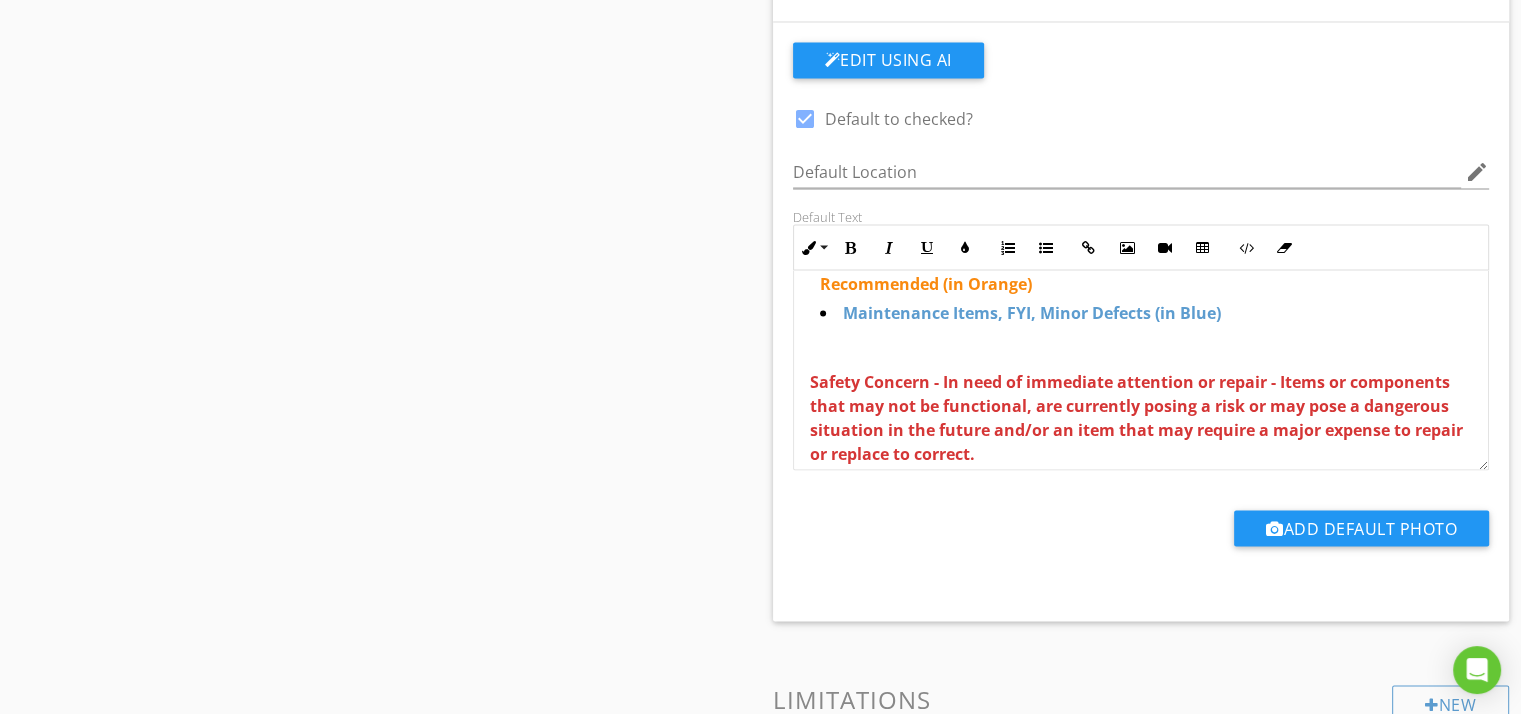 drag, startPoint x: 834, startPoint y: 335, endPoint x: 854, endPoint y: 352, distance: 26.24881 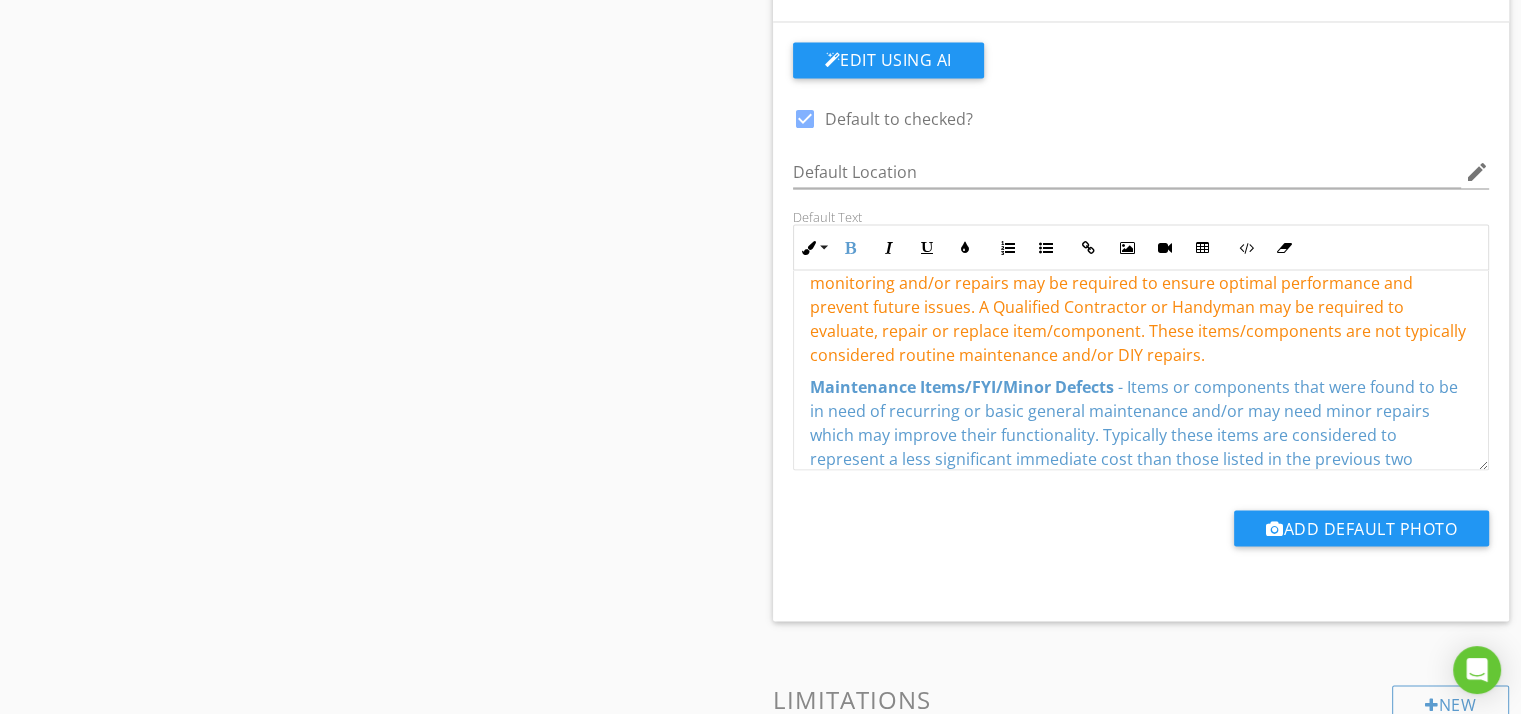 scroll, scrollTop: 440, scrollLeft: 0, axis: vertical 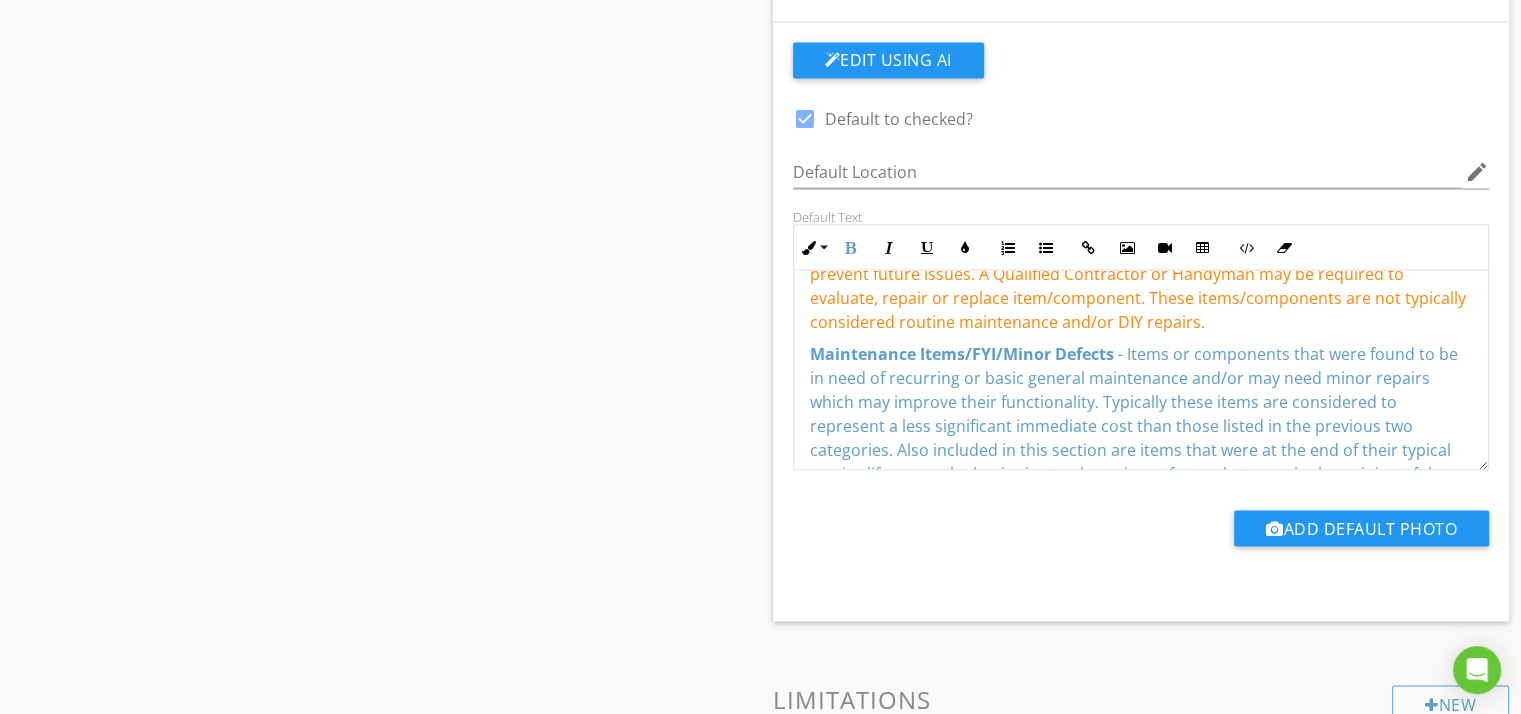 click on "Maintenance Items/FYI/Minor Defects" at bounding box center [962, 353] 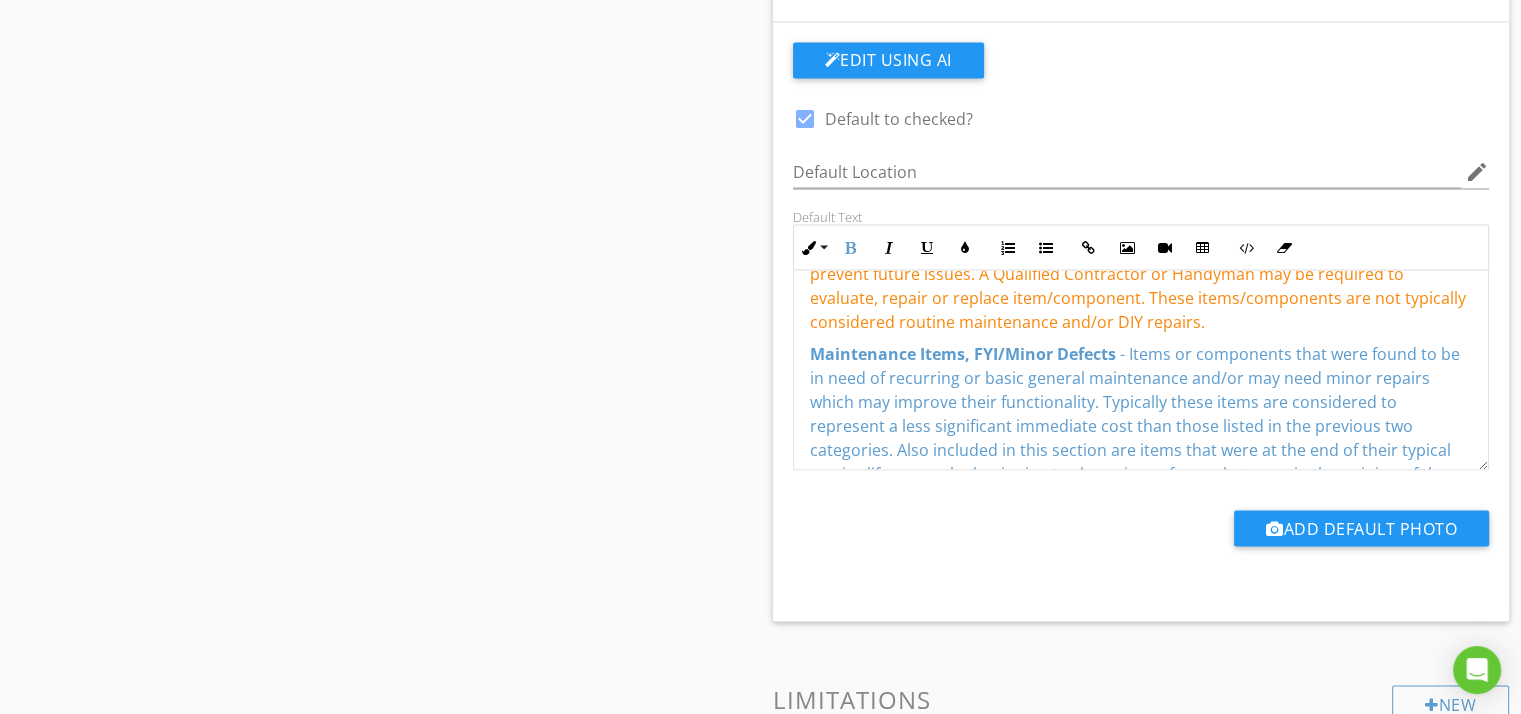 click on "Maintenance Items, FYI/Minor Defects" at bounding box center (963, 353) 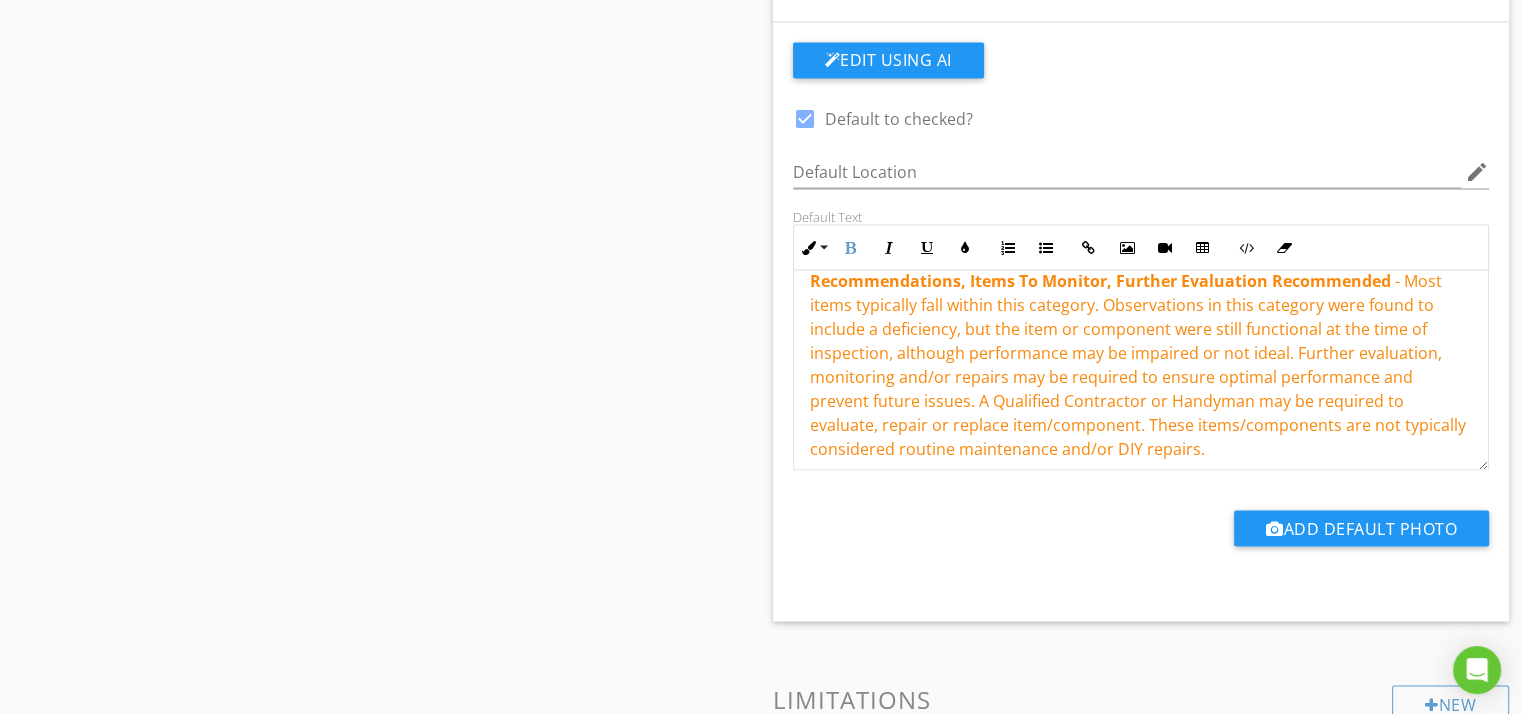scroll, scrollTop: 309, scrollLeft: 0, axis: vertical 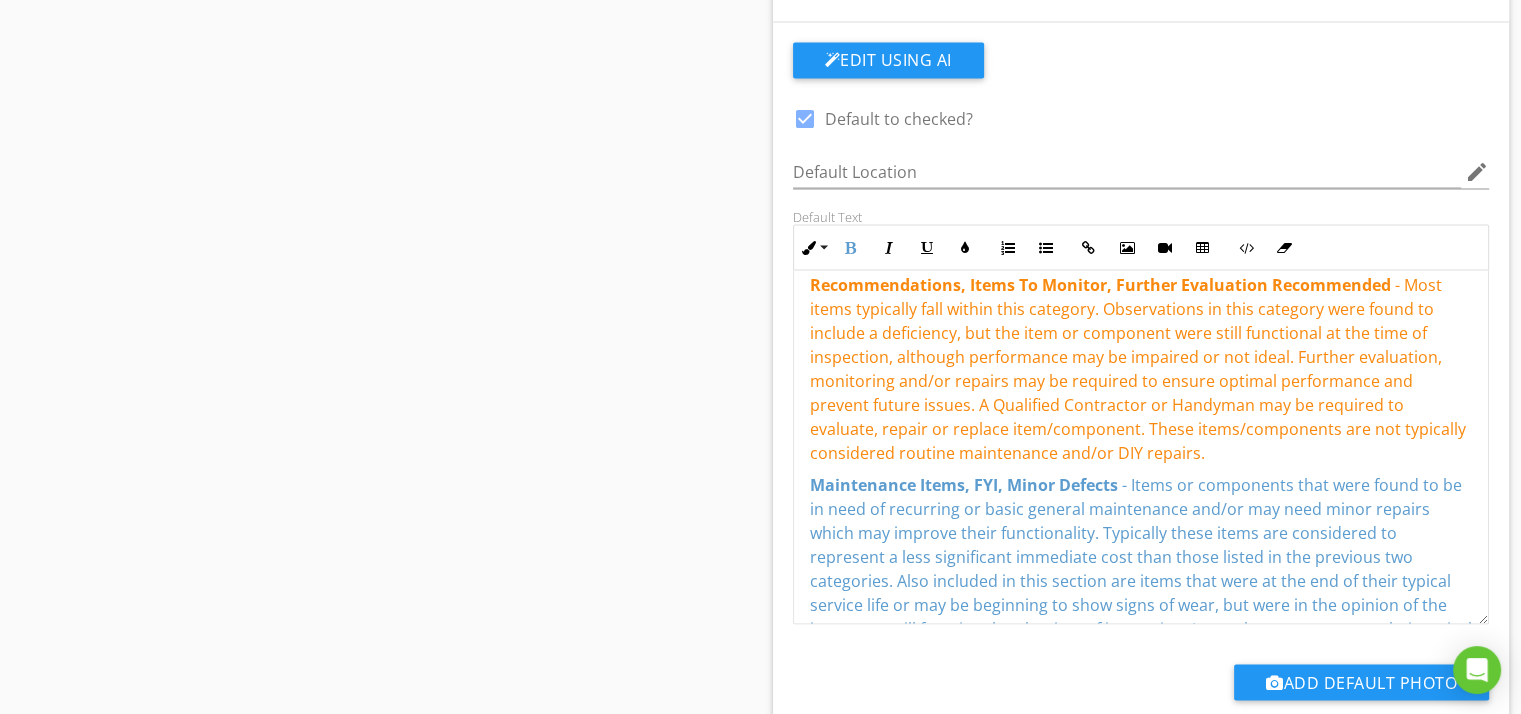 drag, startPoint x: 1479, startPoint y: 451, endPoint x: 1487, endPoint y: 601, distance: 150.21318 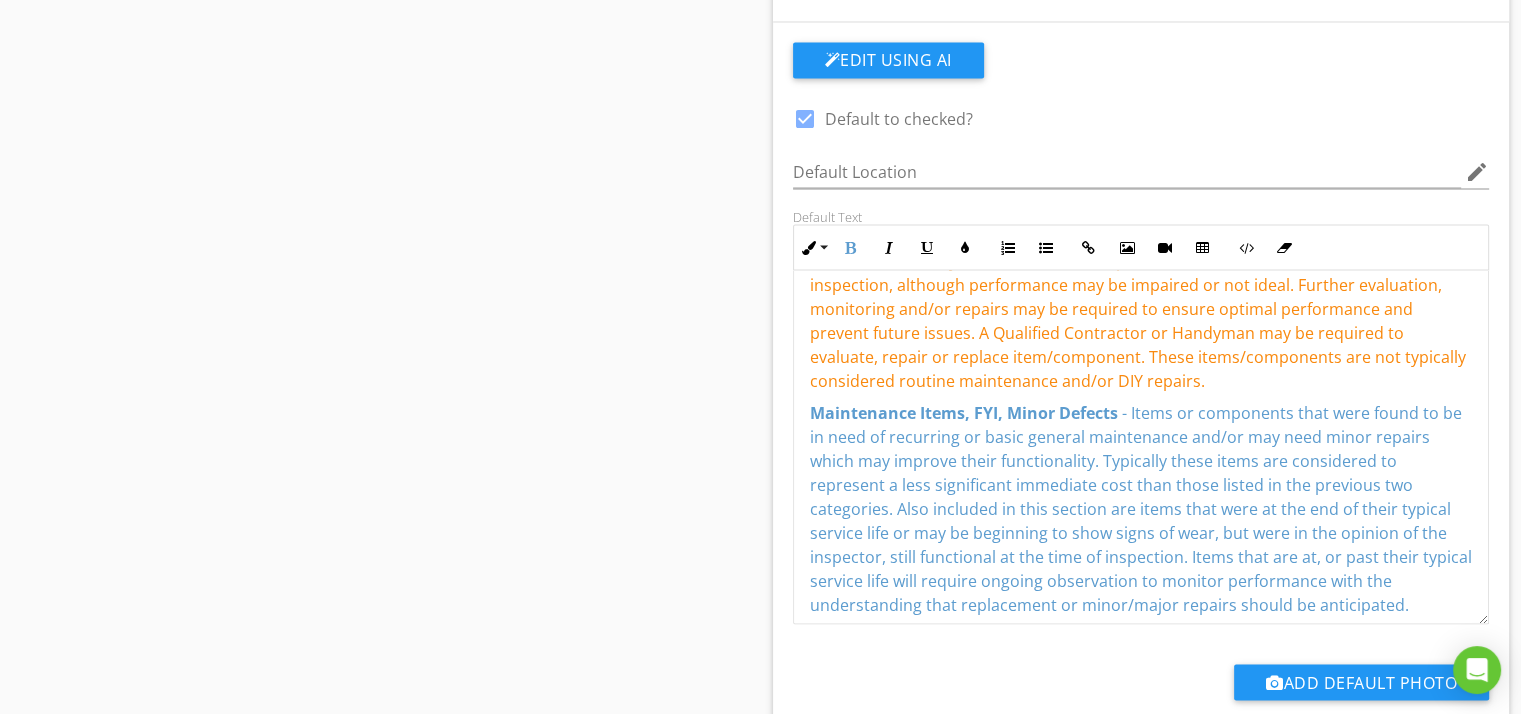 scroll, scrollTop: 397, scrollLeft: 0, axis: vertical 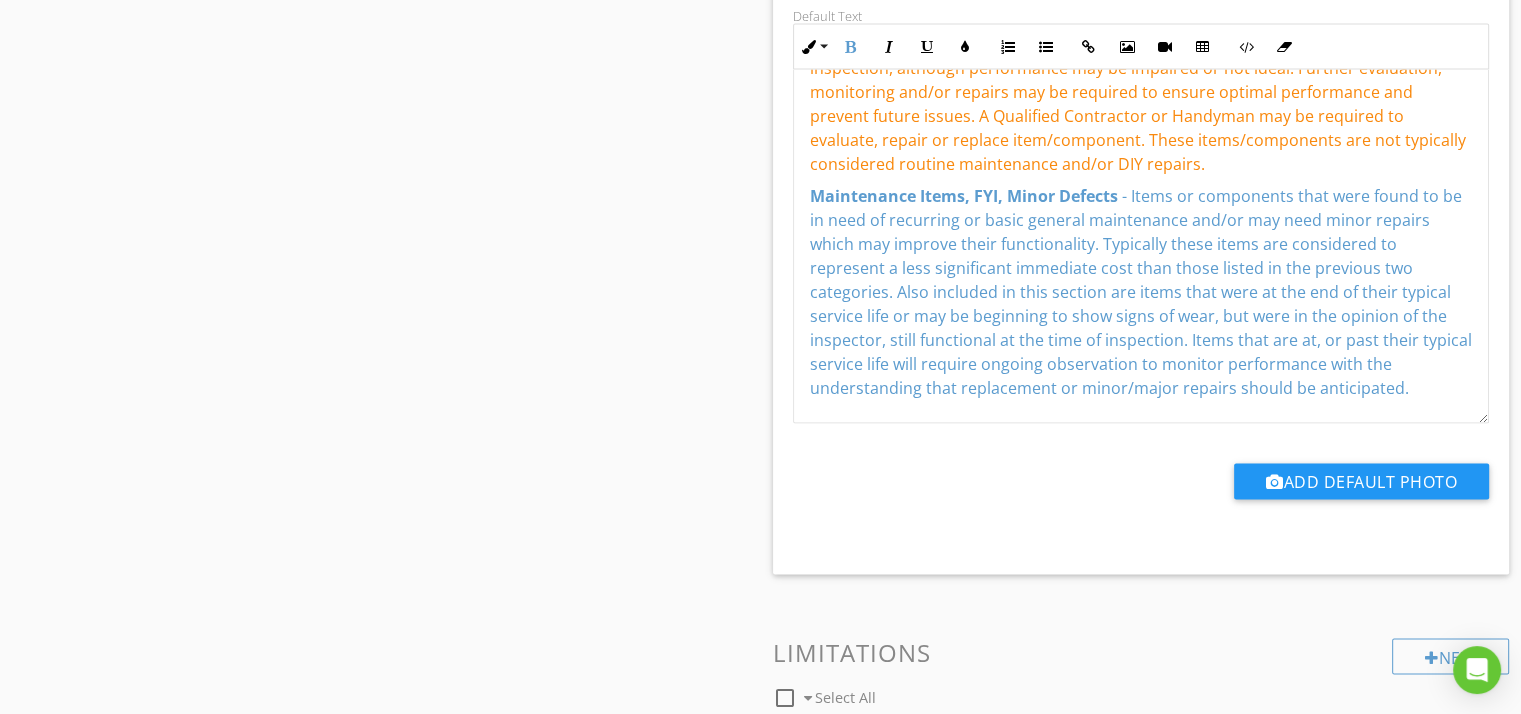 click on "Maintenance Items, FYI, Minor Defects   - Items or components that were found to be in need of recurring or basic general maintenance and/or may need minor repairs which may improve their functionality. Typically these items are considered to represent a less significant immediate cost than those listed in the previous two categories. Also included in this section are items that were at the end of their typical service life or may be beginning to show signs of wear, but were in the opinion of the inspector, still functional at the time of inspection. Items that are at, or past their typical service life will require ongoing observation to monitor performance with the understanding that replacement or minor/major repairs should be anticipated." at bounding box center (1141, 292) 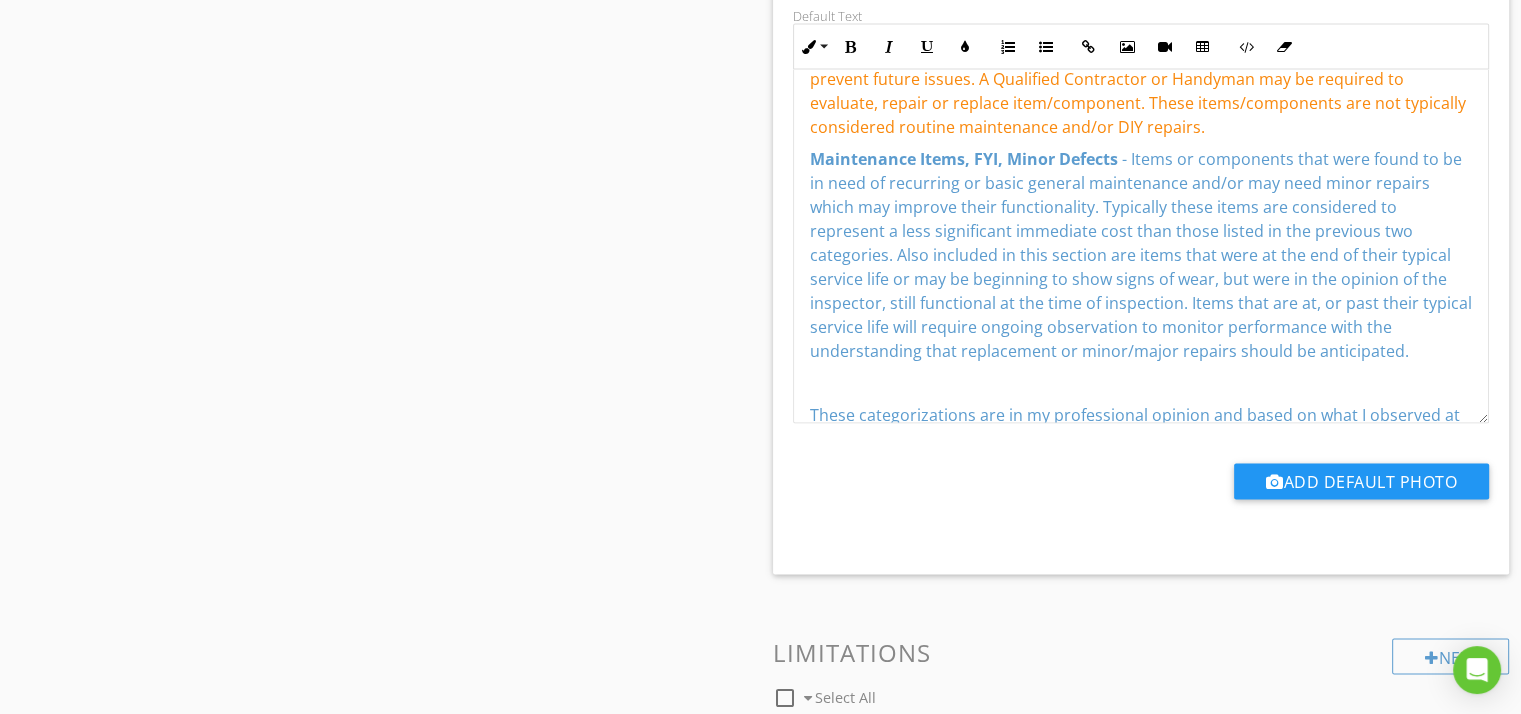scroll, scrollTop: 626, scrollLeft: 0, axis: vertical 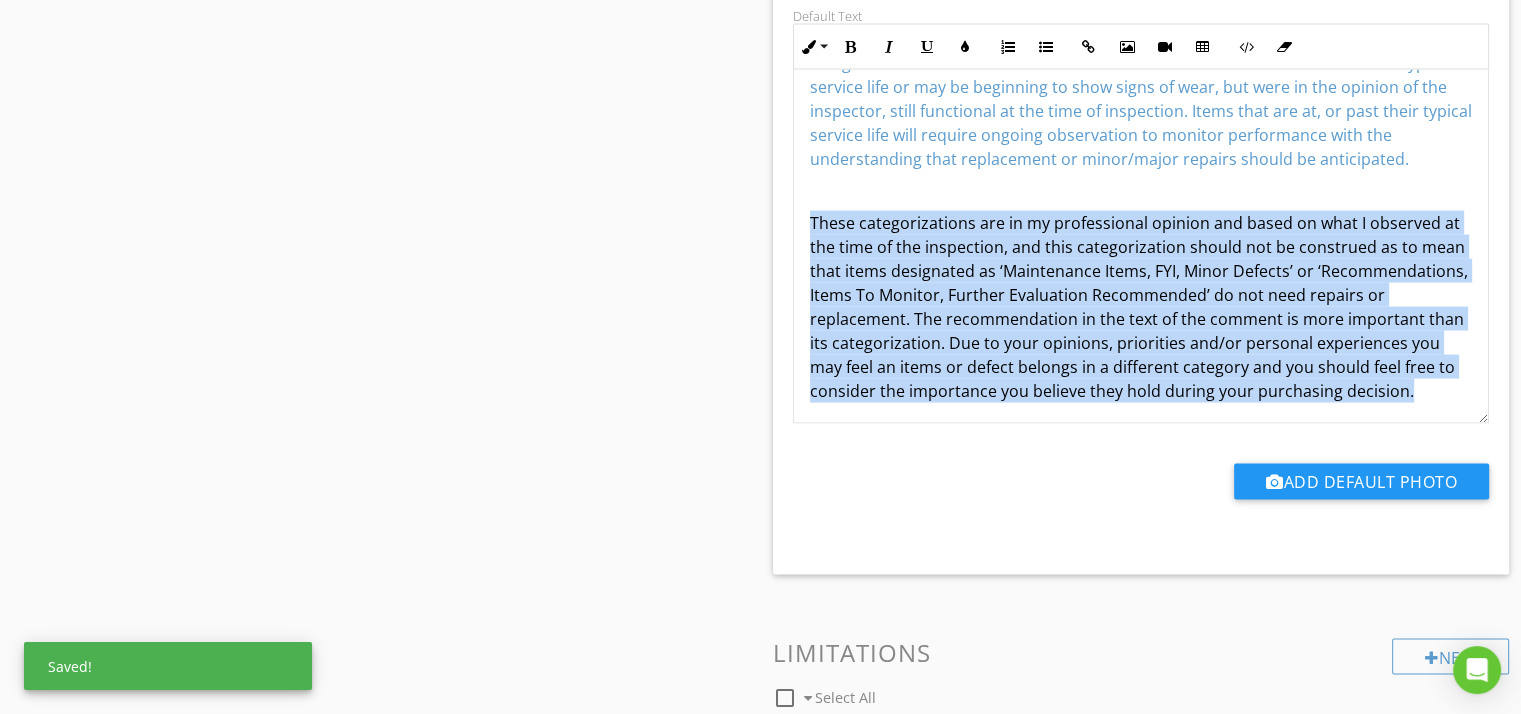 drag, startPoint x: 965, startPoint y: 405, endPoint x: 797, endPoint y: 206, distance: 260.43234 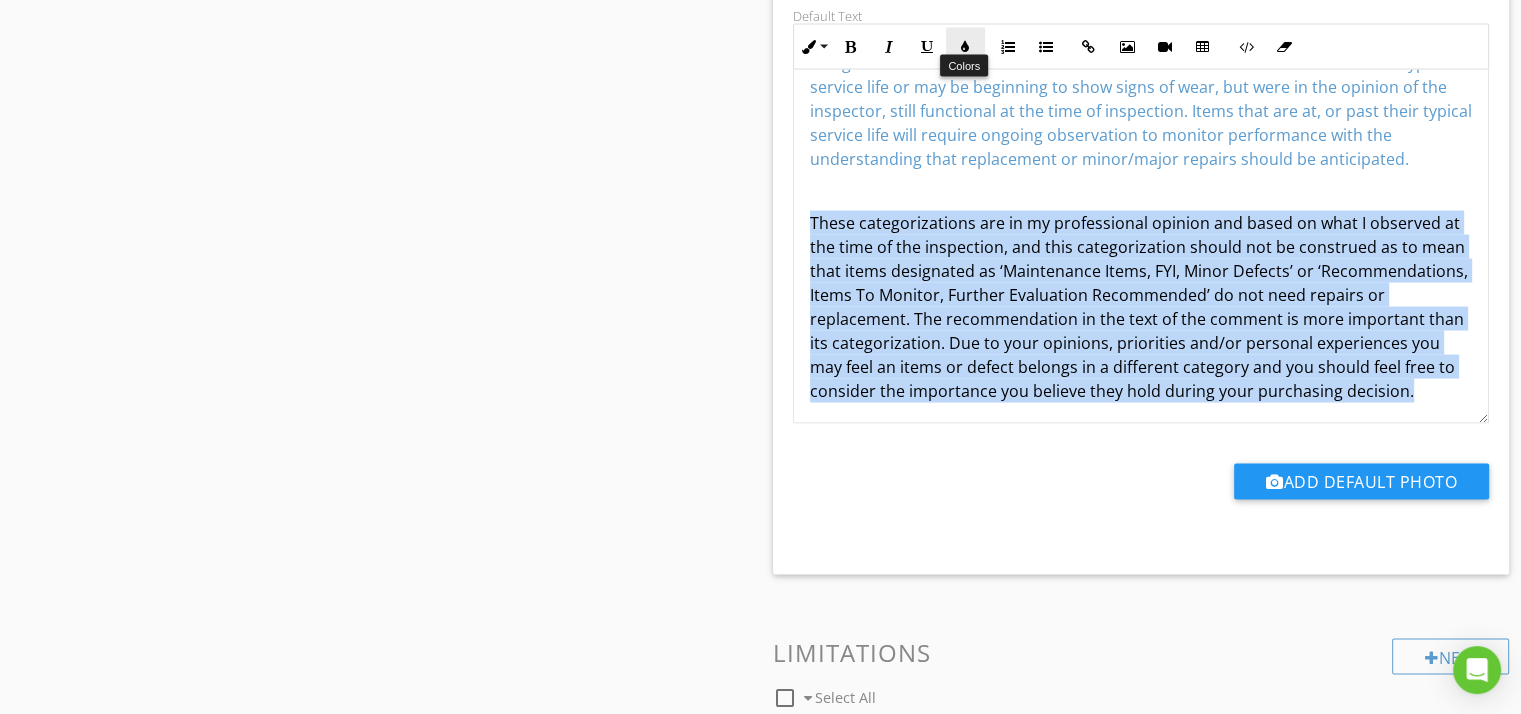 click at bounding box center [965, 47] 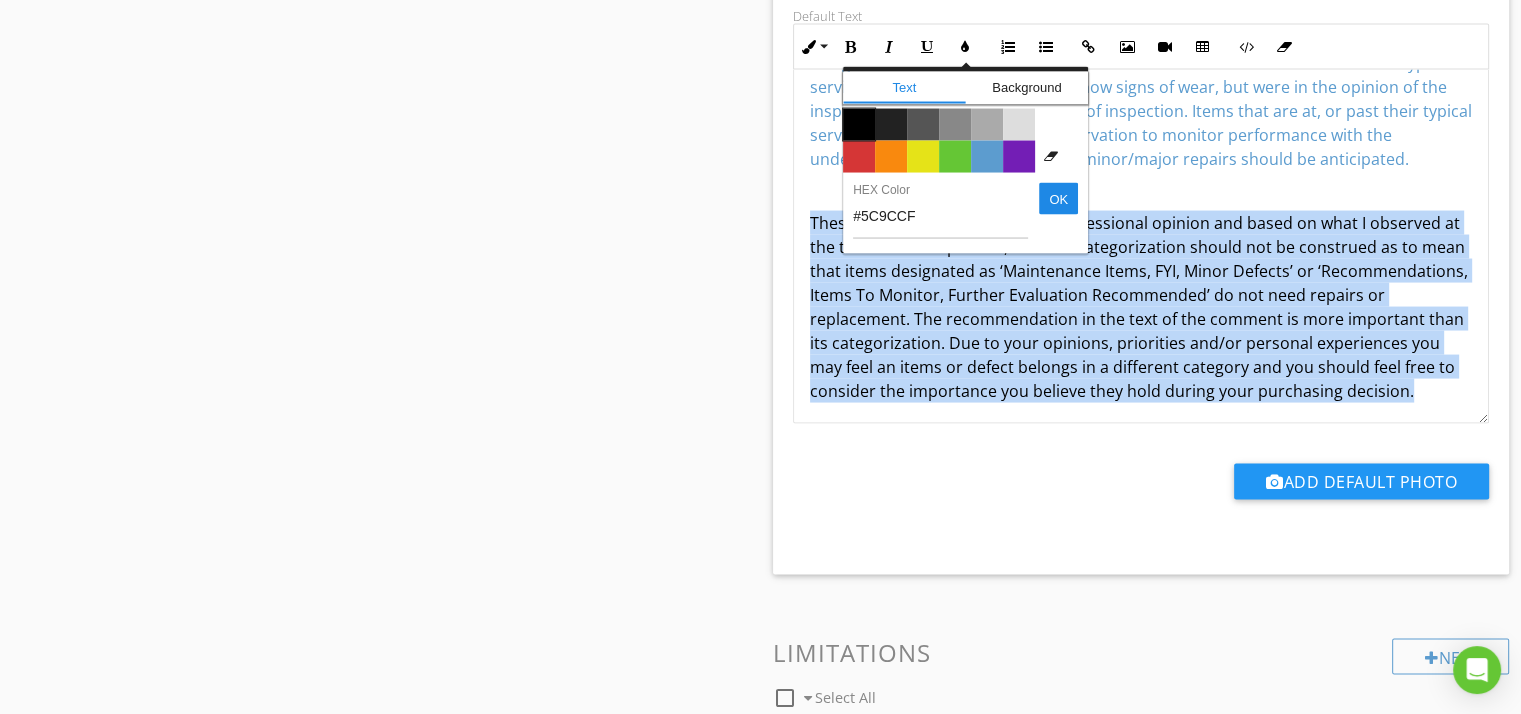 click on "Color #000000" at bounding box center (859, 125) 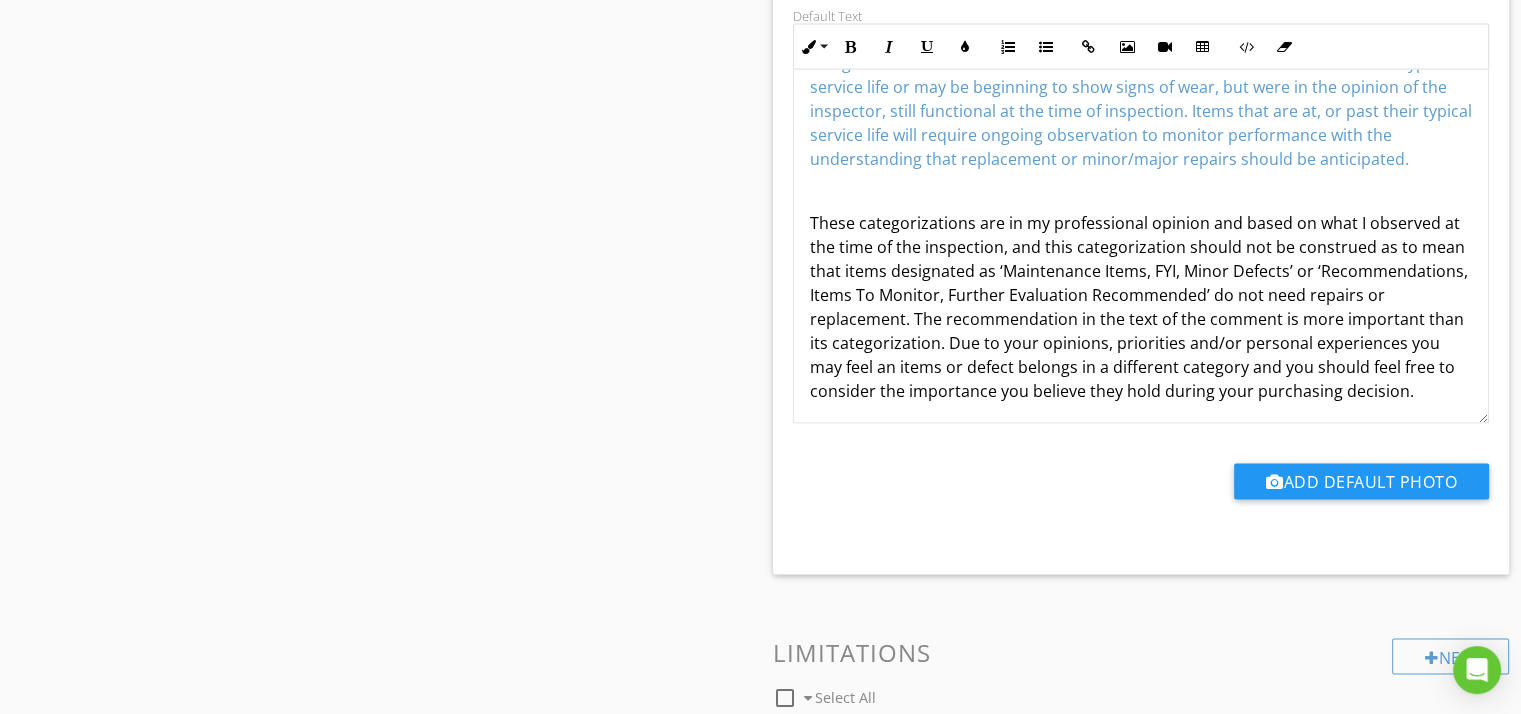 click on "These categorizations are in my professional opinion and based on what I observed at the time of the inspection, and this categorization should not be construed as to mean that items designated as ‘Maintenance Items, FYI, Minor Defects’ or ‘Recommendations, Items To Monitor, Further Evaluation Recommended’ do not need repairs or replacement. The recommendation in the text of the comment is more important than its categorization. Due to your opinions, priorities and/or personal experiences you may feel an items or defect belongs in a different category and you should feel free to consider the importance you believe they hold during your purchasing decision." at bounding box center [1139, 307] 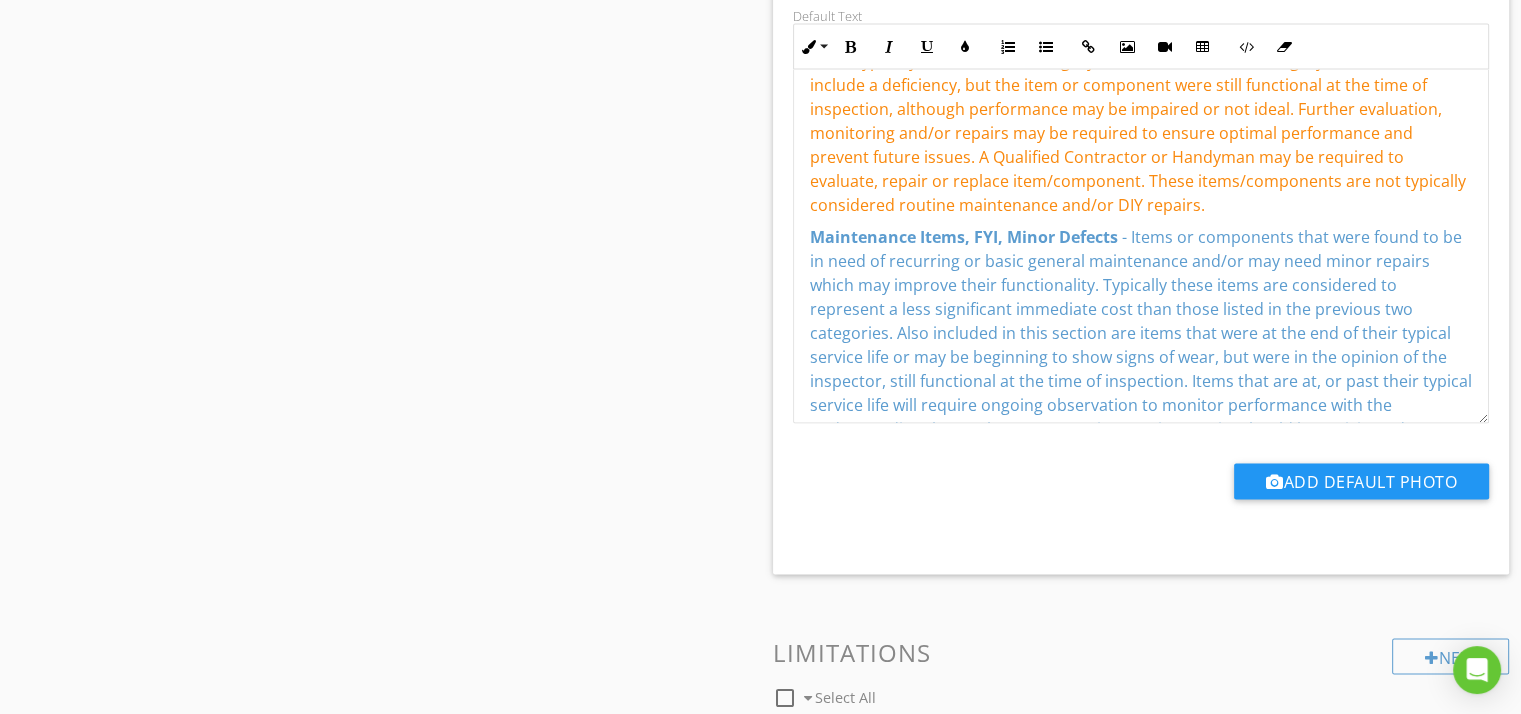 scroll, scrollTop: 326, scrollLeft: 0, axis: vertical 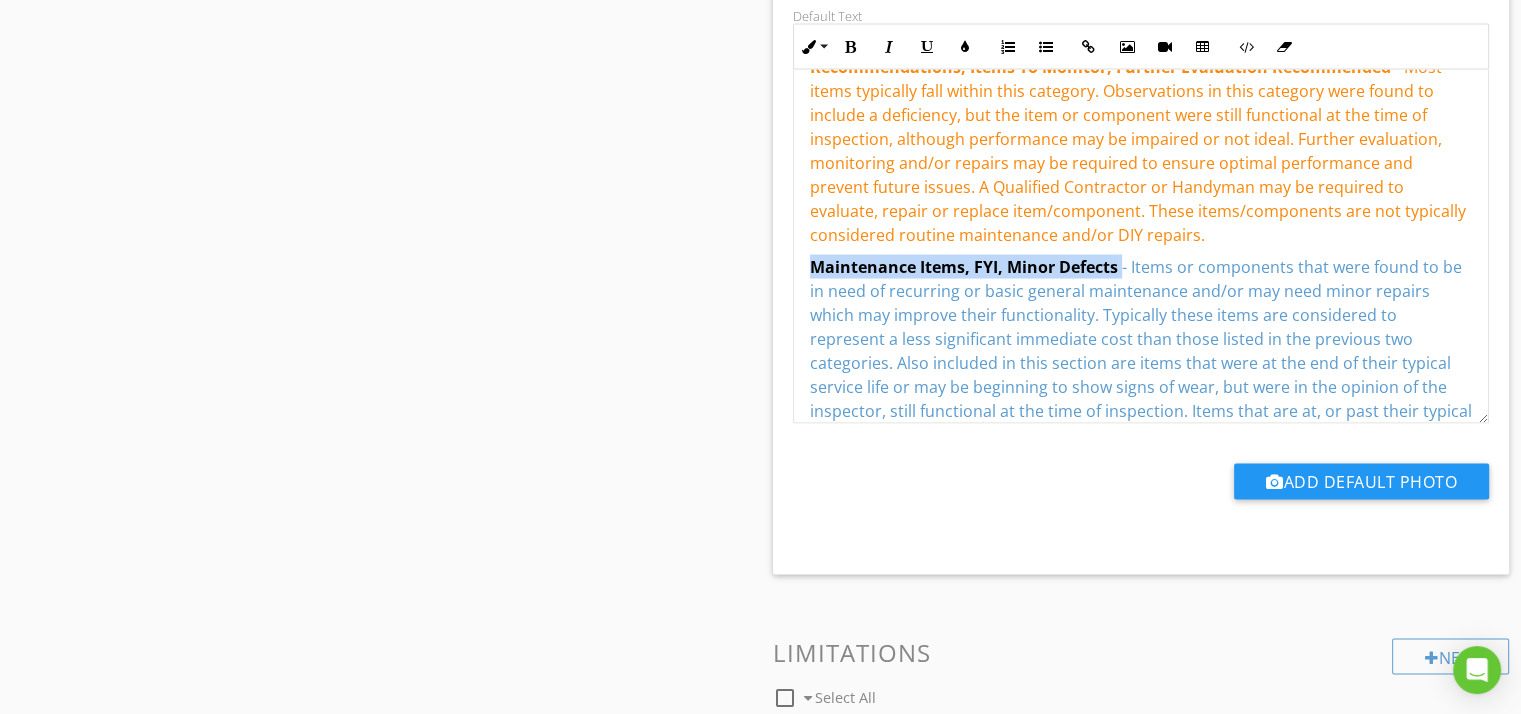 drag, startPoint x: 1119, startPoint y: 256, endPoint x: 804, endPoint y: 261, distance: 315.03967 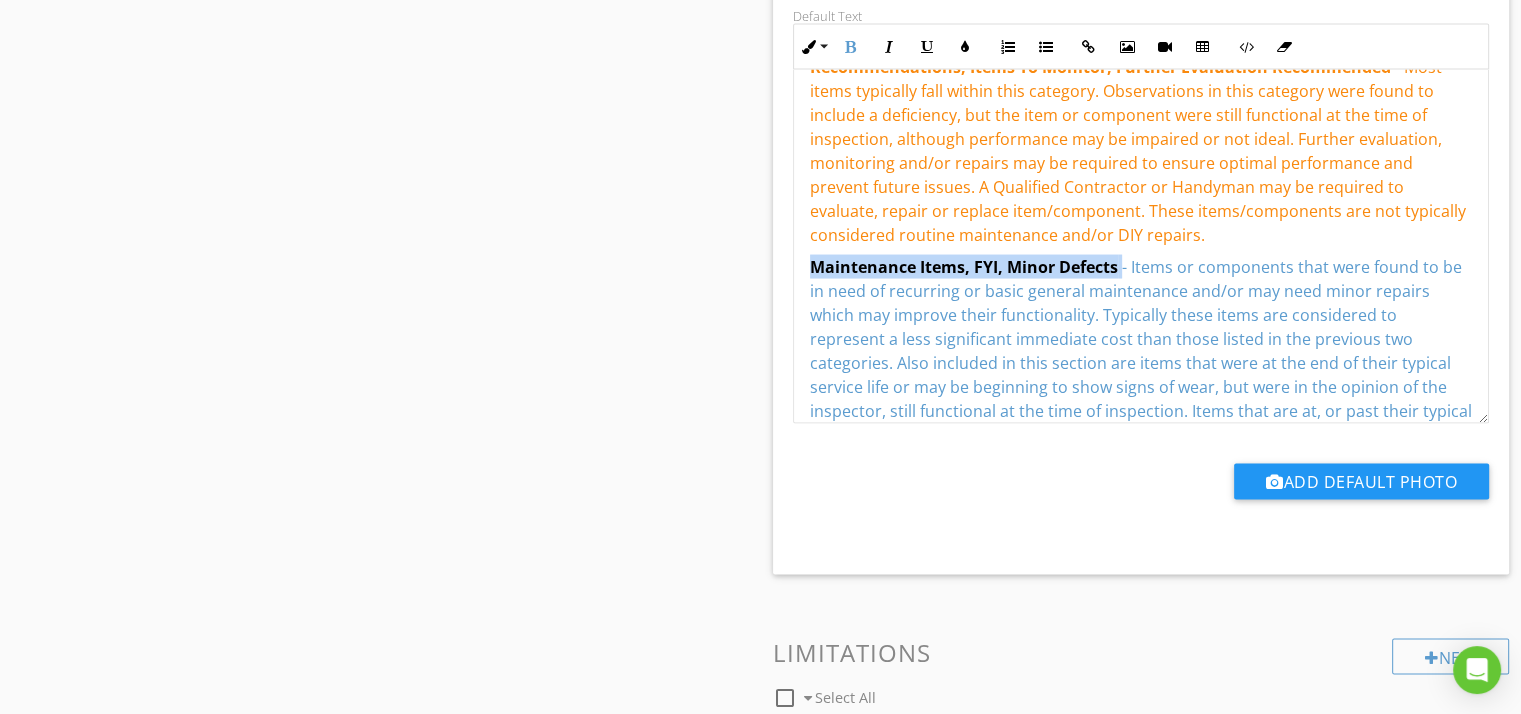 copy on "Maintenance Items, FYI, Minor Defects" 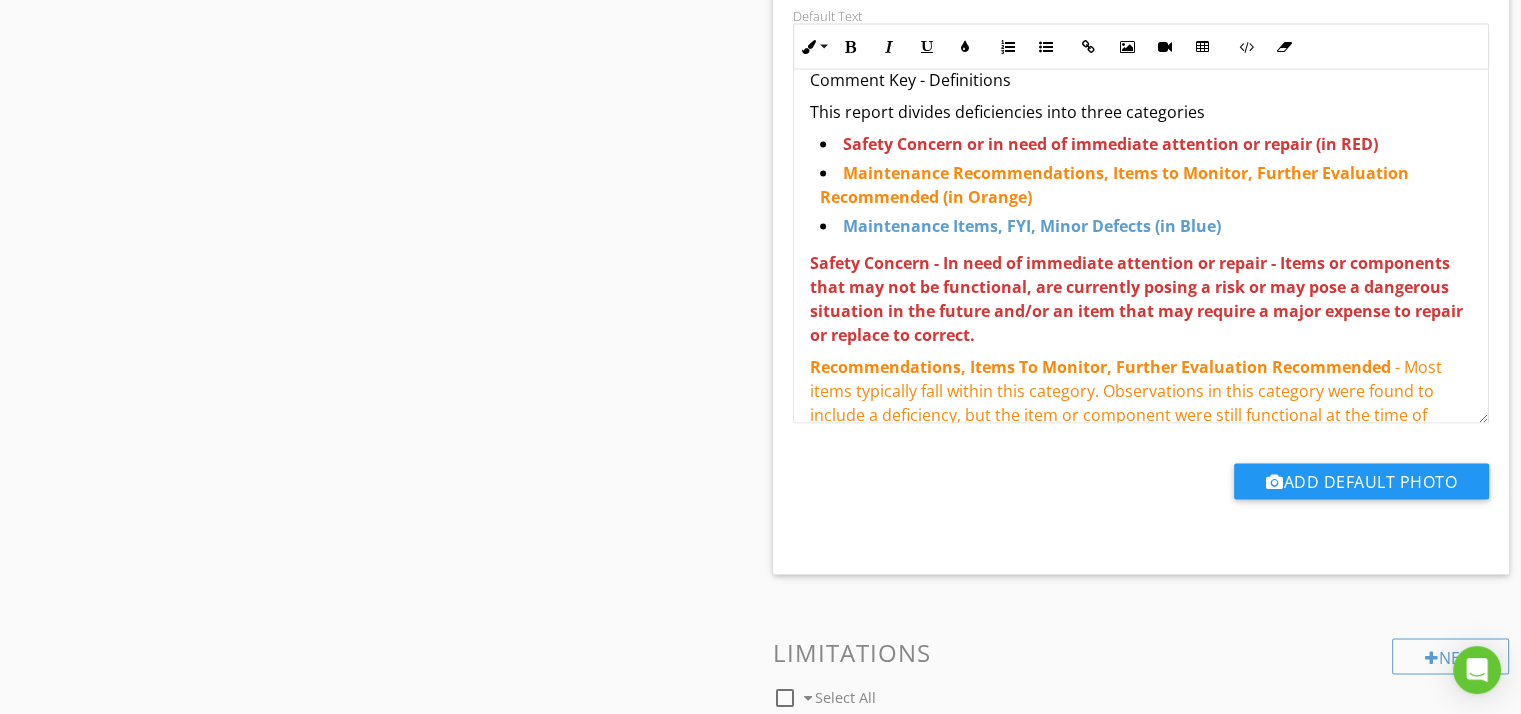 scroll, scrollTop: 0, scrollLeft: 0, axis: both 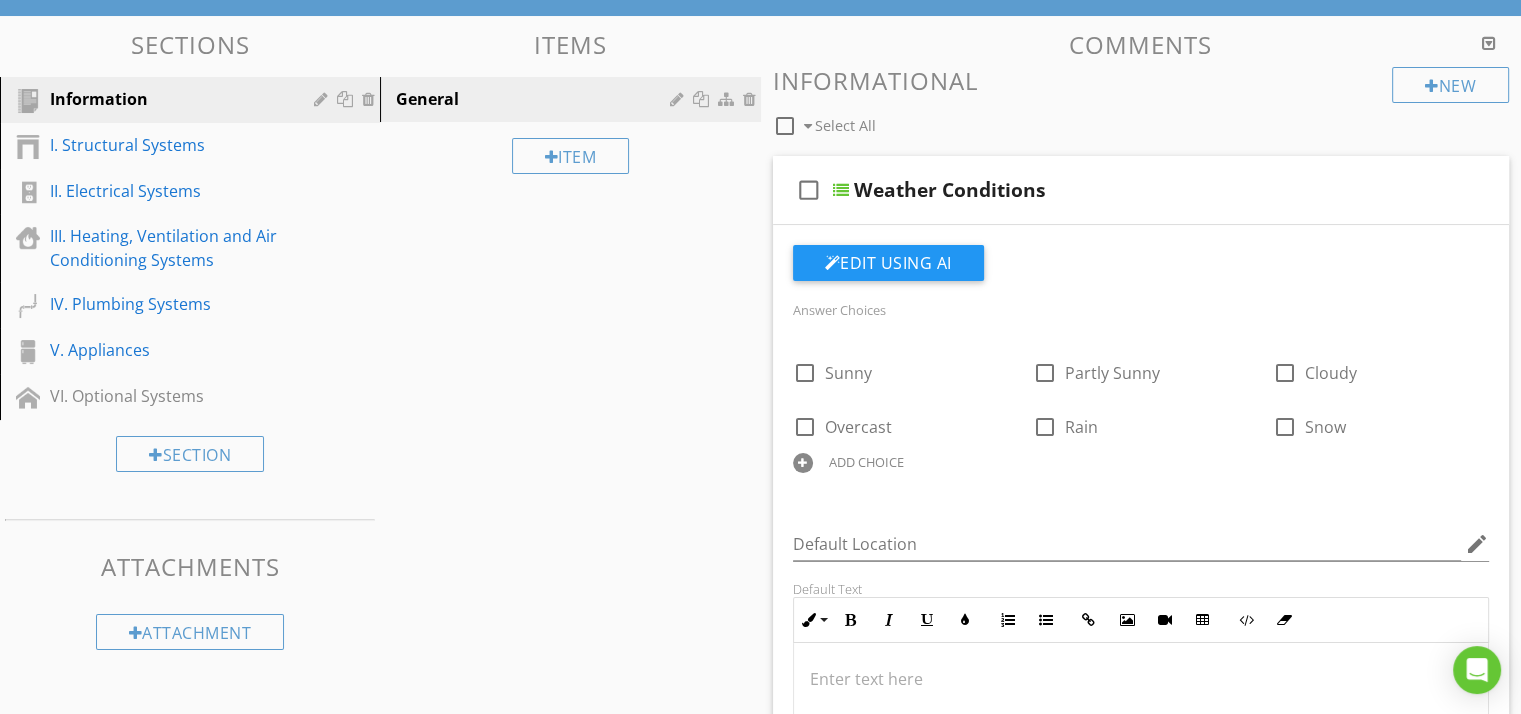 click on "Sections
Information           I. Structural Systems           II. Electrical Systems           III. Heating, Ventilation and Air Conditioning Systems           IV. Plumbing Systems           V. Appliances           VI. Optional Systems
Section
Attachments
Attachment
Items
General
Item
Comments
New
Informational   check_box_outline_blank     Select All       check_box_outline_blank
Weather Conditions
Edit Using AI
Answer Choices   check_box_outline_blank Sunny   check_box_outline_blank Partly Sunny   check_box_outline_blank Cloudy   check_box_outline_blank Overcast   check_box_outline_blank Rain   check_box_outline_blank Snow         ADD CHOICE     Default Location edit       Default Text   Inline Style XLarge Bold" at bounding box center (760, 8541) 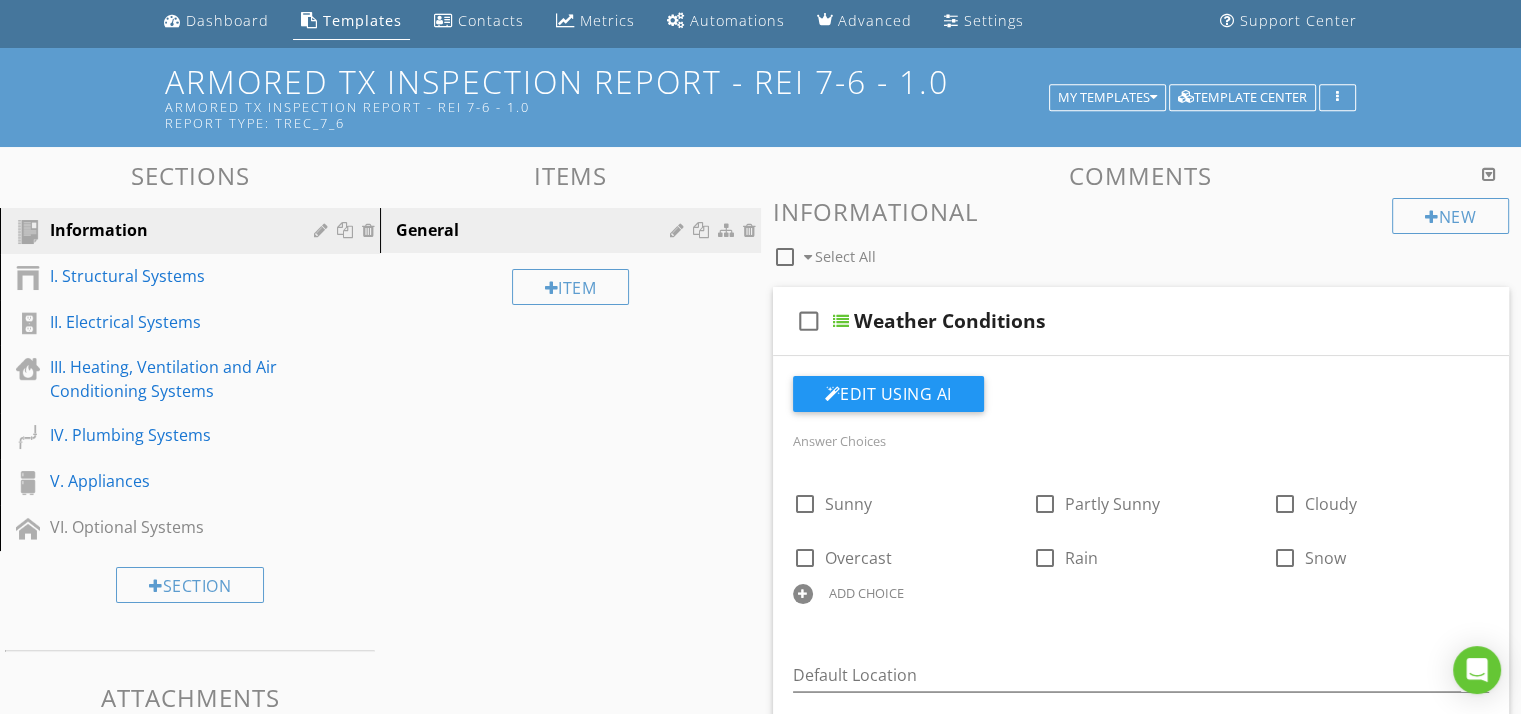 scroll, scrollTop: 100, scrollLeft: 0, axis: vertical 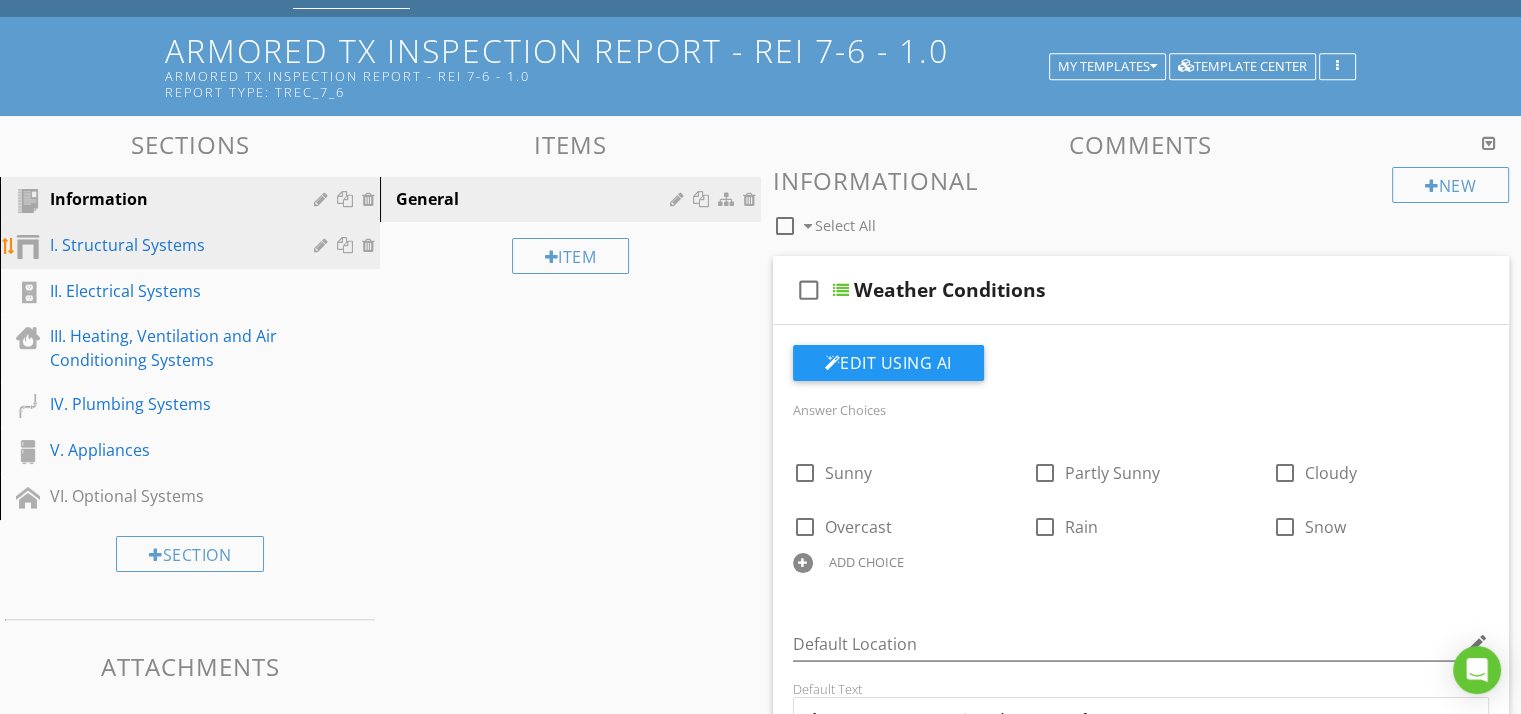 click on "I. Structural Systems" at bounding box center [167, 245] 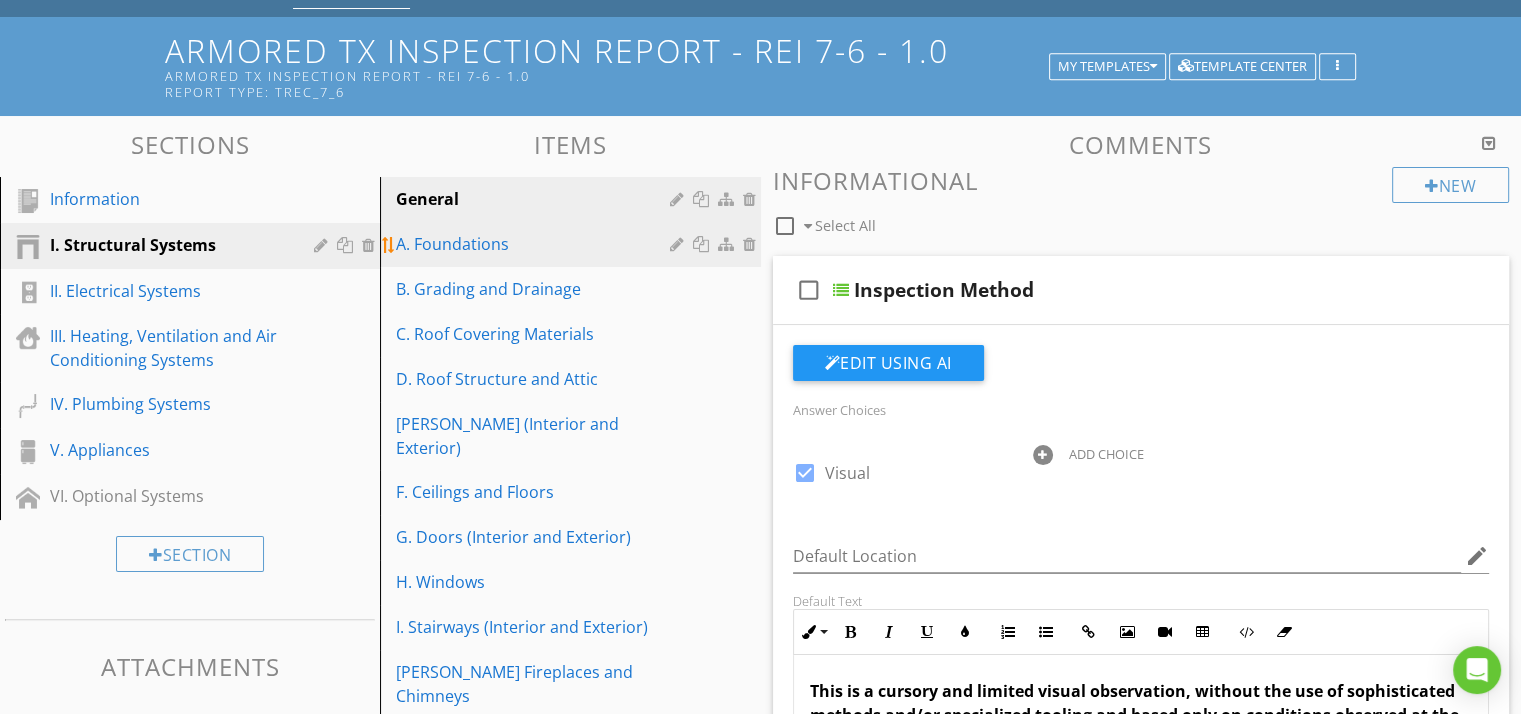 click on "A. Foundations" at bounding box center [535, 244] 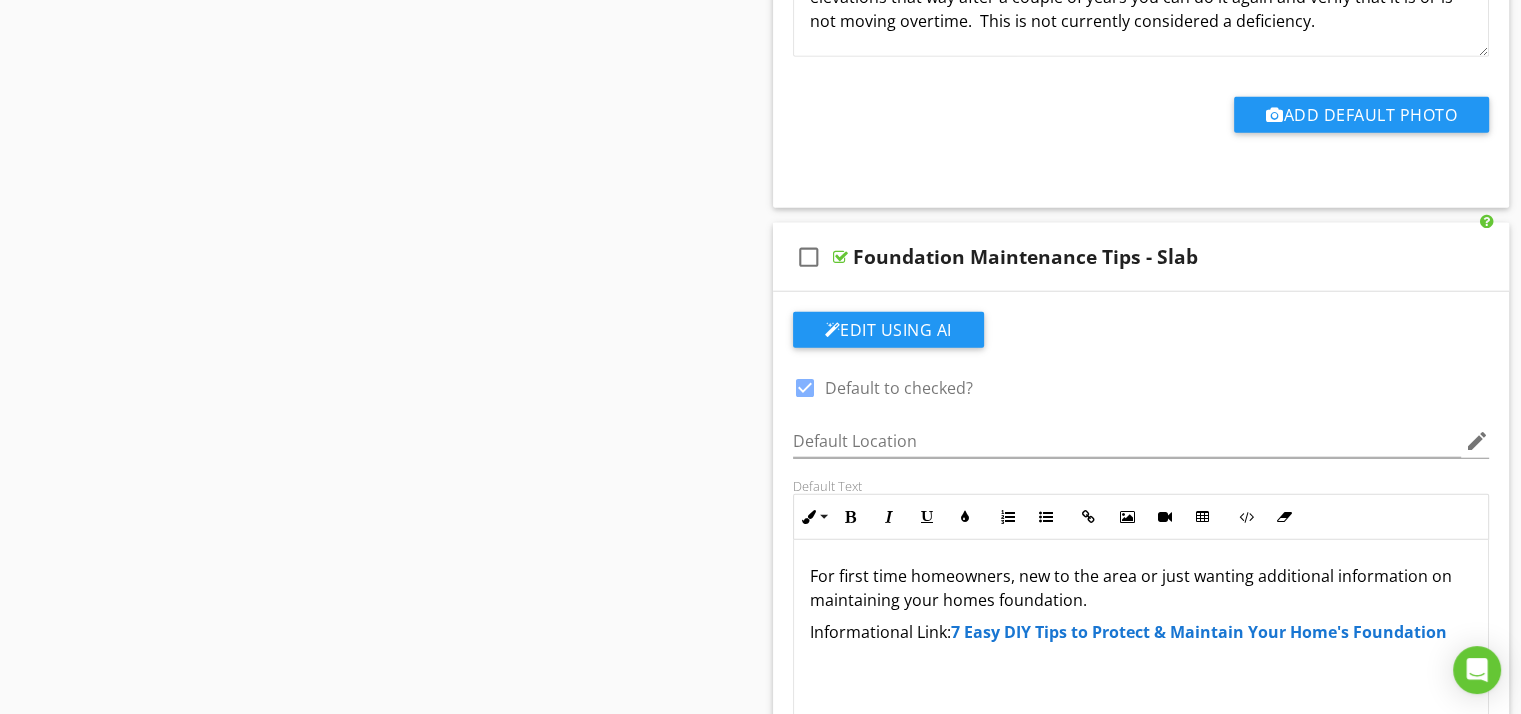 scroll, scrollTop: 5300, scrollLeft: 0, axis: vertical 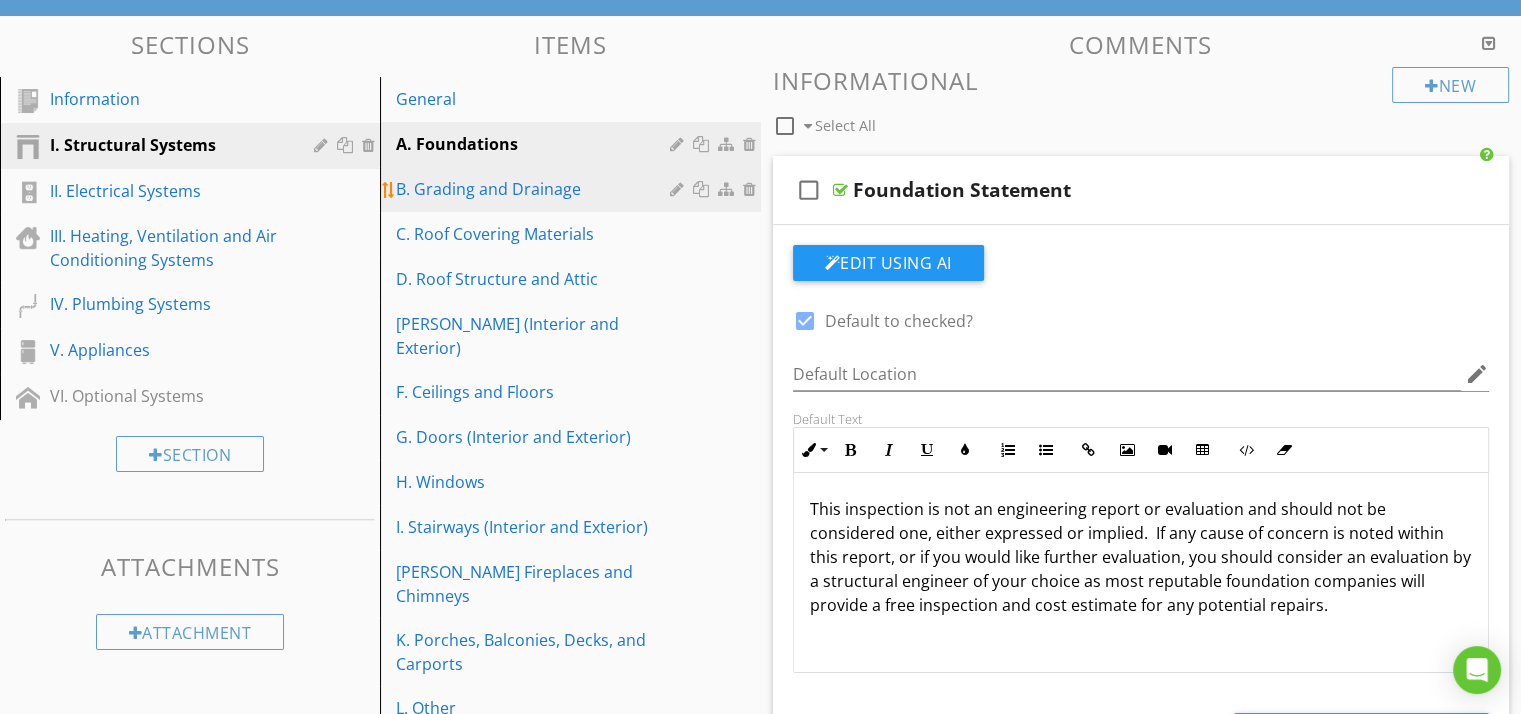 click on "B. Grading and Drainage" at bounding box center [535, 189] 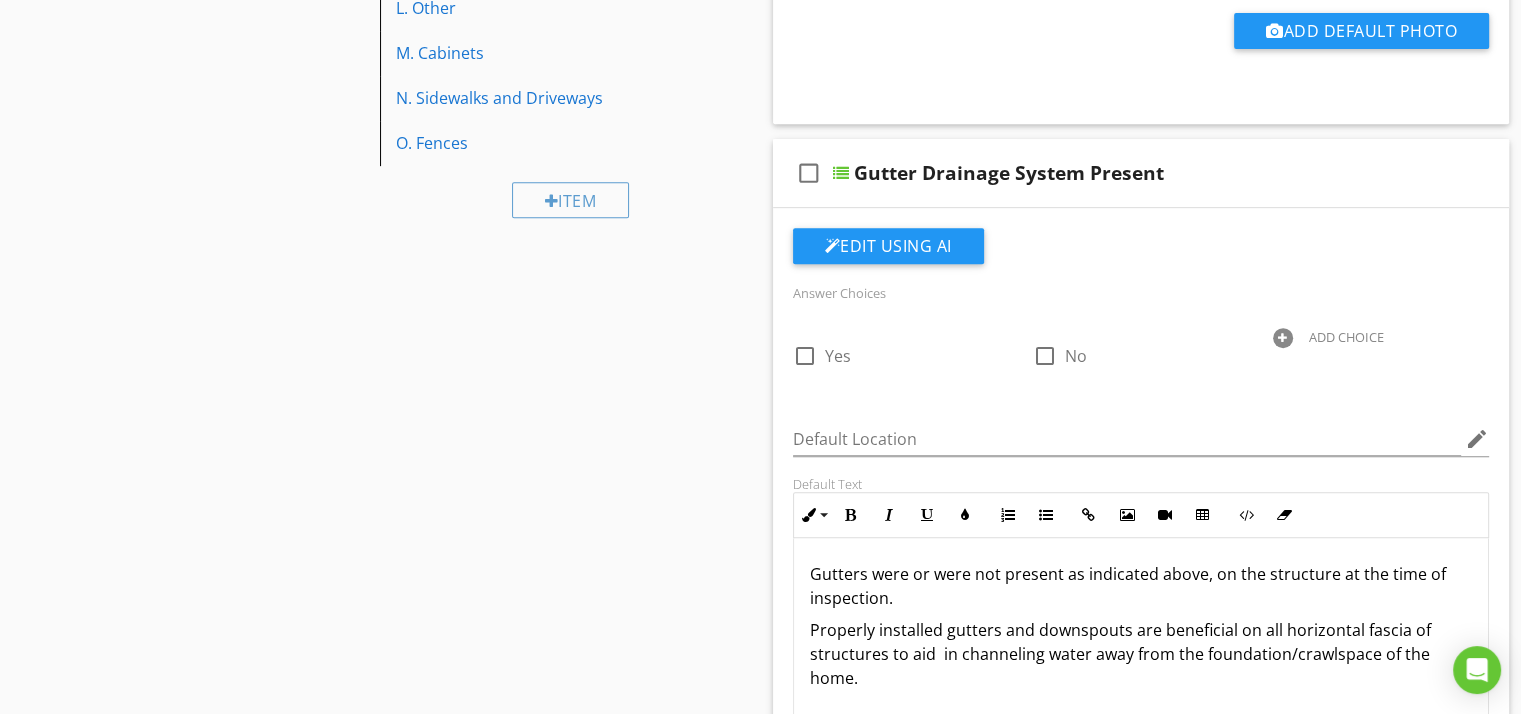scroll, scrollTop: 1000, scrollLeft: 0, axis: vertical 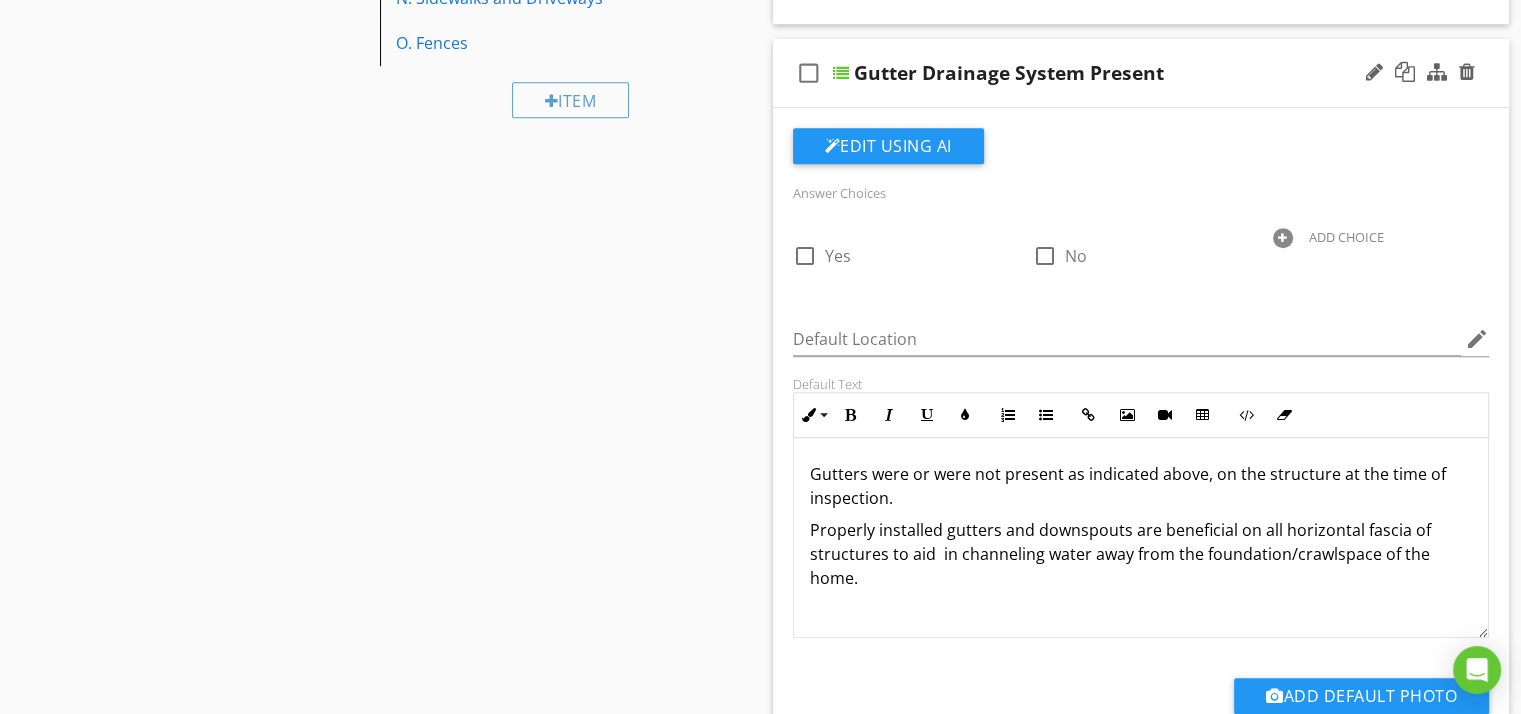 click on "Properly installed gutters and downspouts are beneficial on all horizontal fascia of structures to aid  in channeling water away from the foundation/crawlspace of the home." at bounding box center (1141, 554) 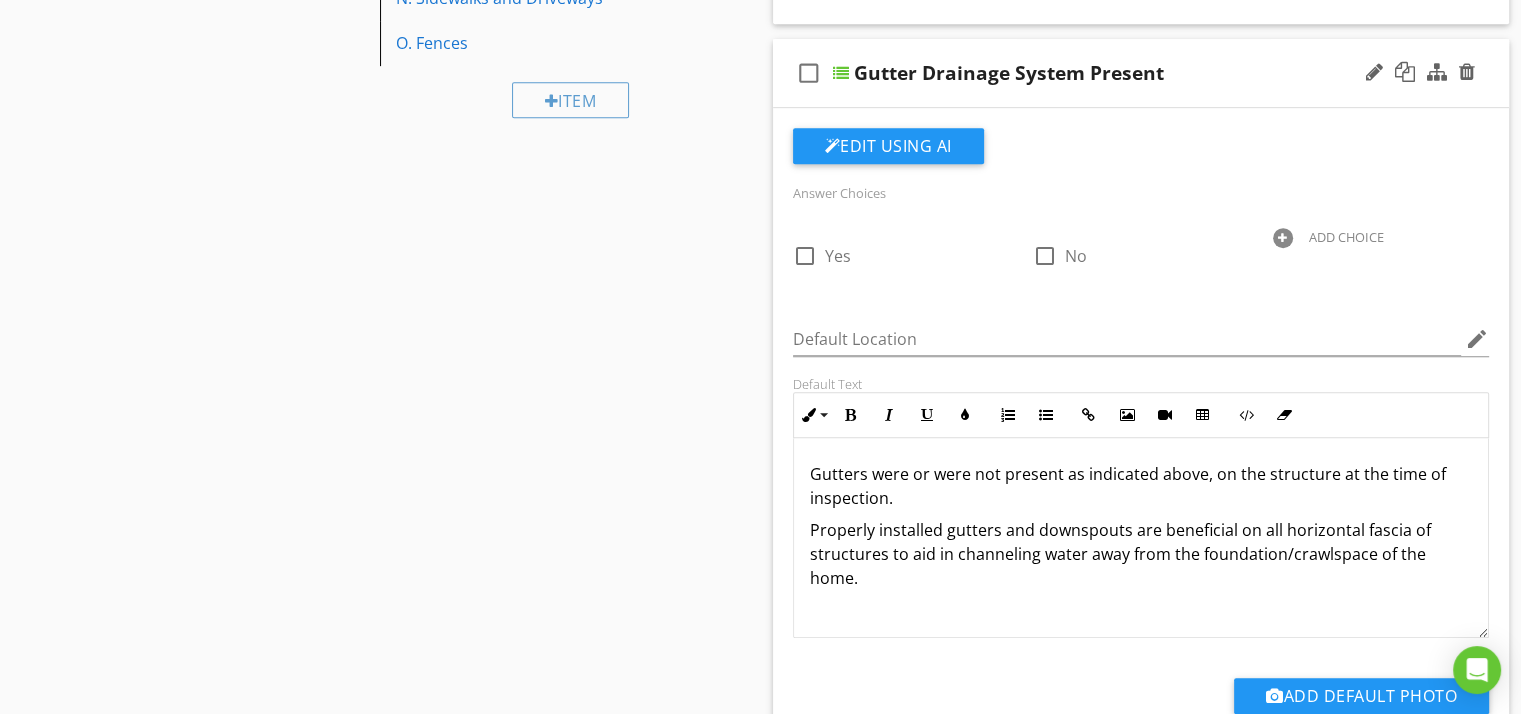 scroll, scrollTop: 0, scrollLeft: 0, axis: both 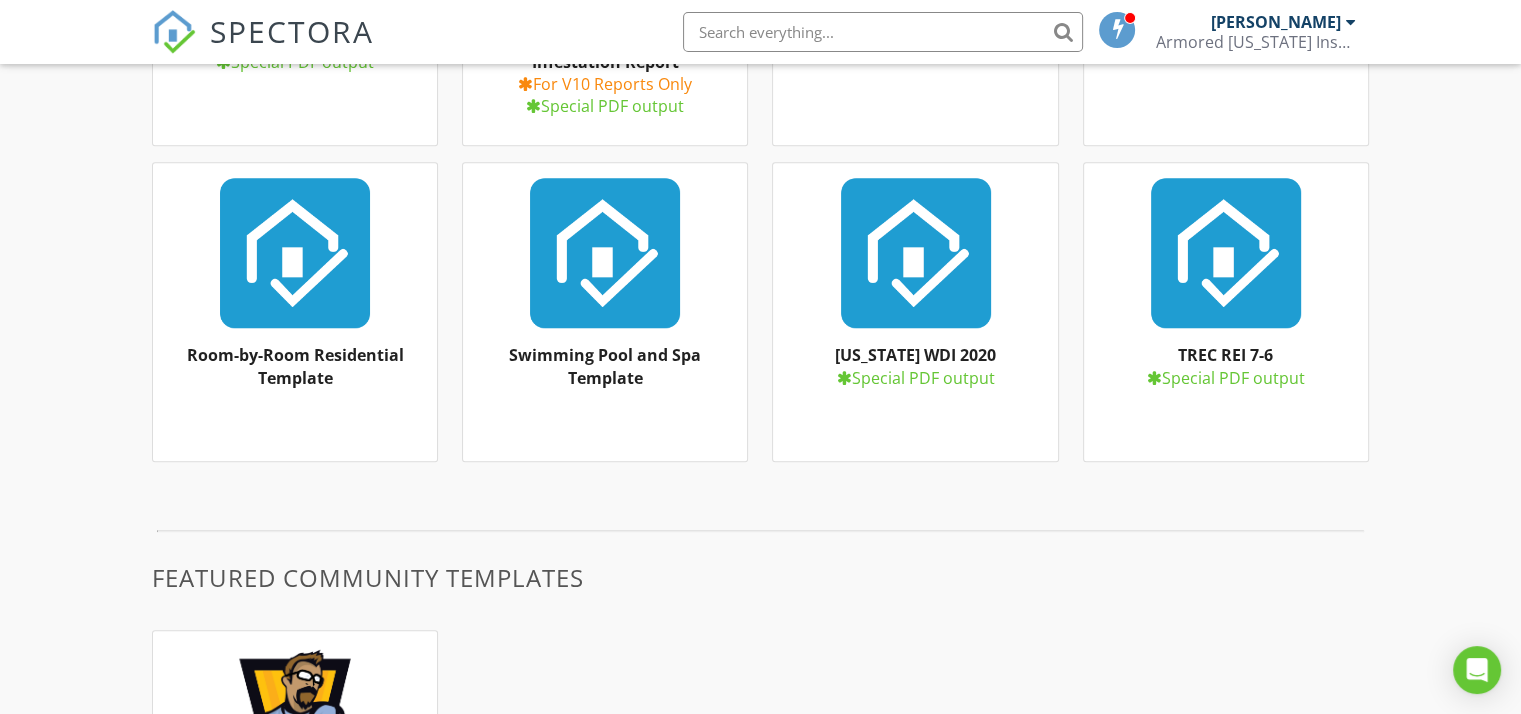 click on "TREC REI 7-6
Special PDF output" at bounding box center [1226, 312] 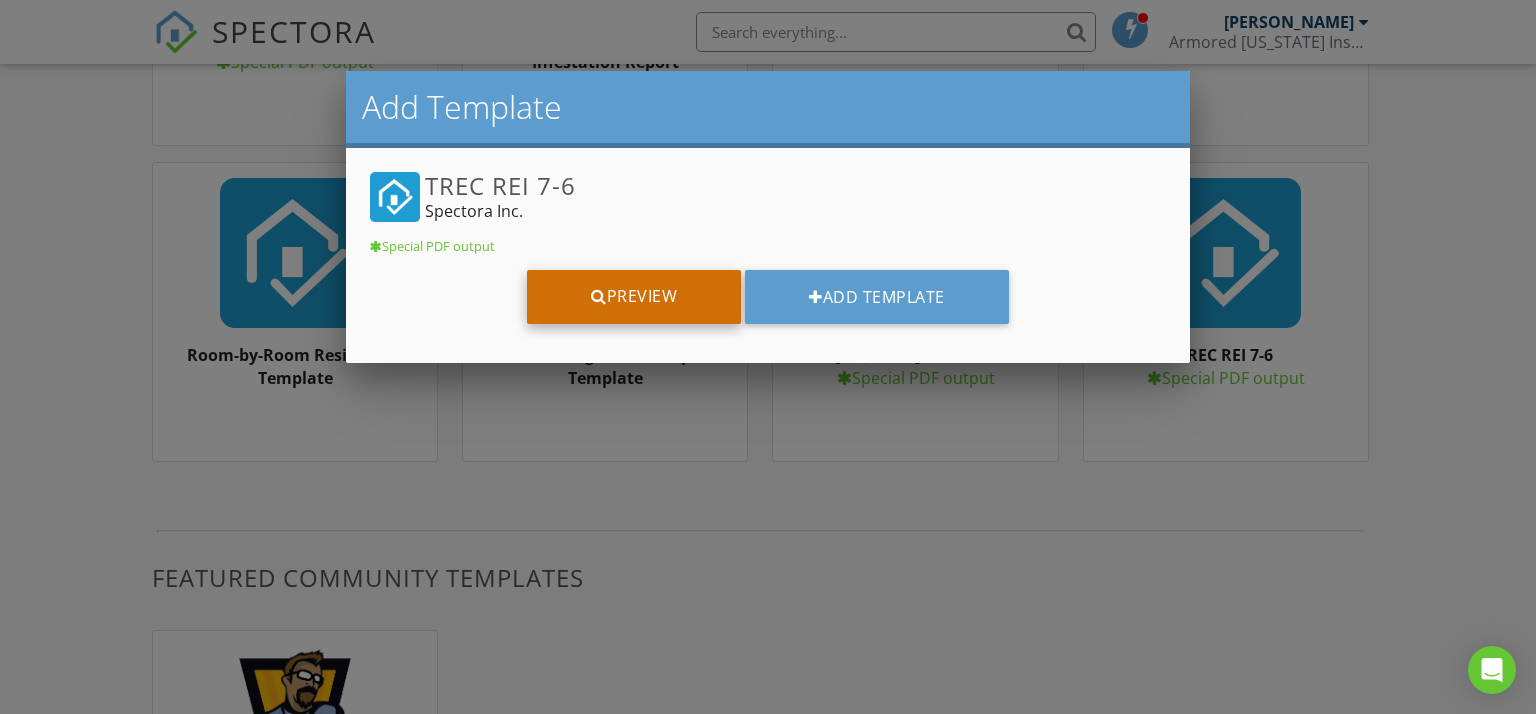 click on "Preview" at bounding box center (634, 297) 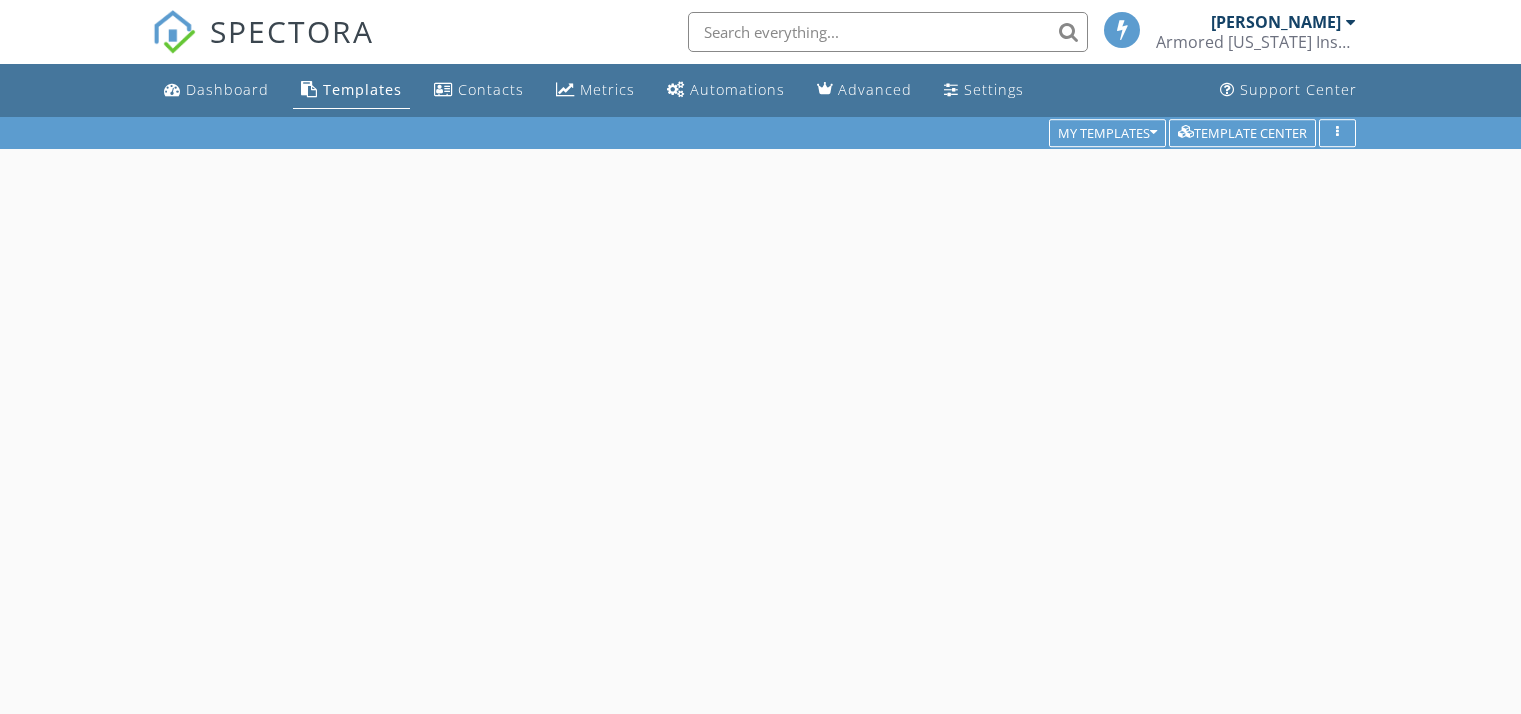 scroll, scrollTop: 0, scrollLeft: 0, axis: both 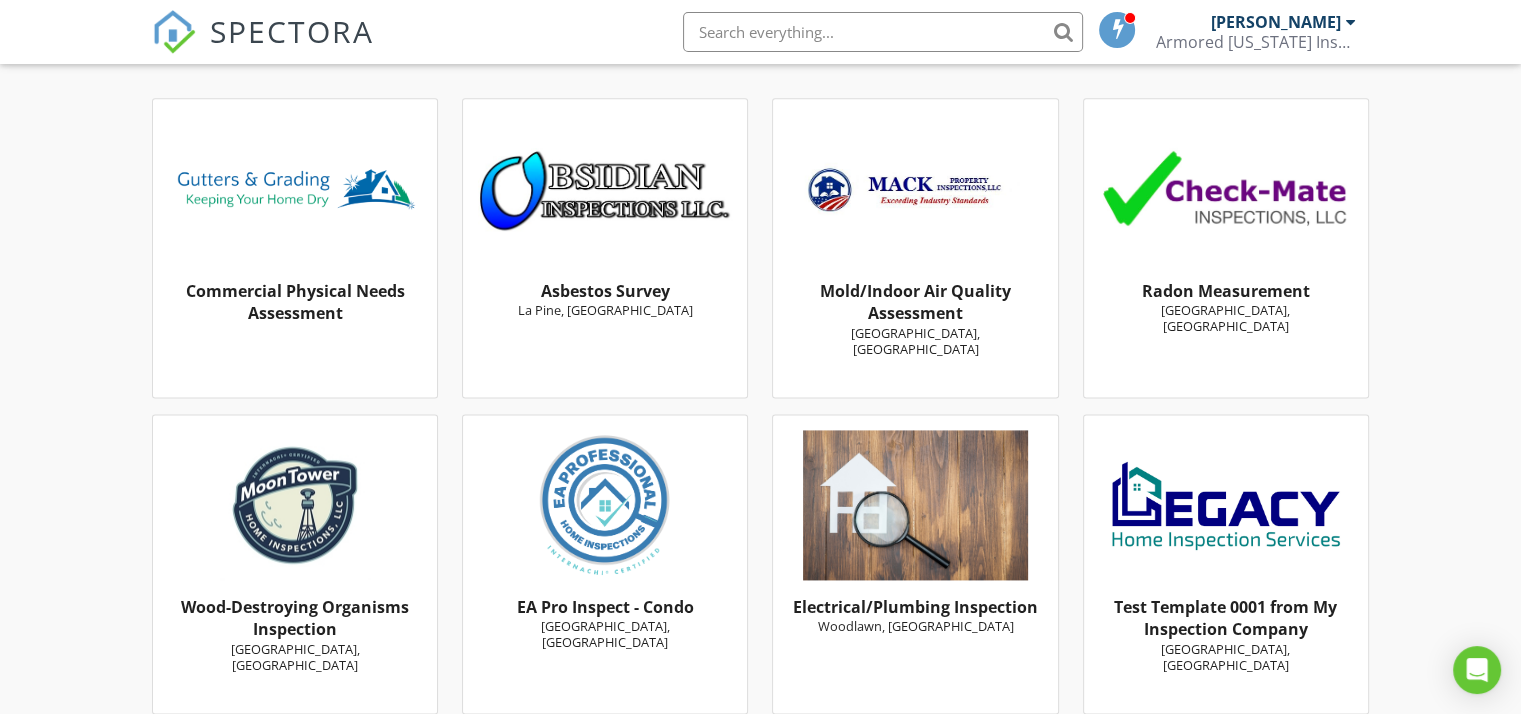 click on "Mold/Indoor Air Quality Assessment" at bounding box center [915, 302] 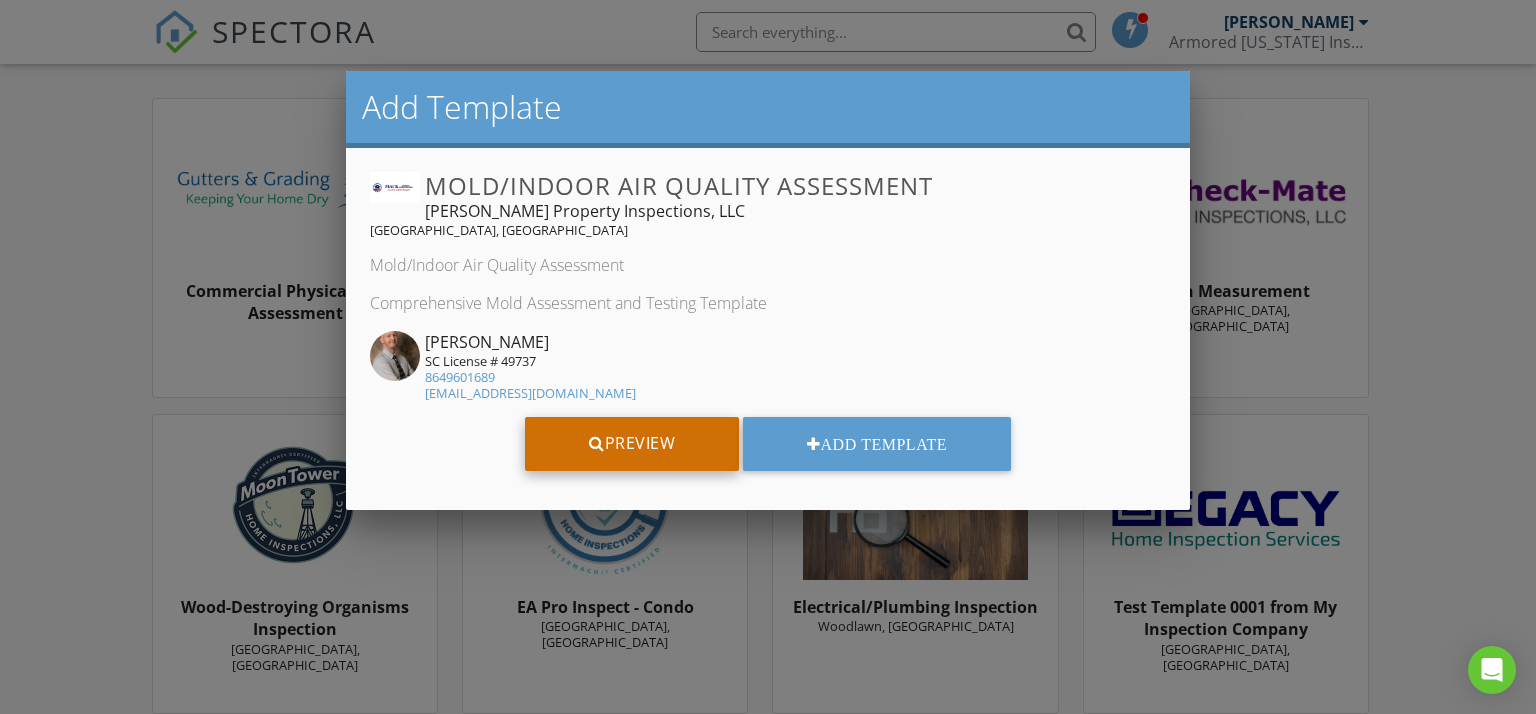 click on "Preview" at bounding box center (632, 444) 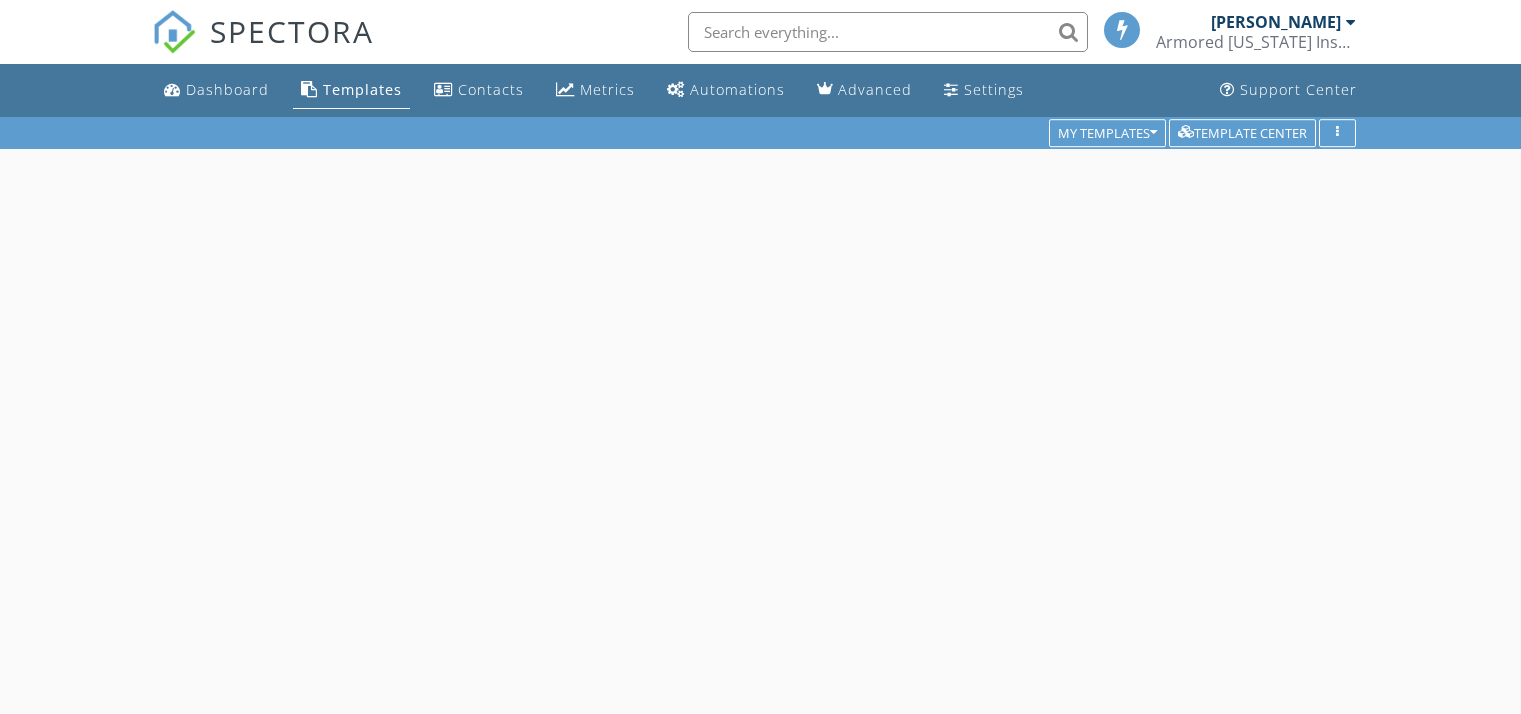 scroll, scrollTop: 0, scrollLeft: 0, axis: both 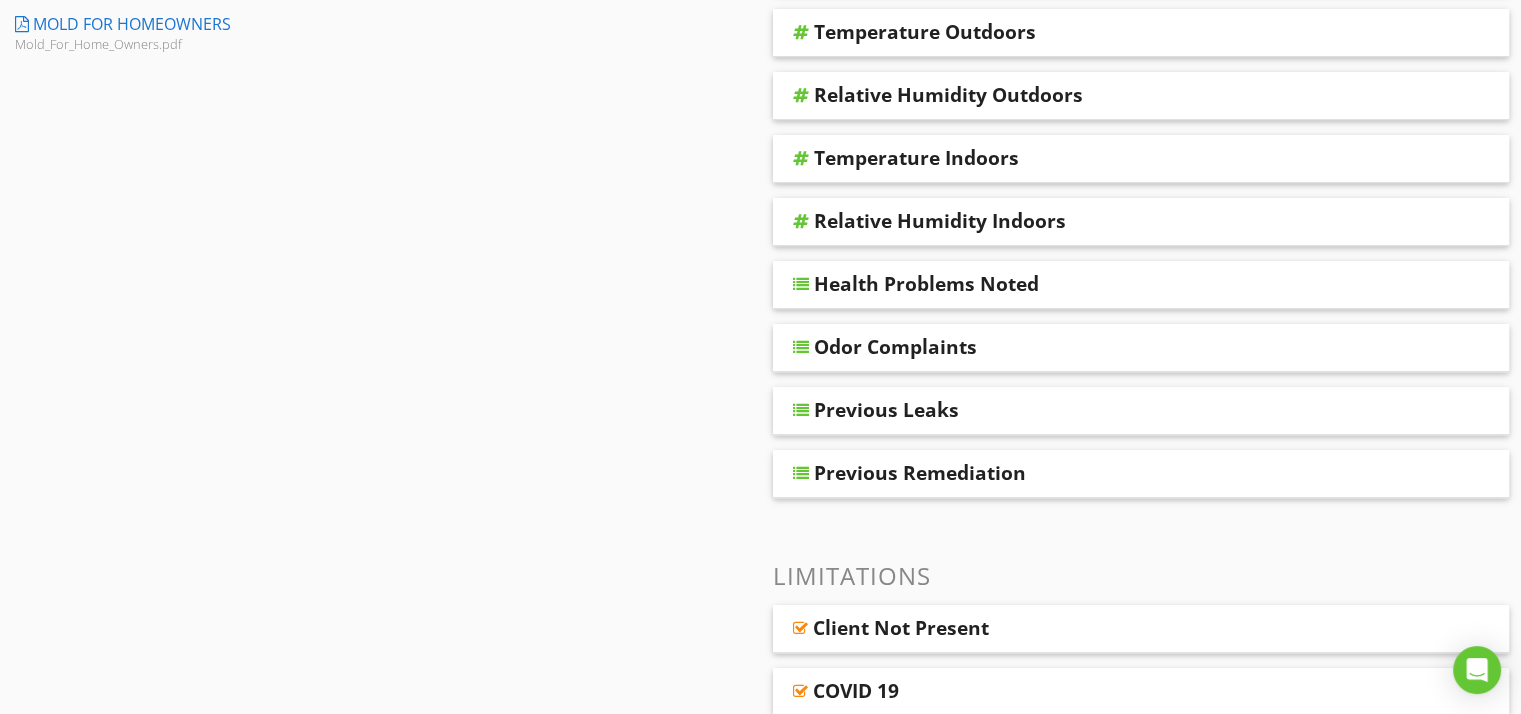 click on "Health Problems Noted" at bounding box center (926, 284) 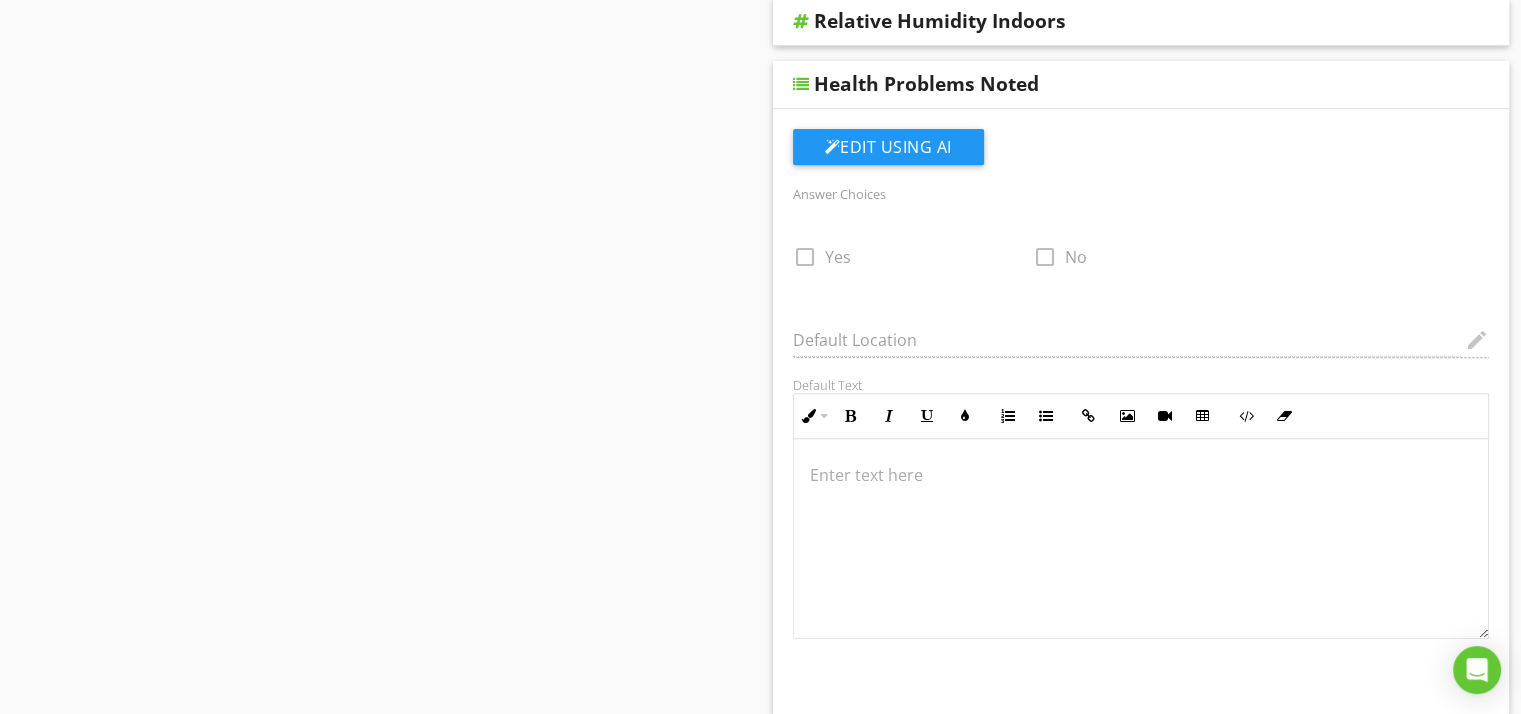 scroll, scrollTop: 700, scrollLeft: 0, axis: vertical 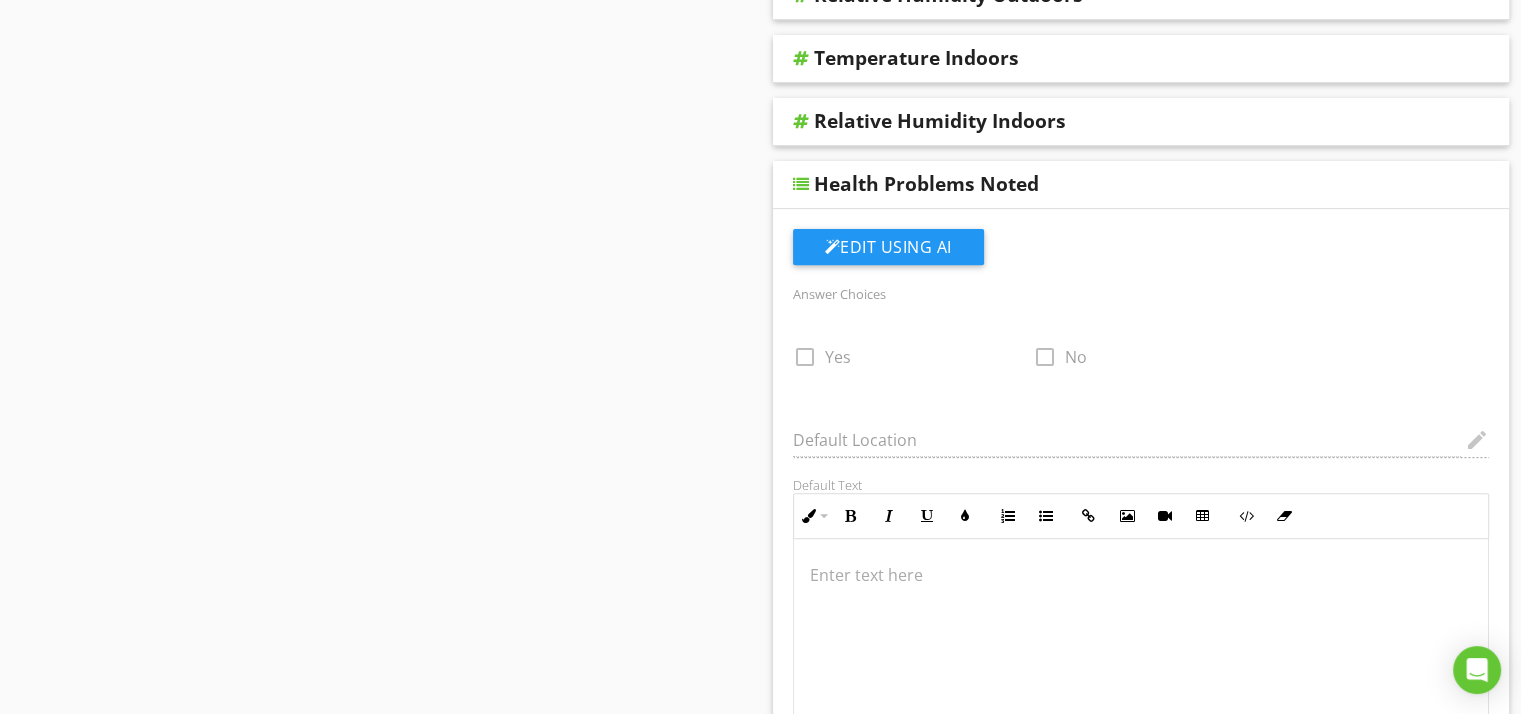 click on "Health Problems Noted" at bounding box center [926, 184] 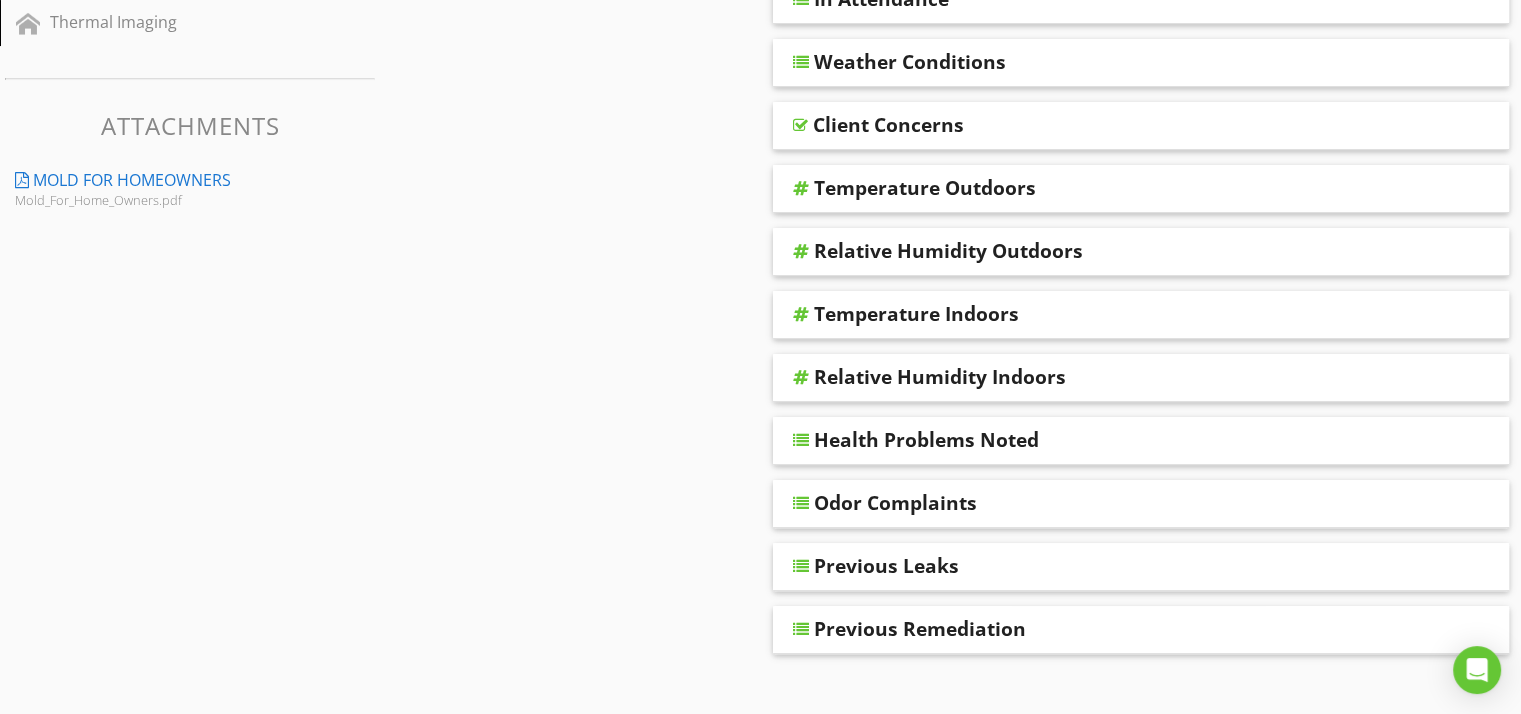scroll, scrollTop: 86, scrollLeft: 0, axis: vertical 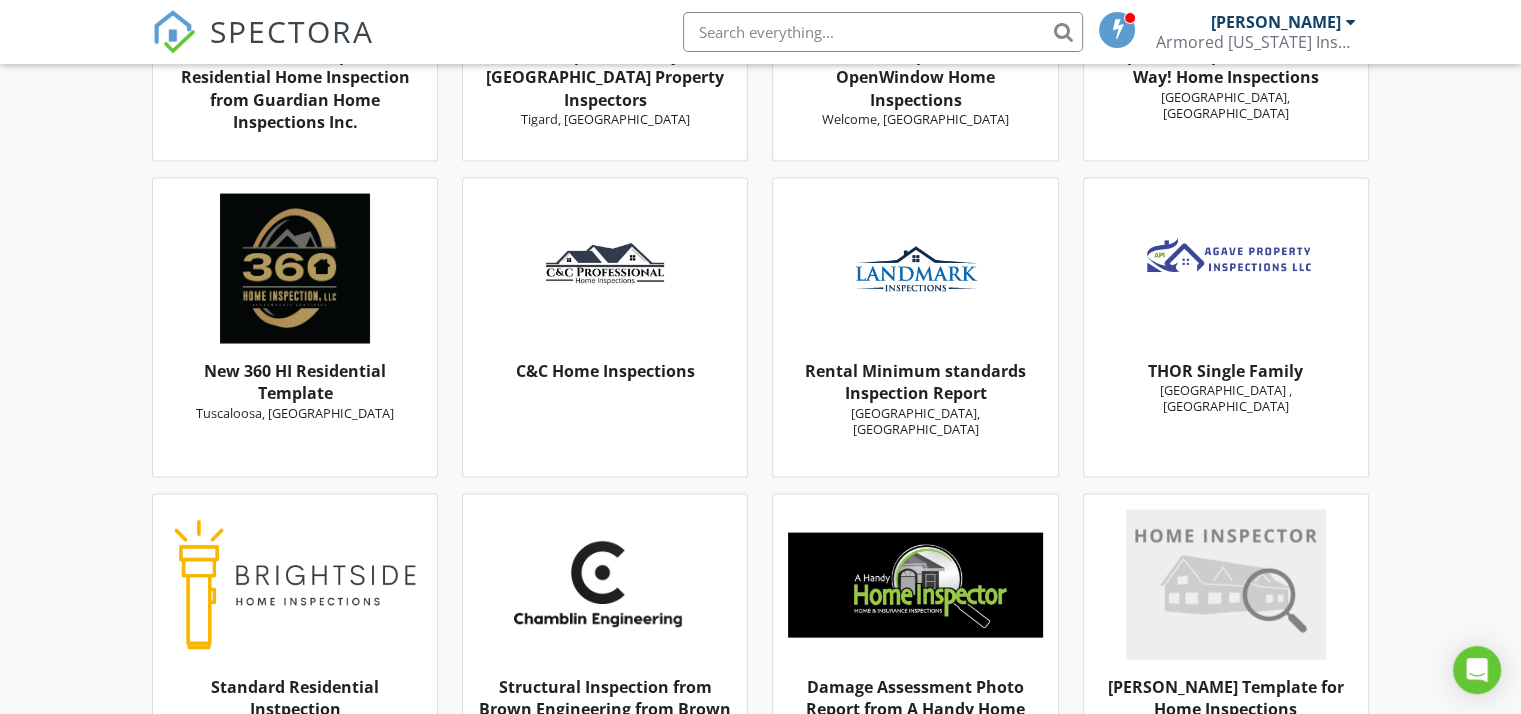 click on "C&C Home Inspections" at bounding box center [605, 371] 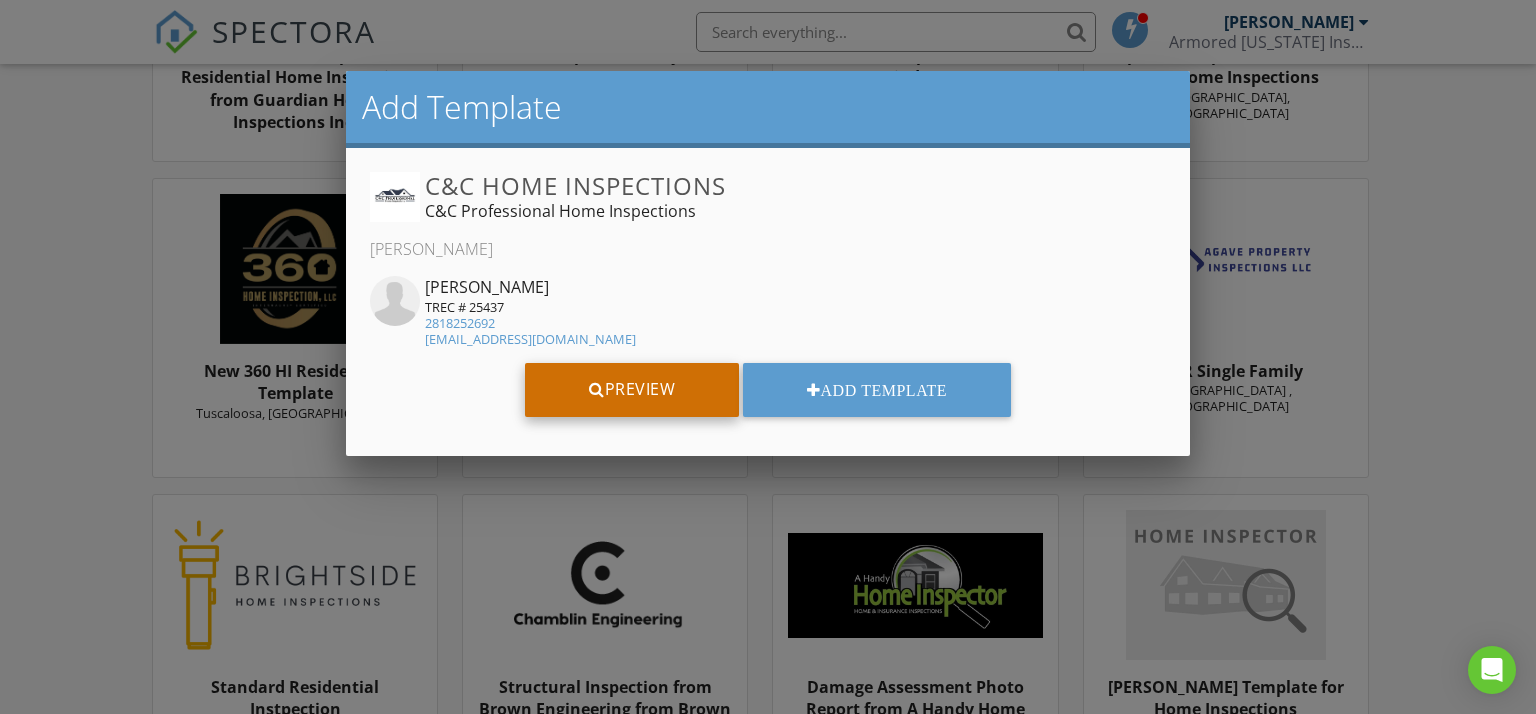 click on "Preview" at bounding box center (632, 390) 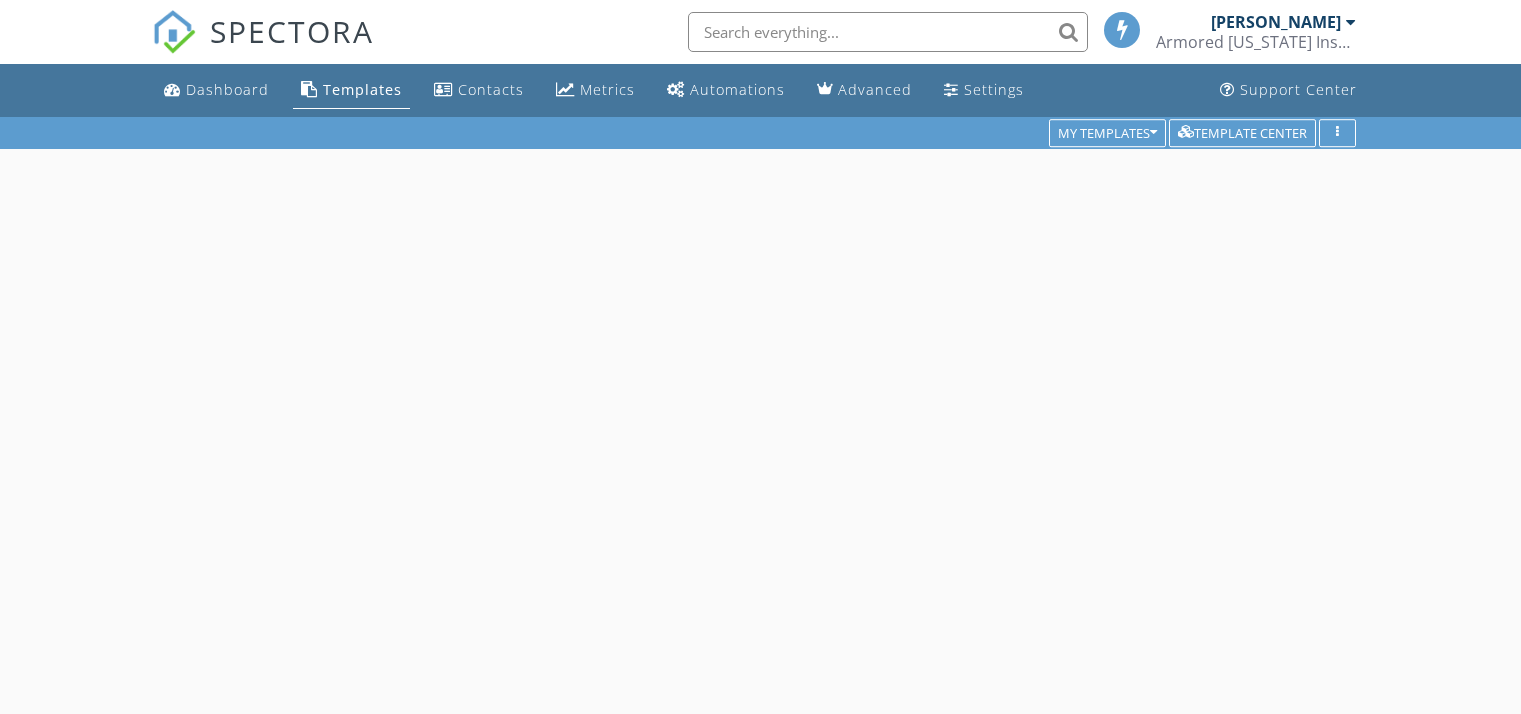 scroll, scrollTop: 0, scrollLeft: 0, axis: both 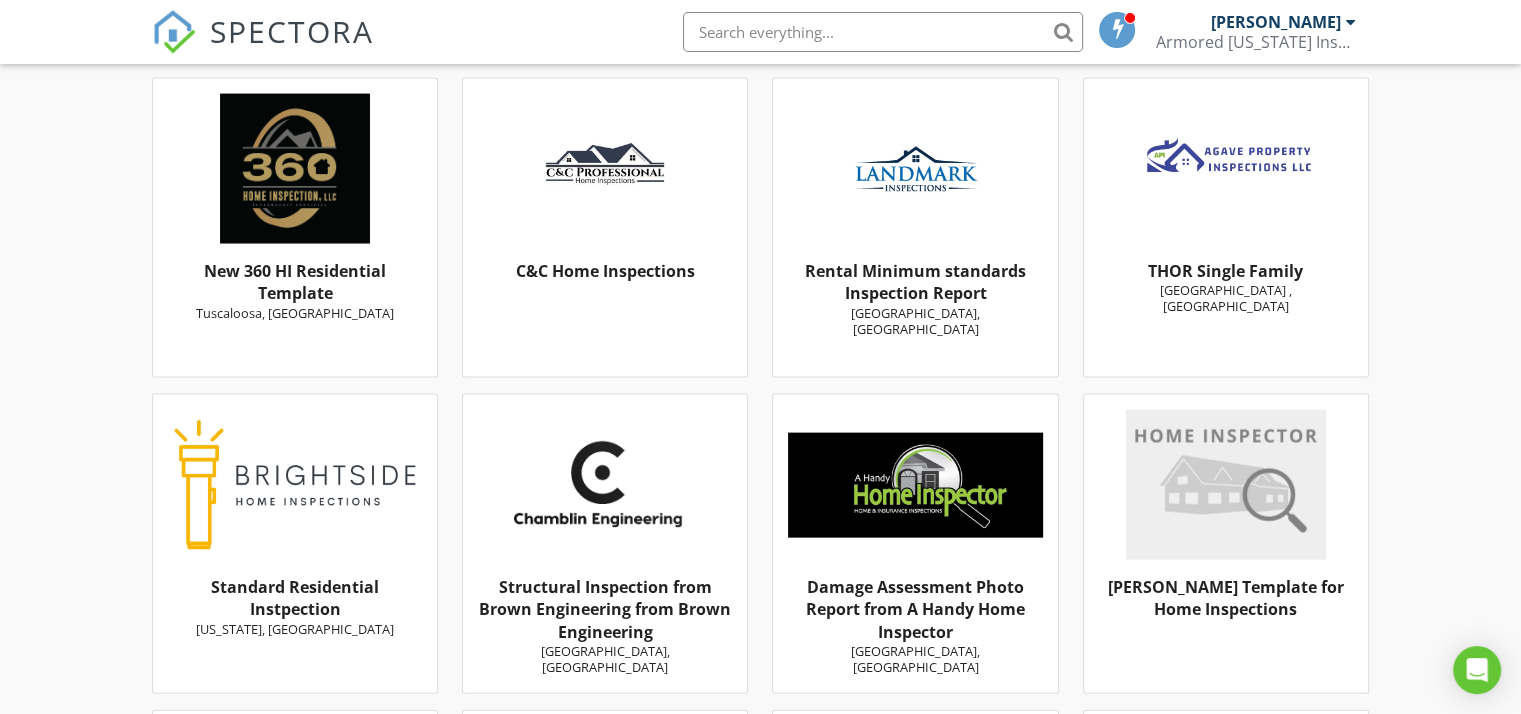 click on "[GEOGRAPHIC_DATA] , [GEOGRAPHIC_DATA]" at bounding box center [1226, 298] 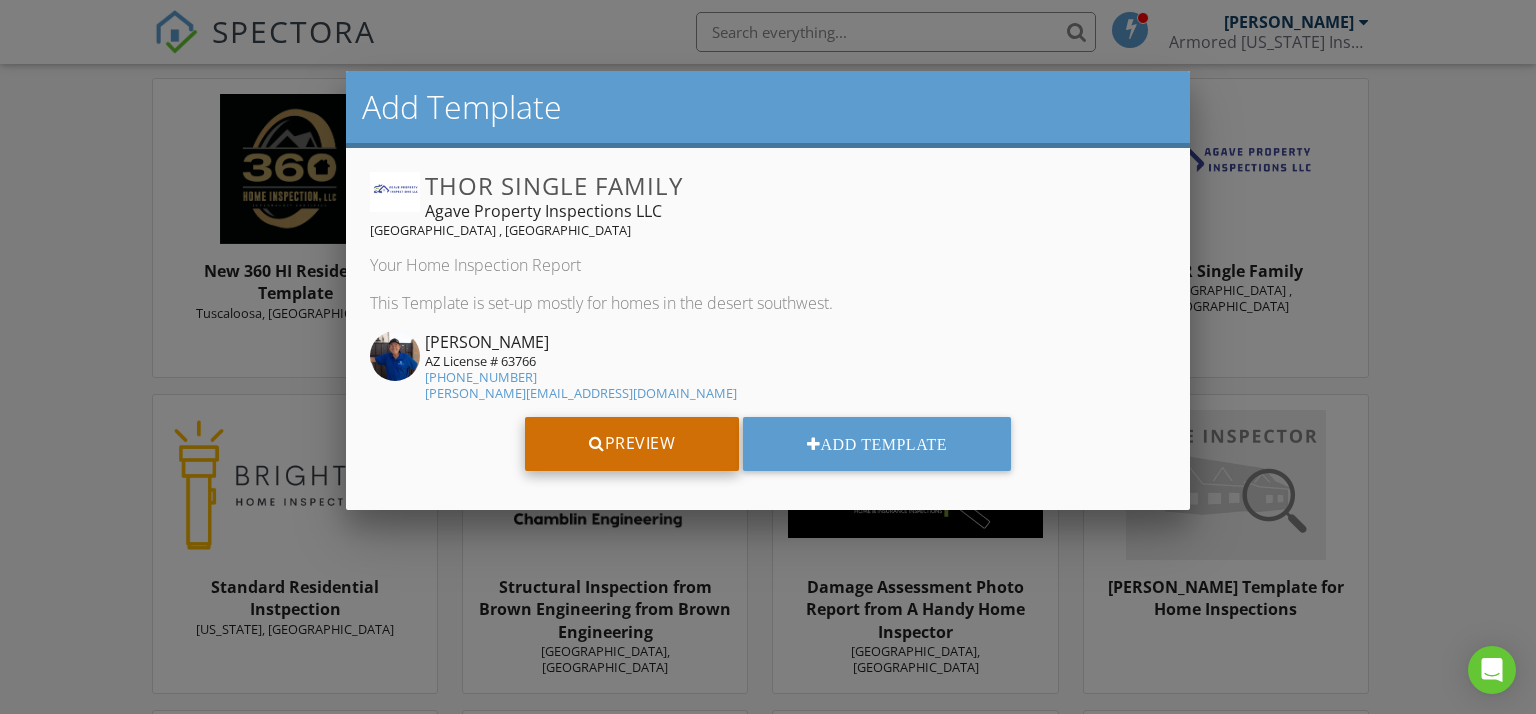 click on "Preview" at bounding box center (632, 444) 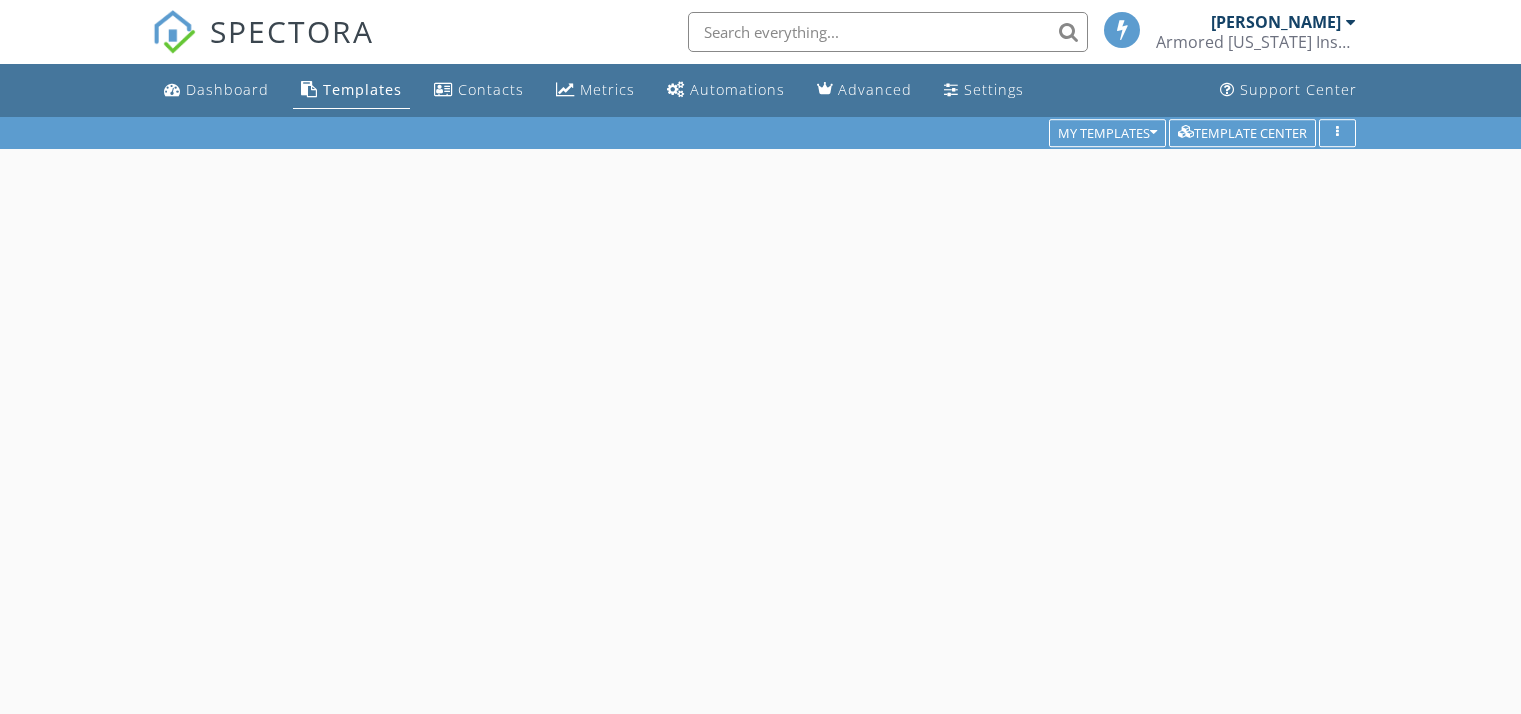 scroll, scrollTop: 0, scrollLeft: 0, axis: both 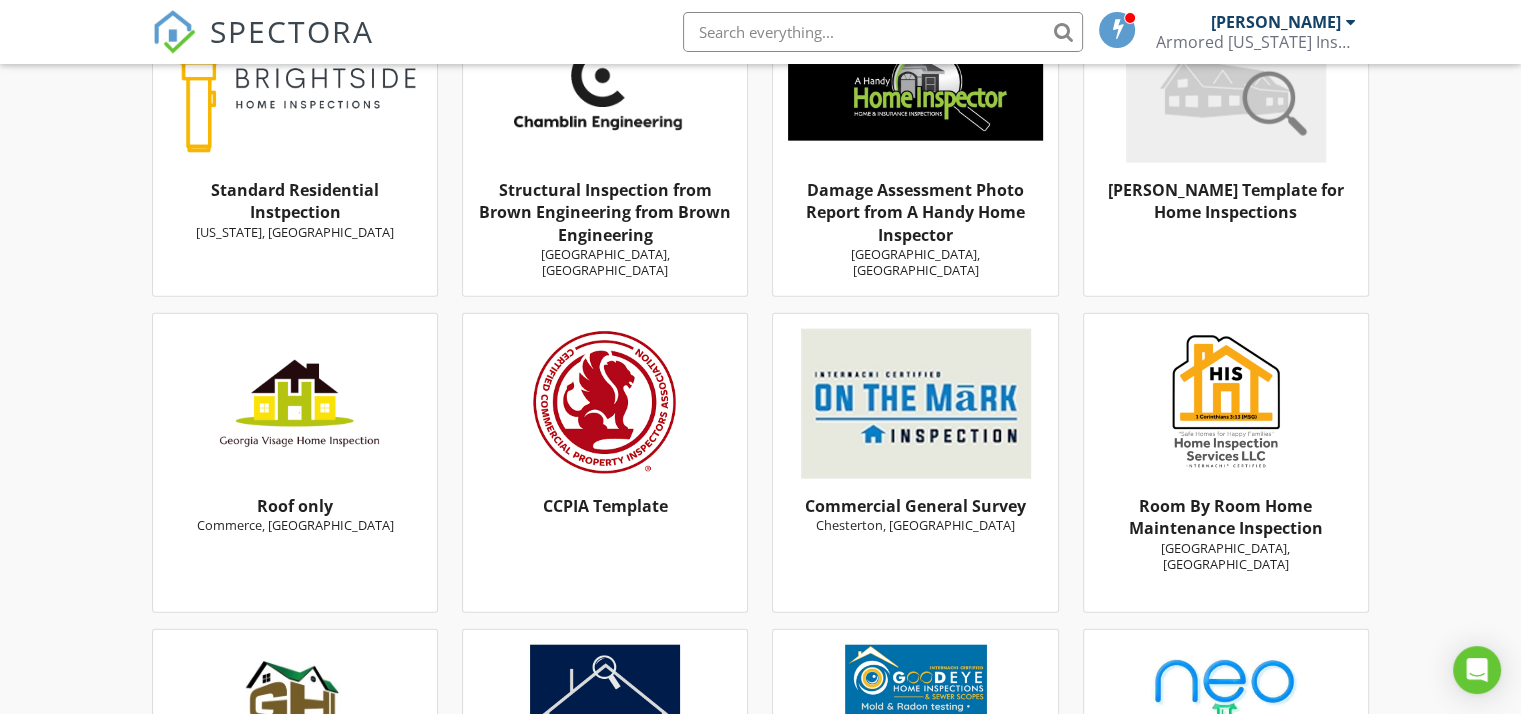 click on "Ben Gromicko's Template for Home Inspections" at bounding box center [1226, 201] 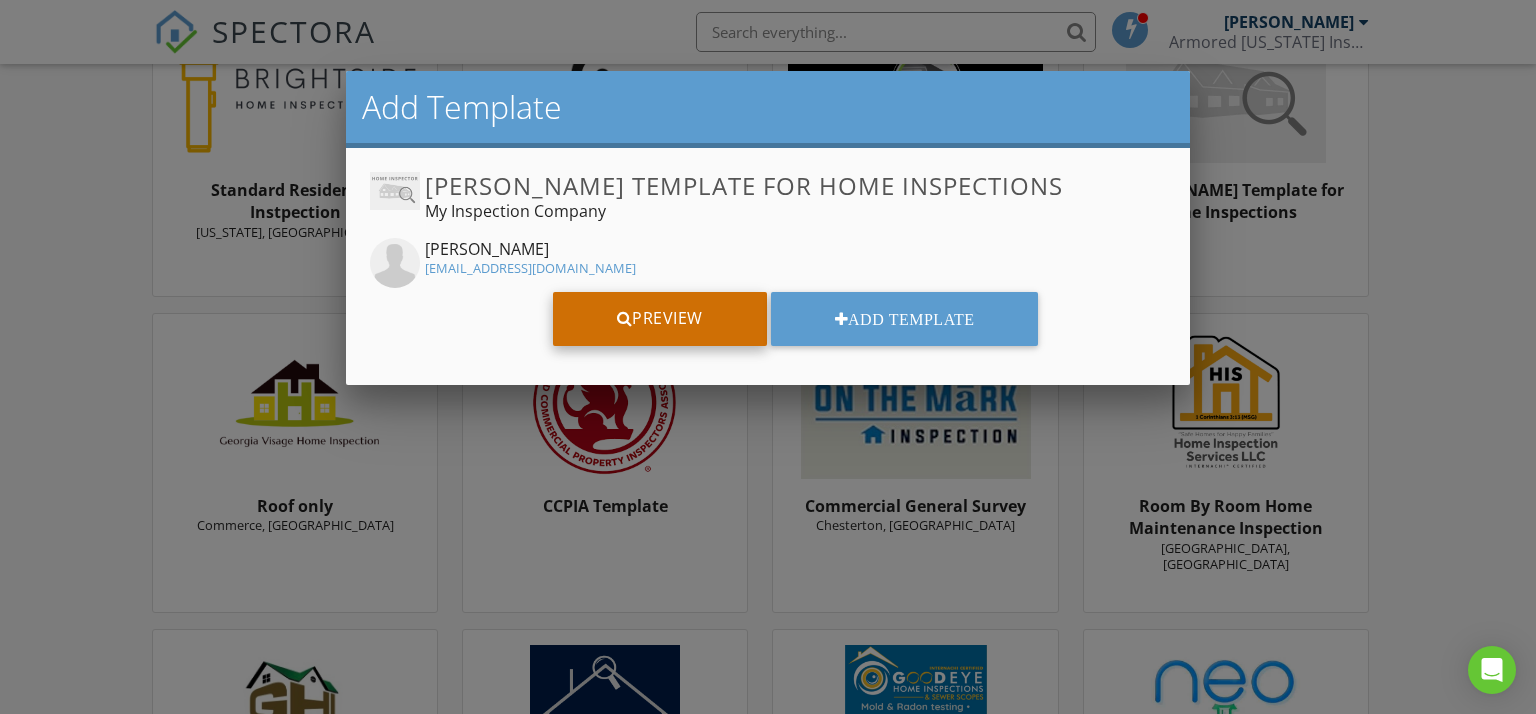 click on "Preview" at bounding box center [660, 319] 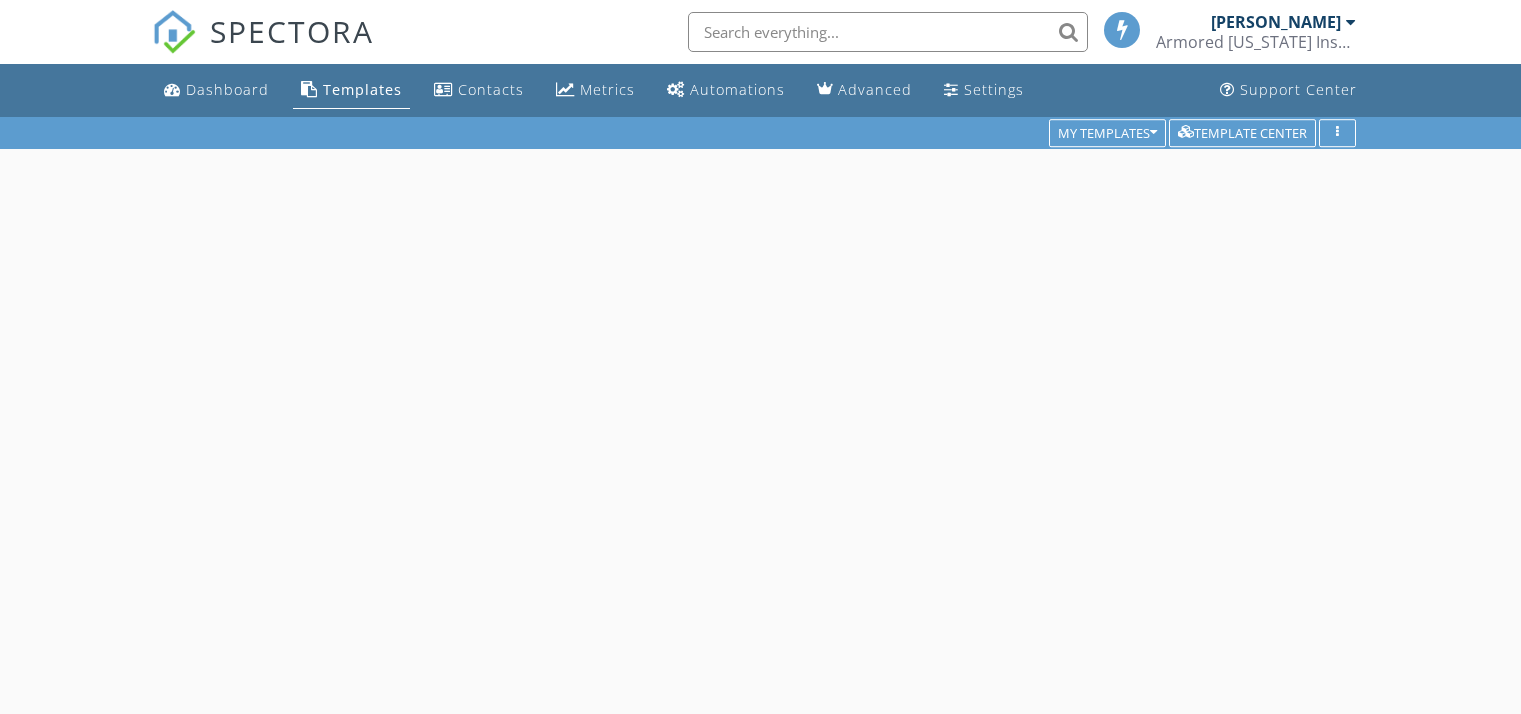 scroll, scrollTop: 0, scrollLeft: 0, axis: both 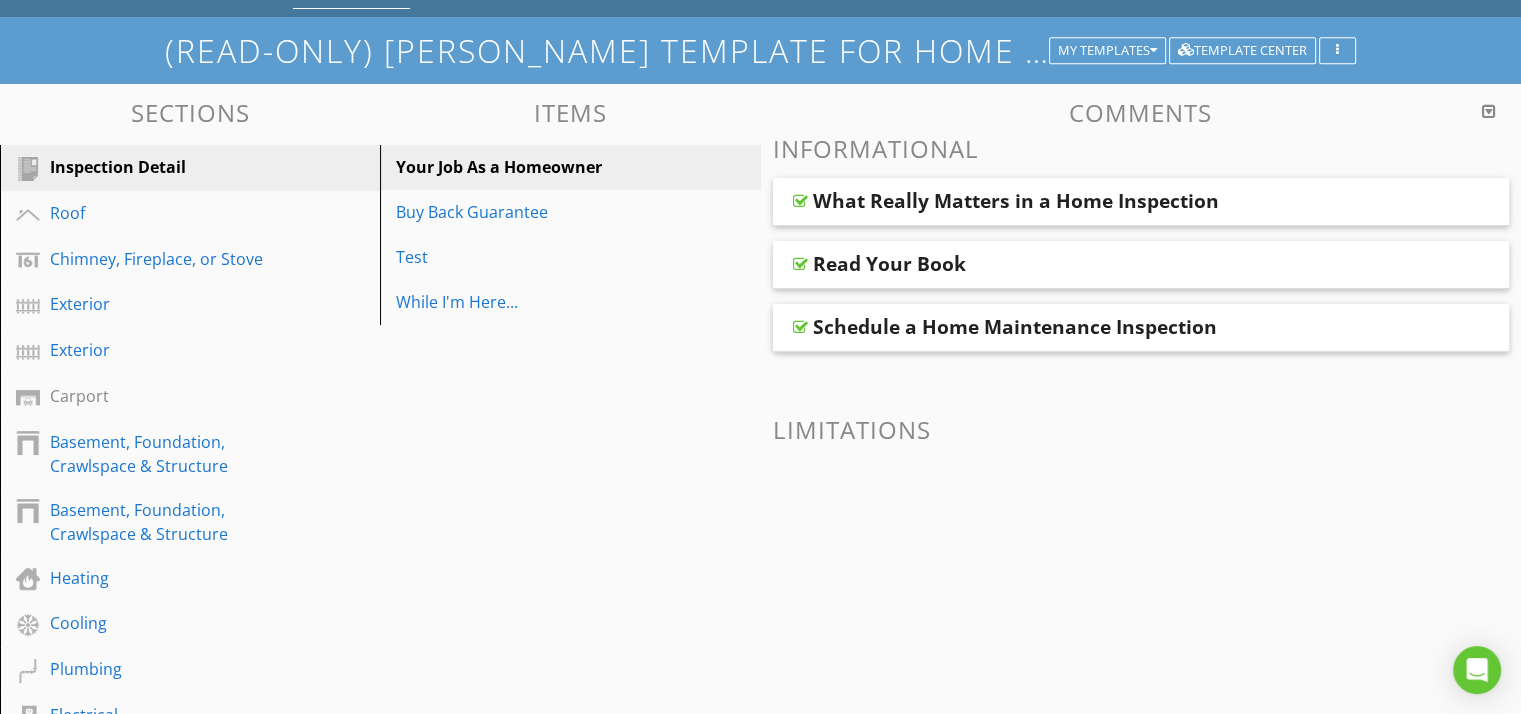 click on "What Really Matters in a Home Inspection" at bounding box center [1016, 201] 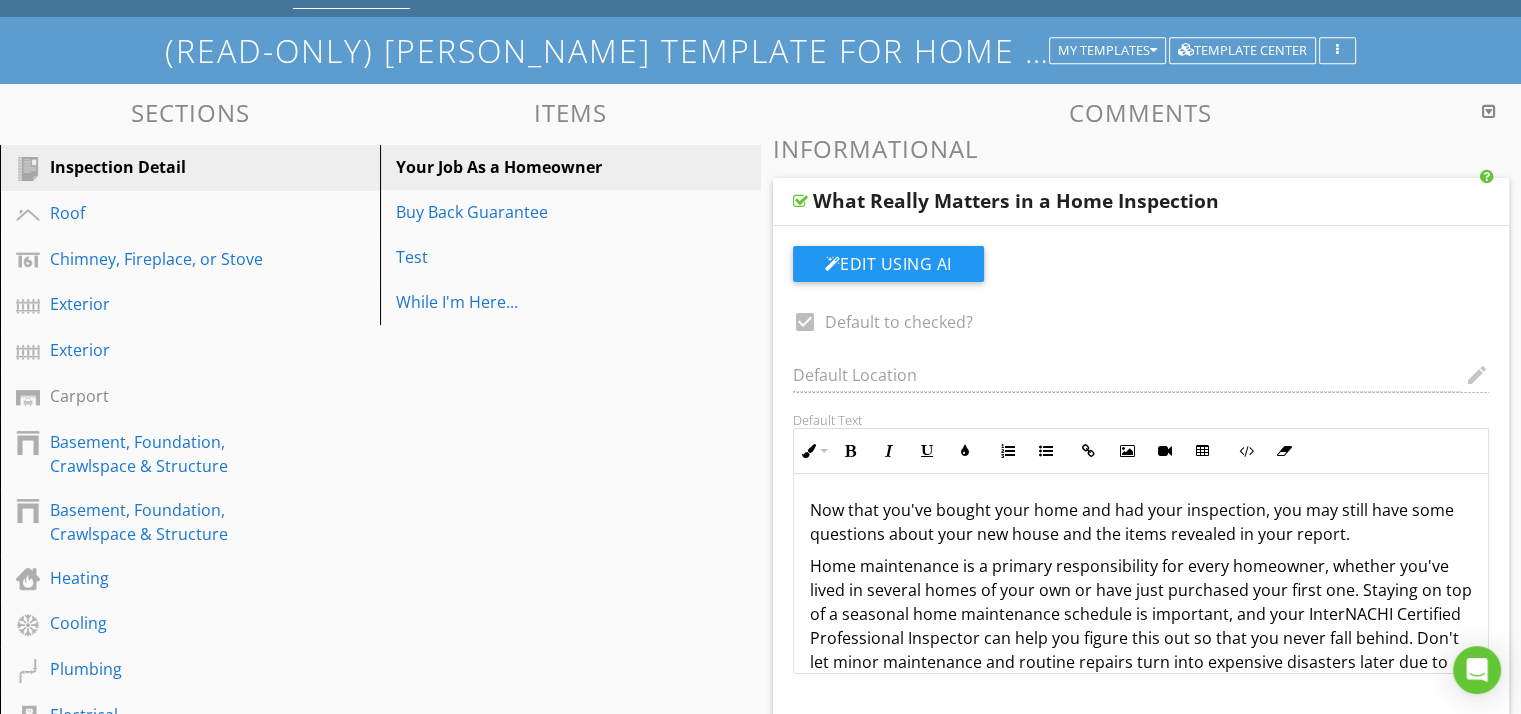 scroll, scrollTop: 200, scrollLeft: 0, axis: vertical 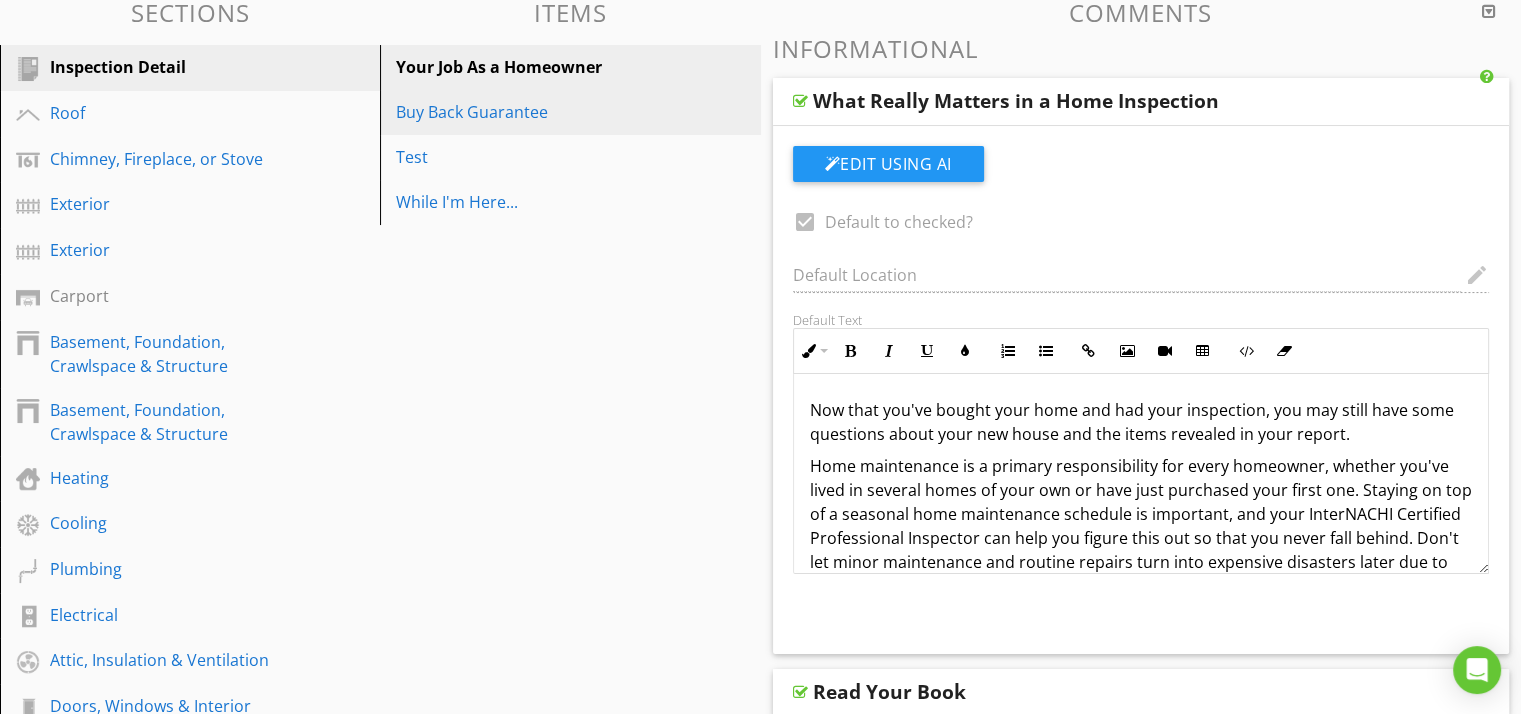 click on "Buy Back Guarantee" at bounding box center [535, 112] 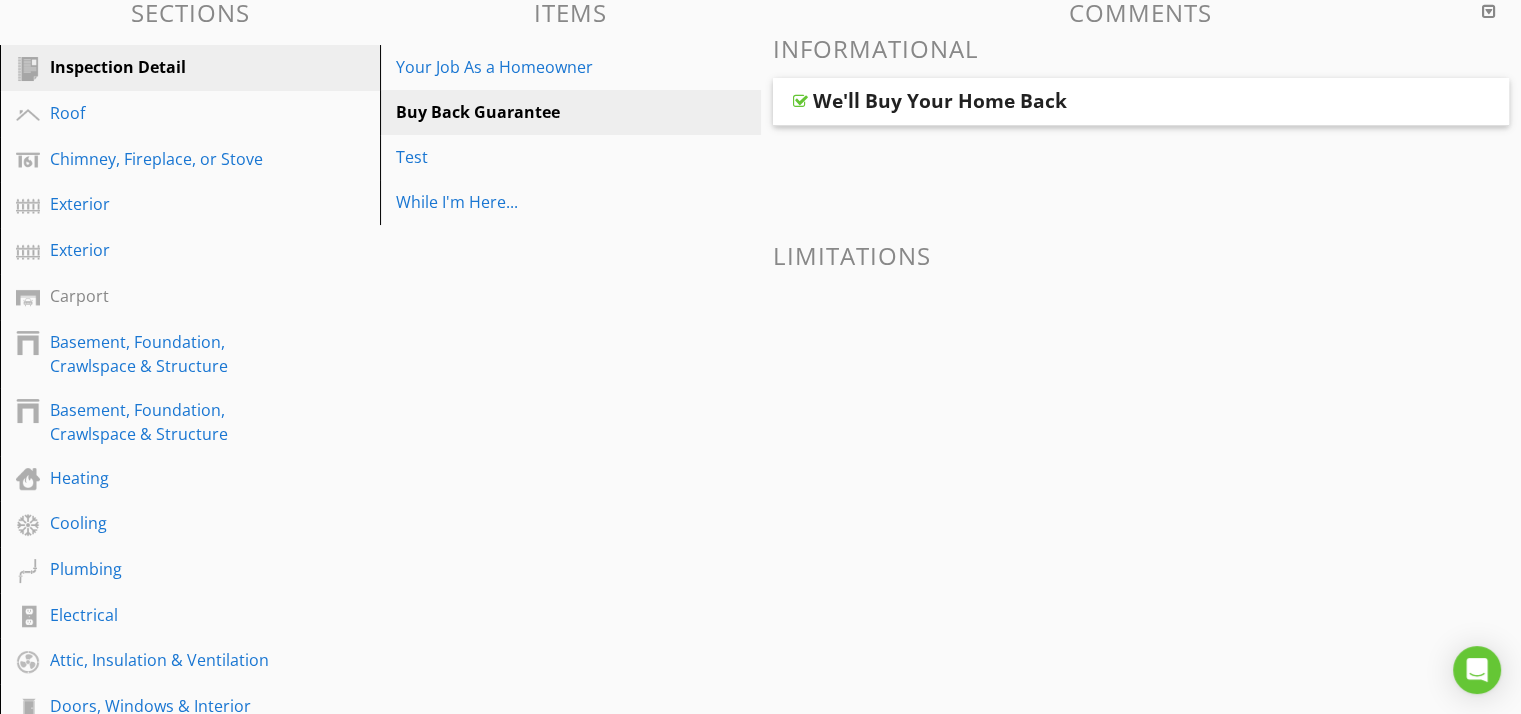 click on "We'll Buy Your Home Back" at bounding box center [940, 101] 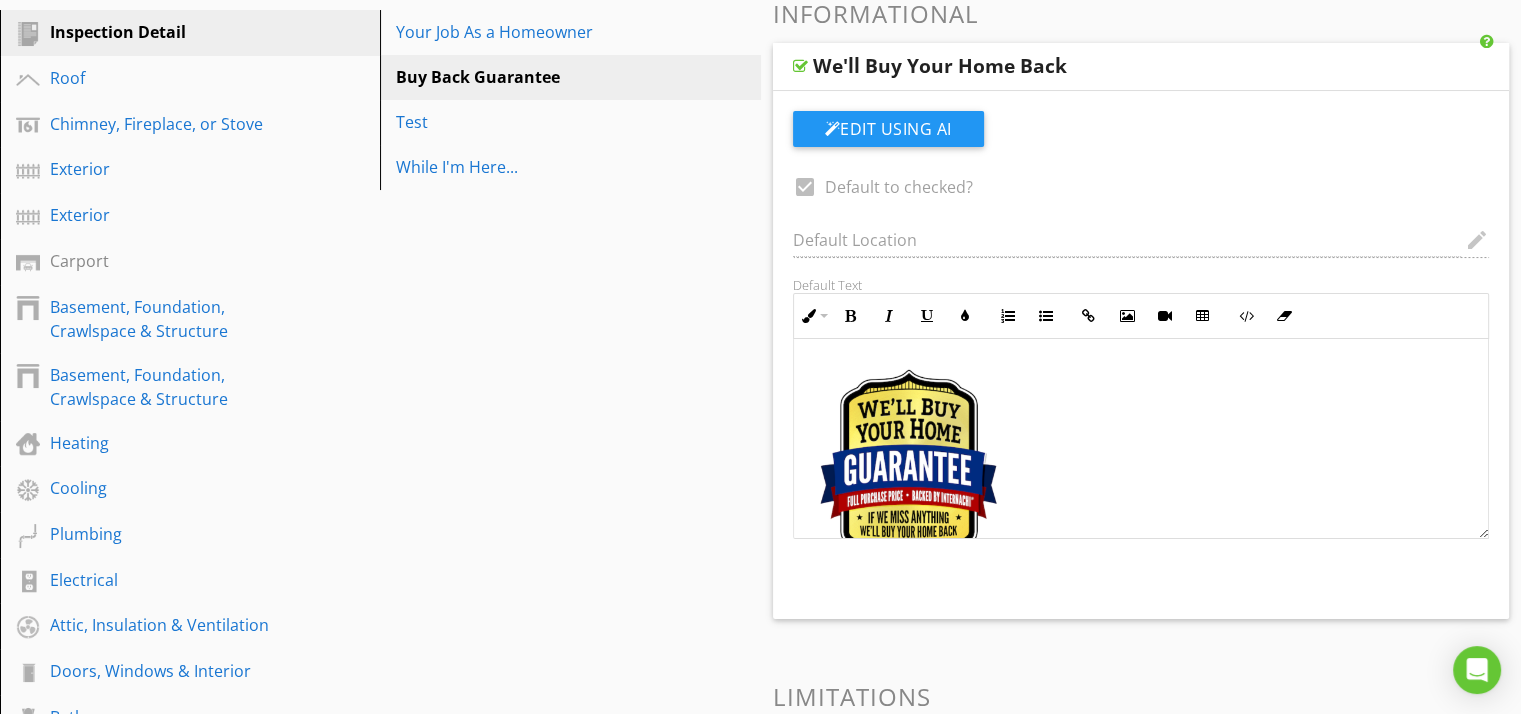 scroll, scrollTop: 200, scrollLeft: 0, axis: vertical 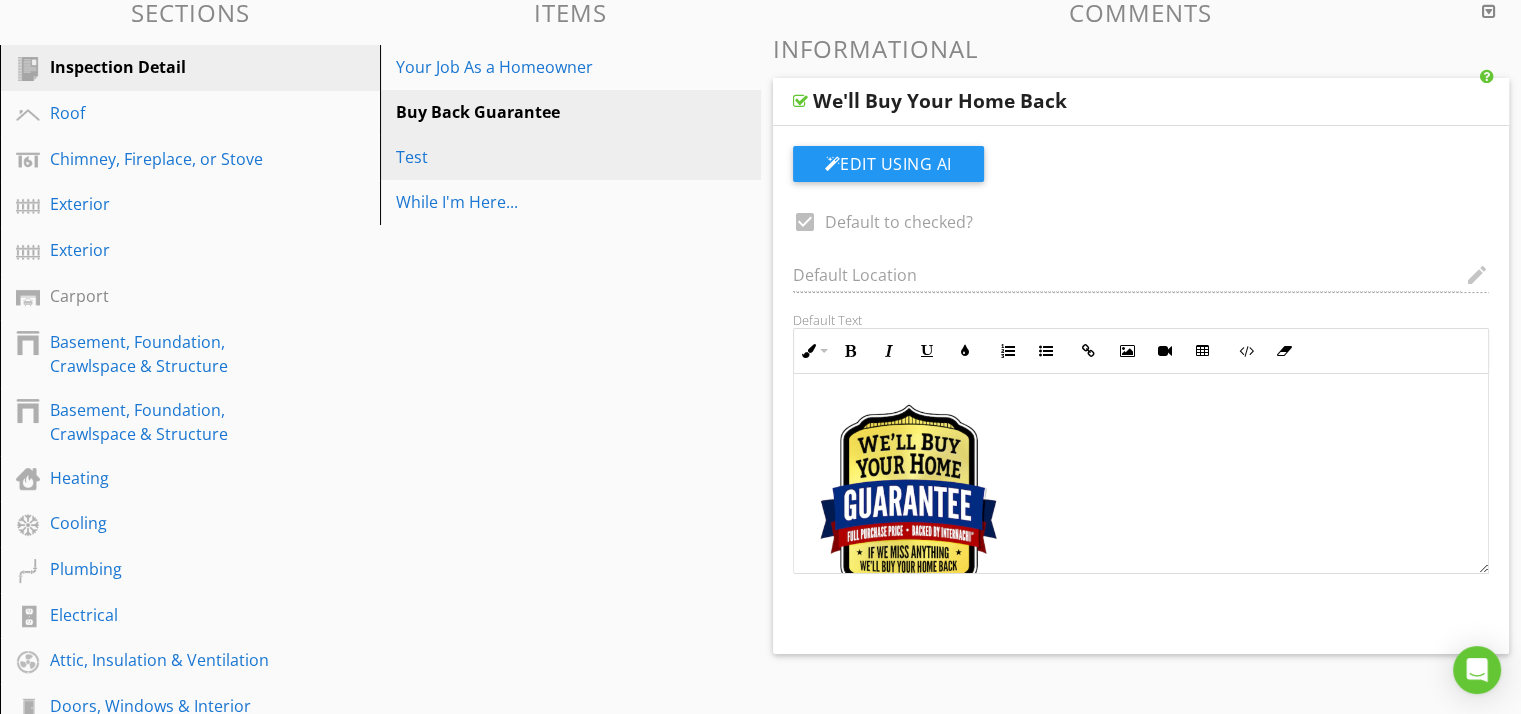 click on "Test" at bounding box center [535, 157] 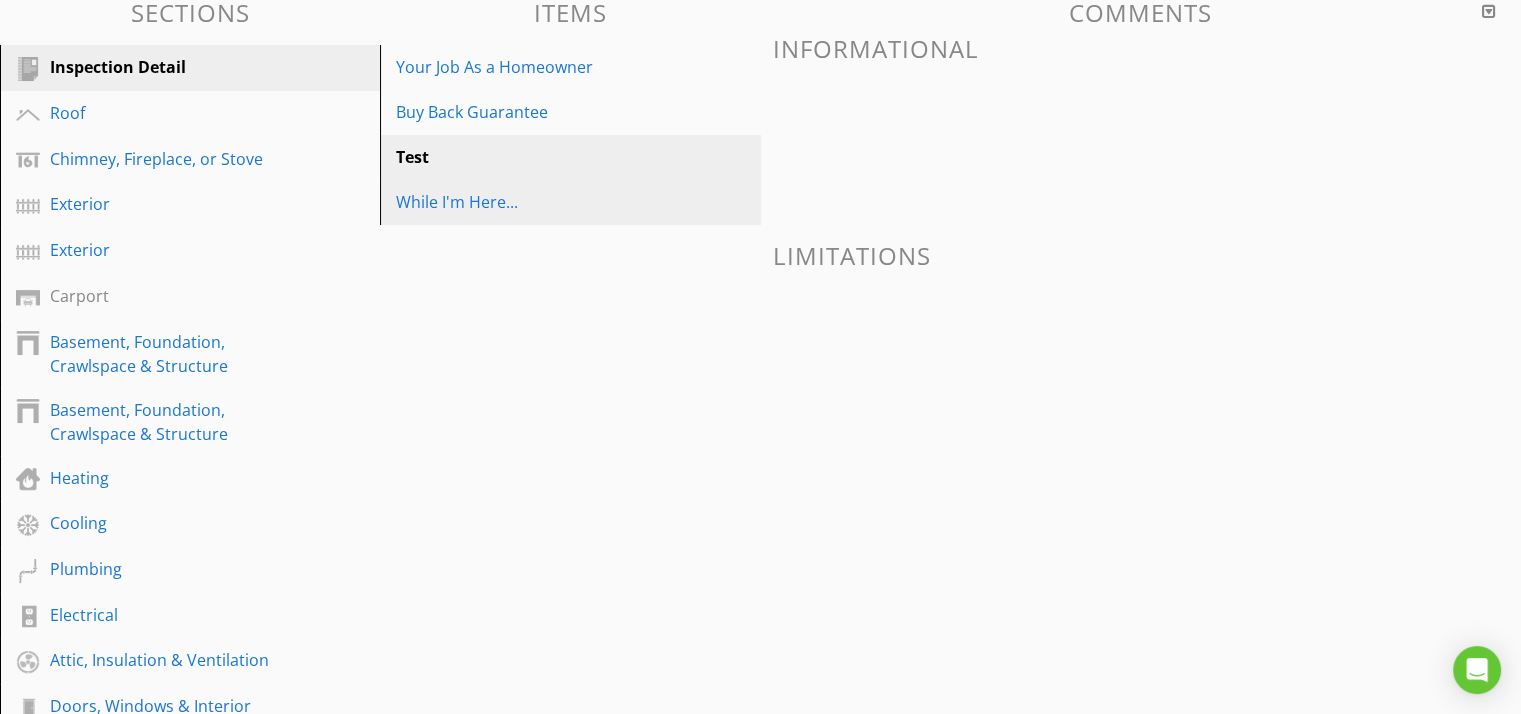 click on "While I'm Here..." at bounding box center (535, 202) 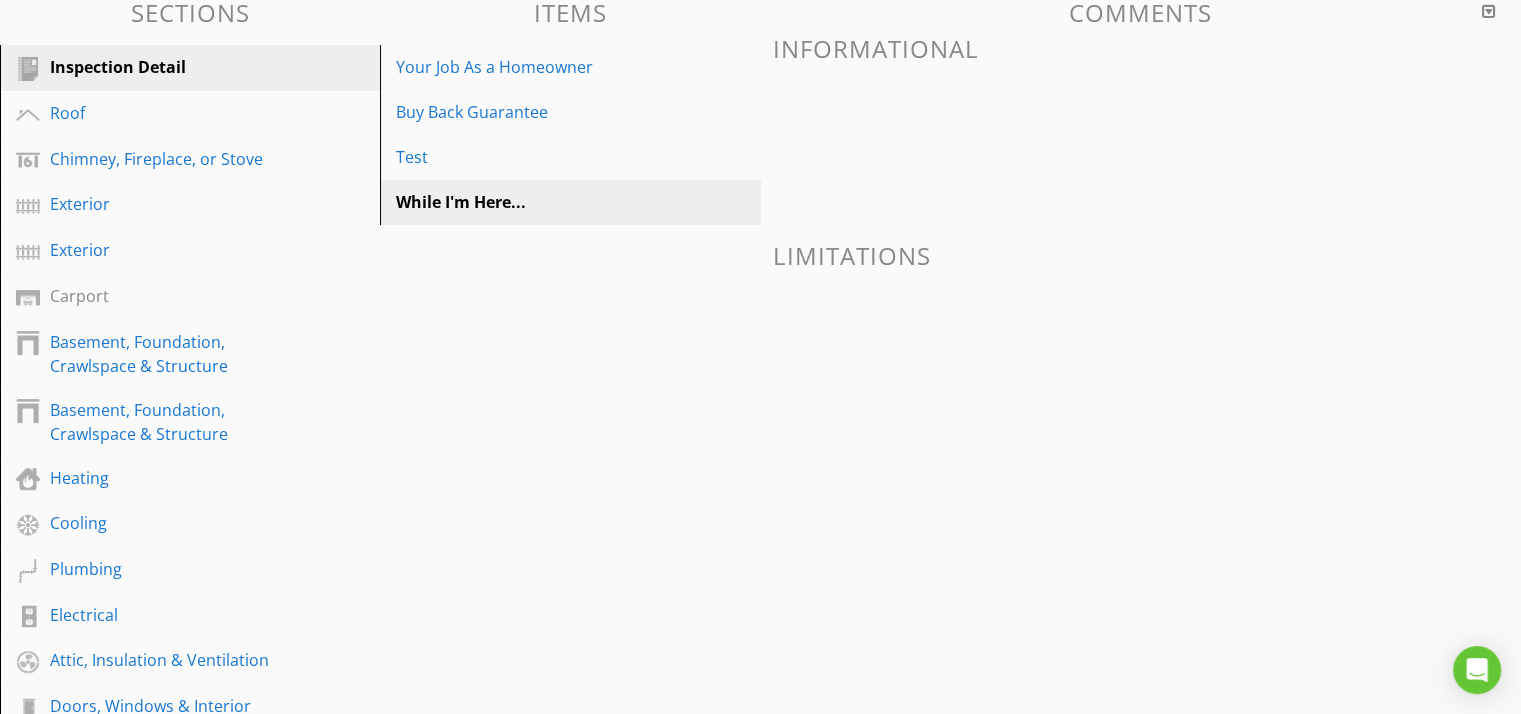 scroll, scrollTop: 100, scrollLeft: 0, axis: vertical 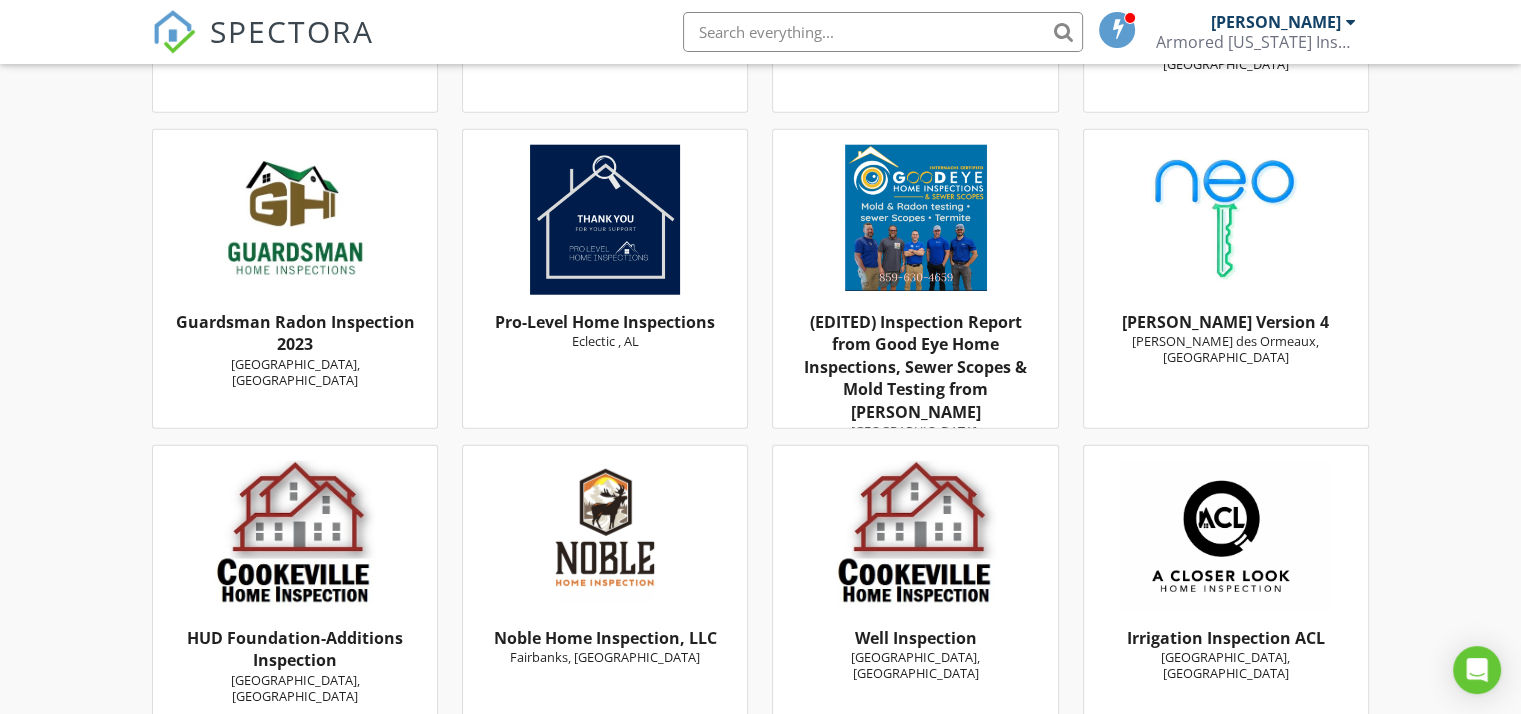 click on "Pro-Level Home Inspections" at bounding box center [605, 322] 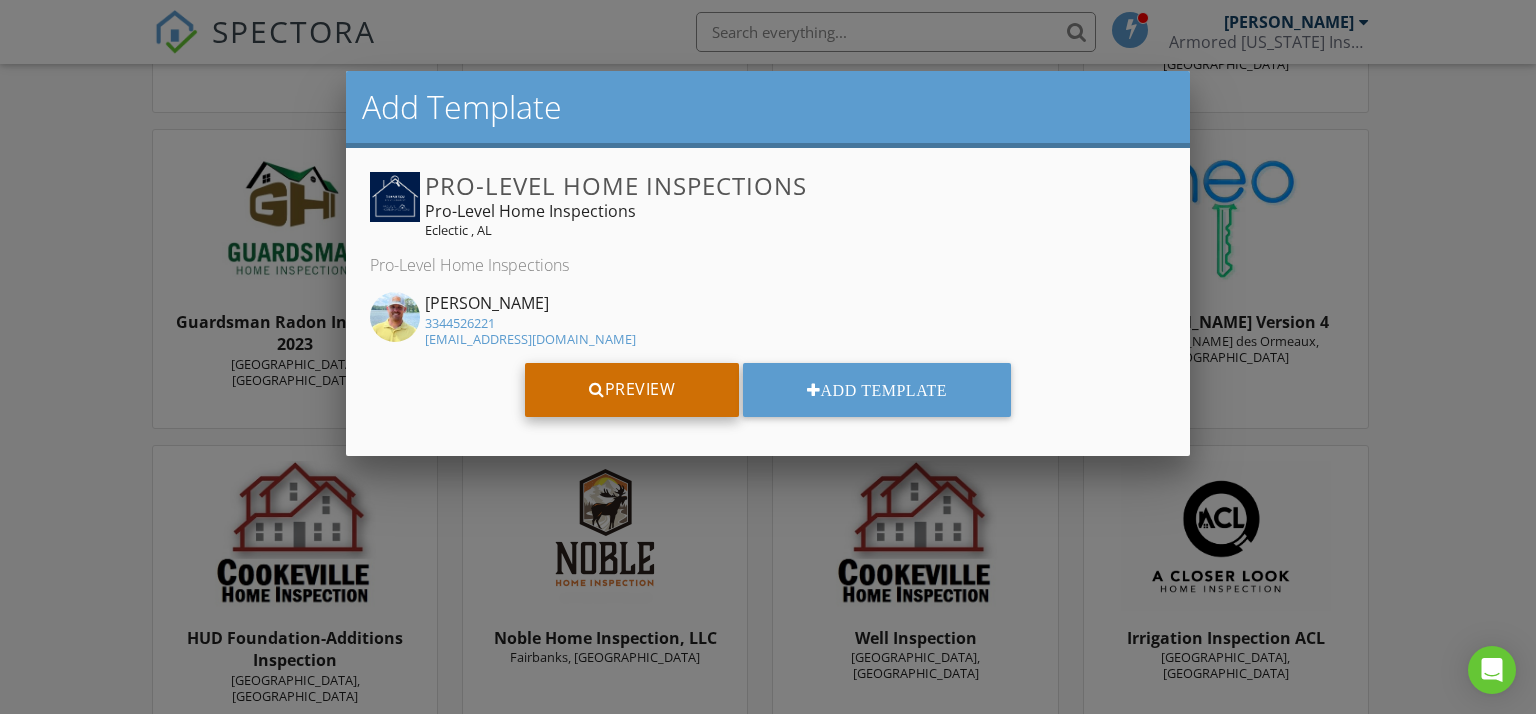 click on "Preview" at bounding box center [632, 390] 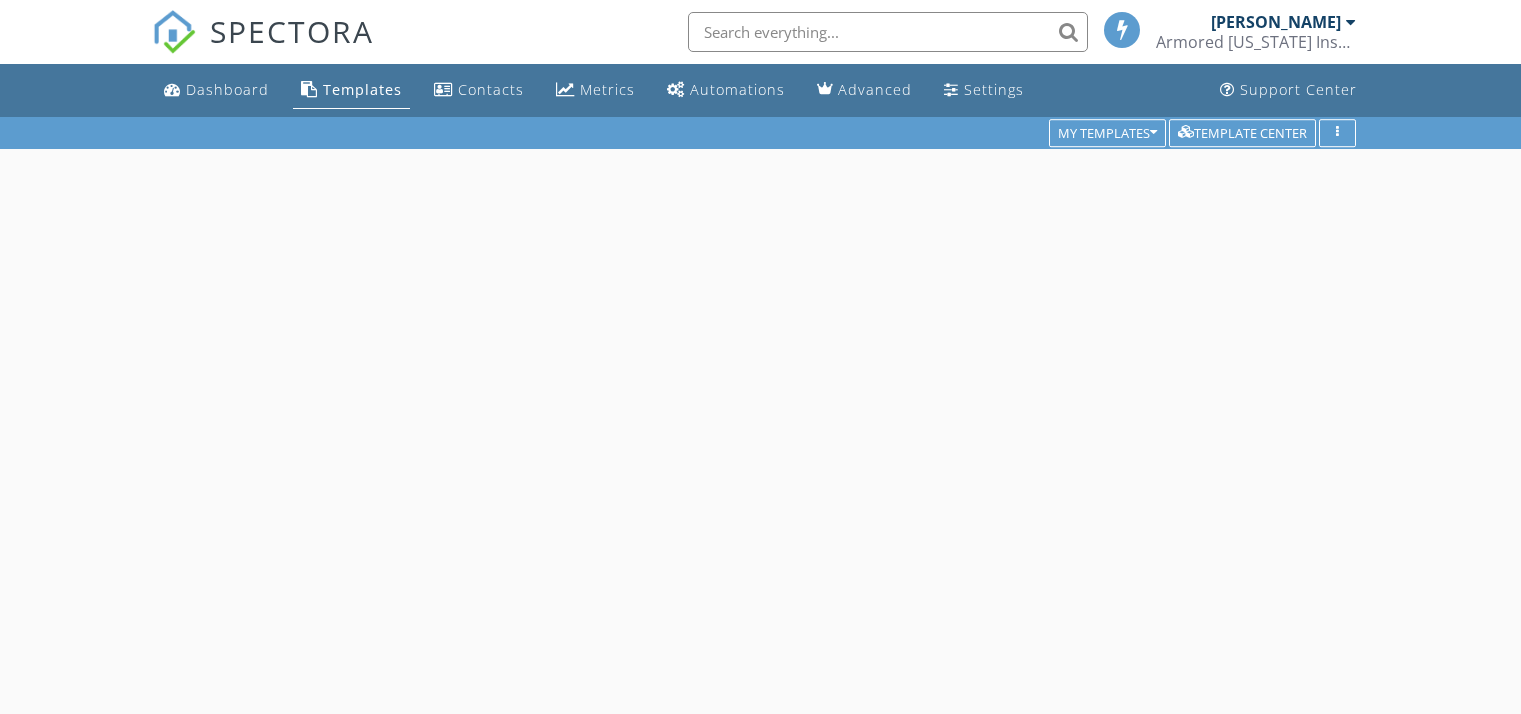 scroll, scrollTop: 0, scrollLeft: 0, axis: both 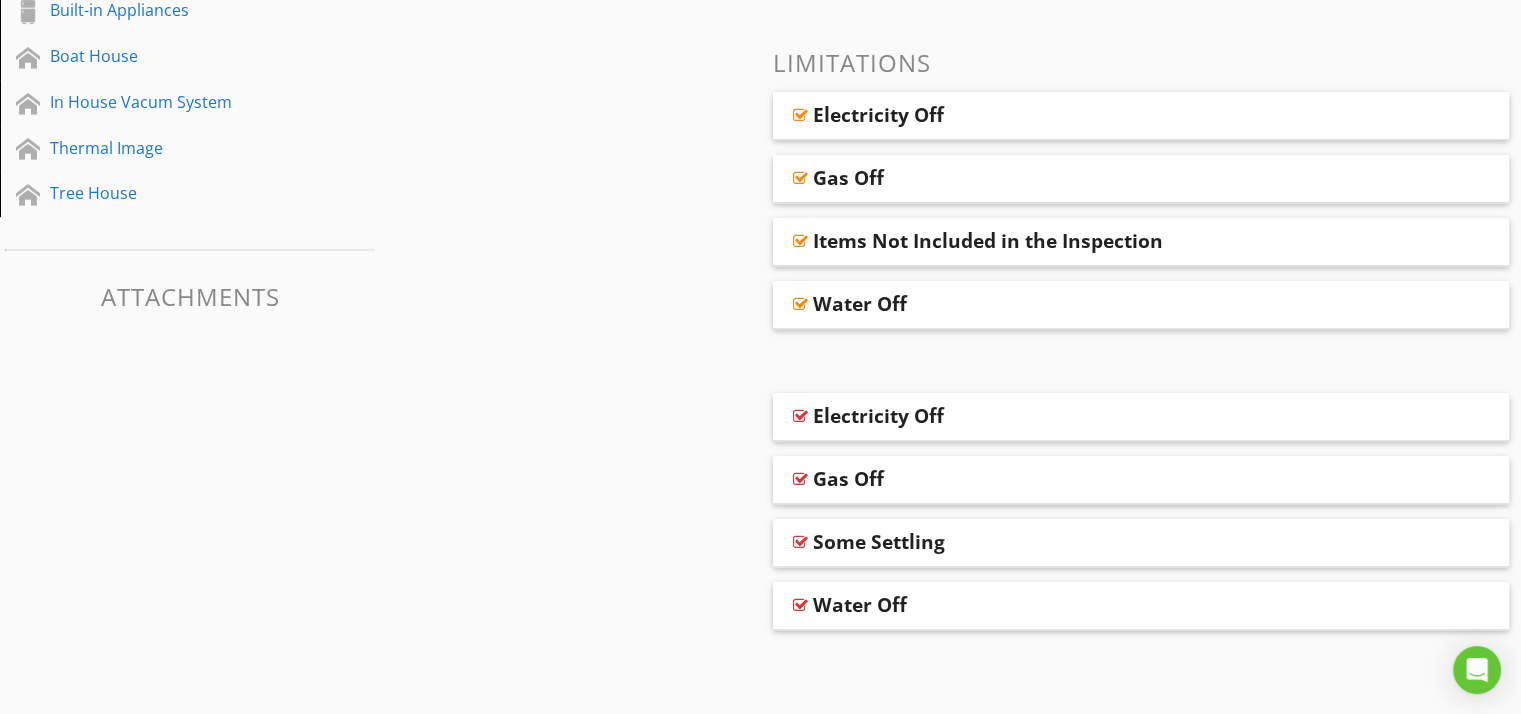 click on "Items Not Included in the Inspection" at bounding box center [988, 241] 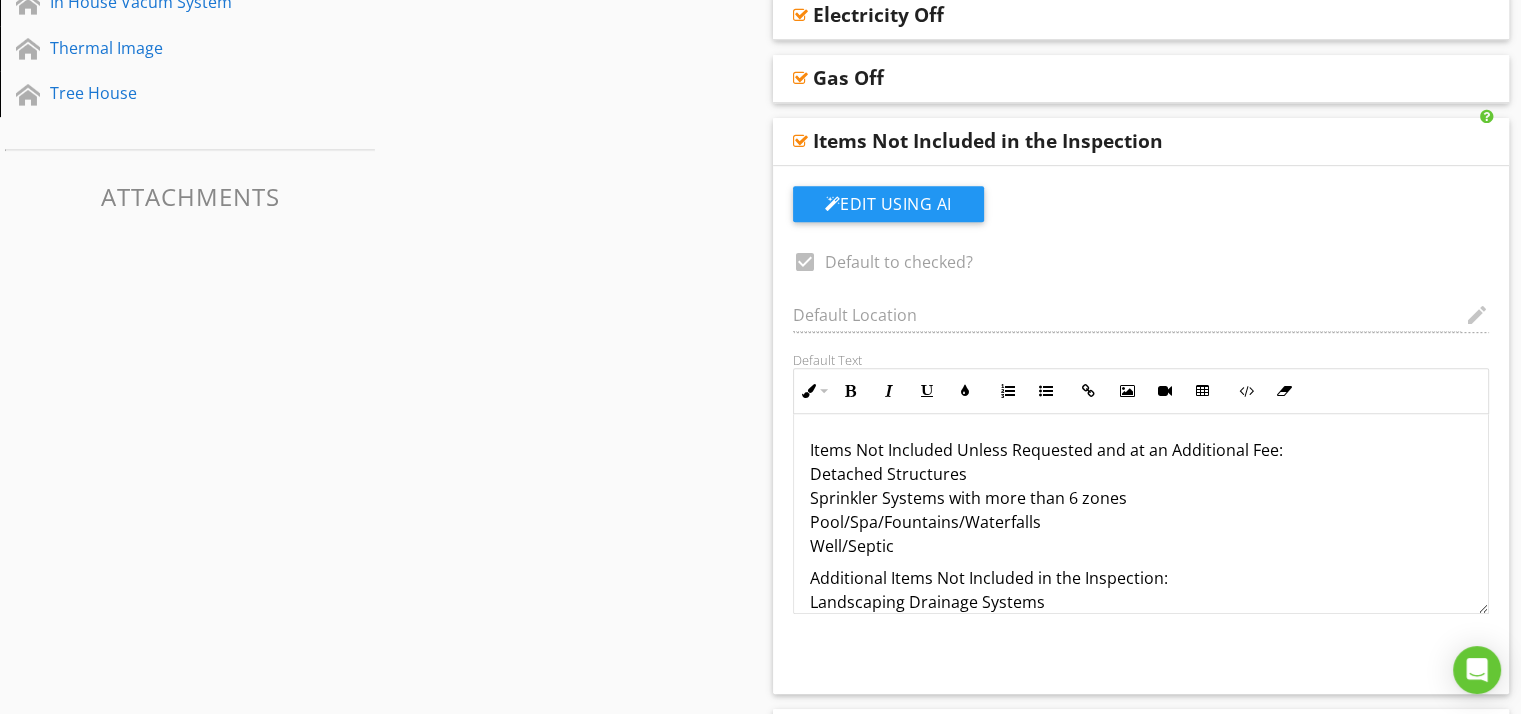 scroll, scrollTop: 998, scrollLeft: 0, axis: vertical 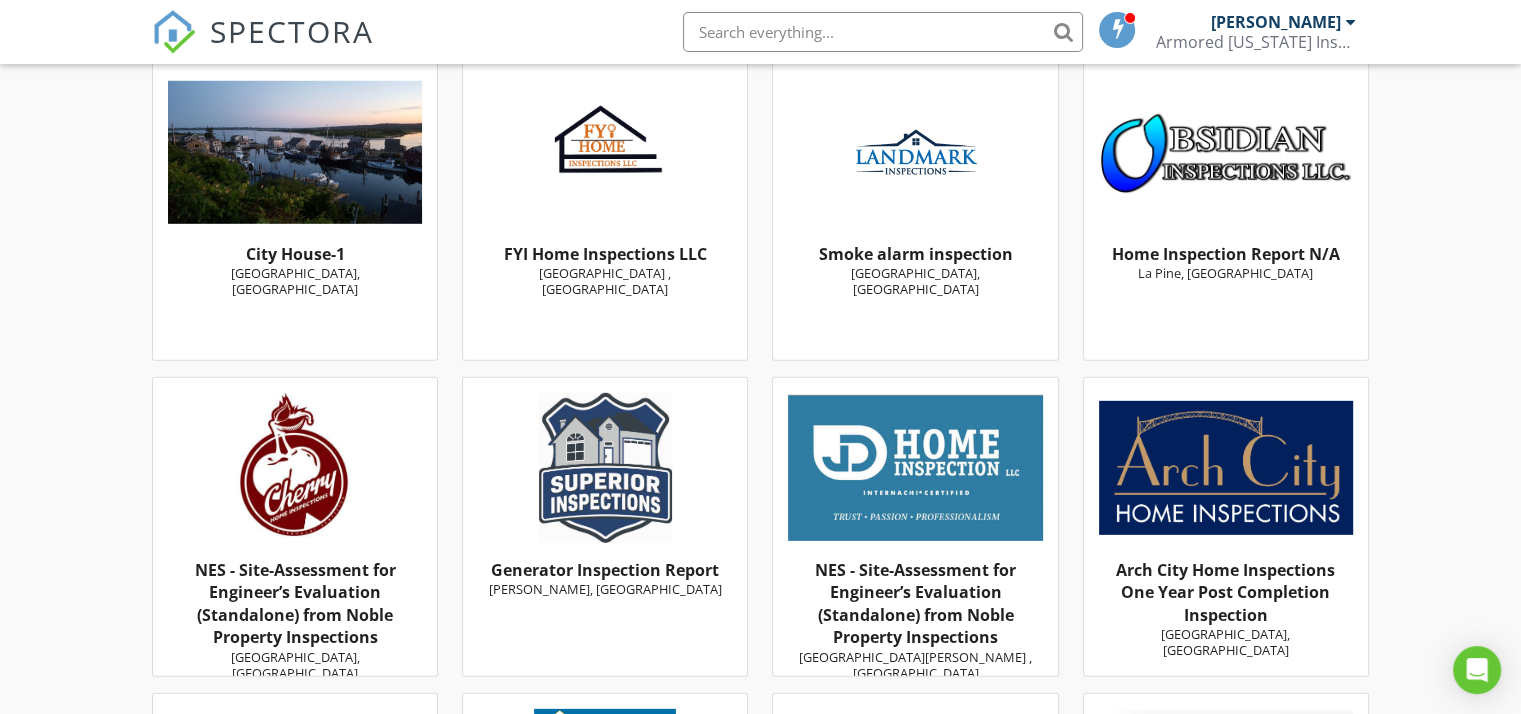 click on "FYI Home Inspections LLC" at bounding box center (605, 254) 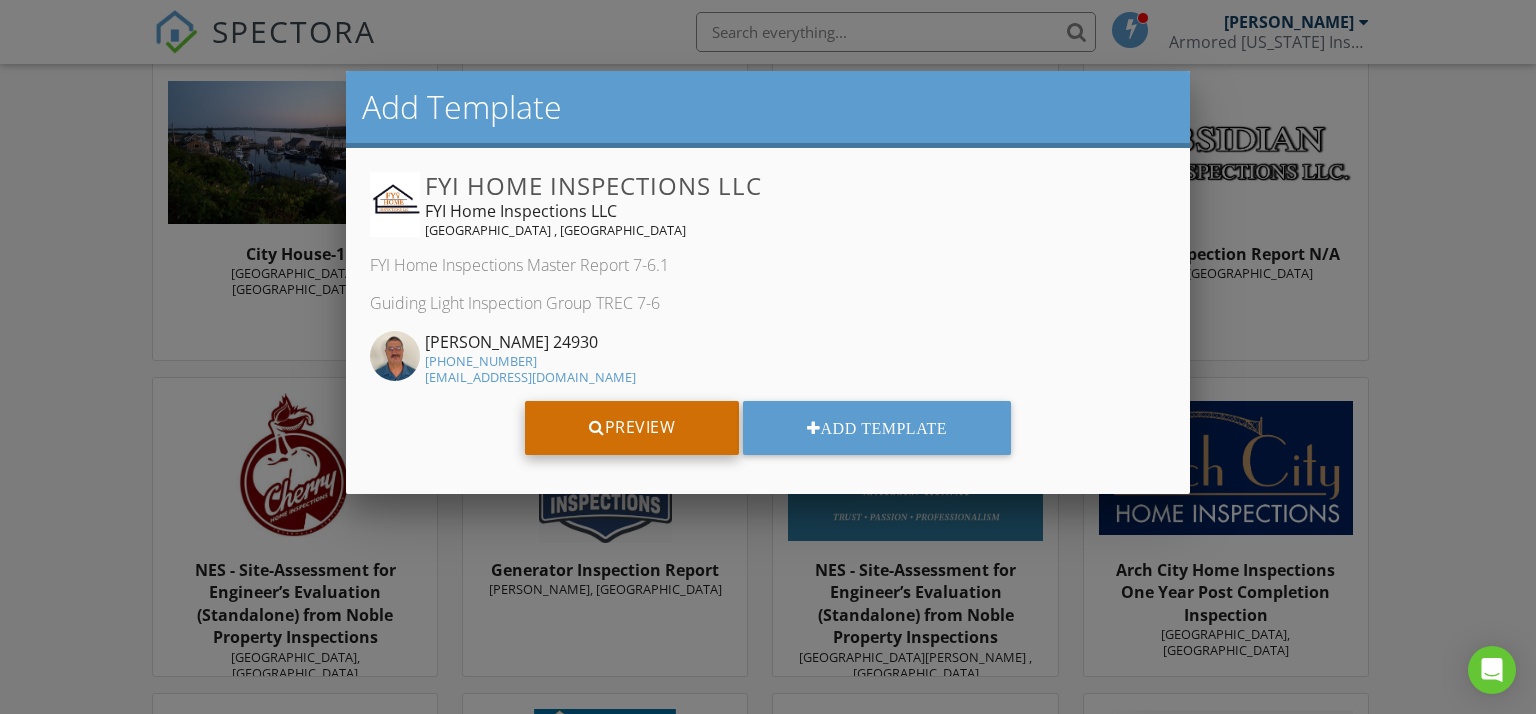 click on "Preview" at bounding box center [632, 428] 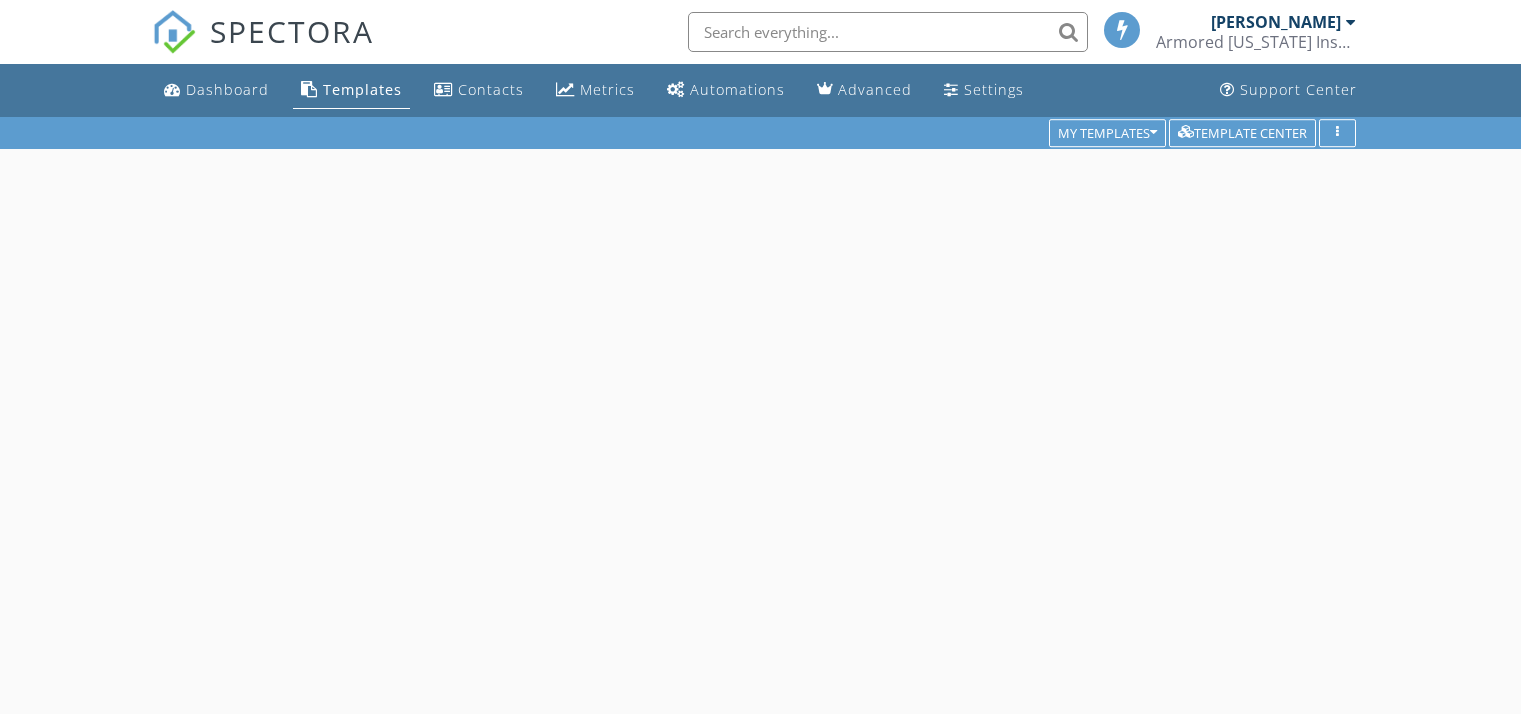 scroll, scrollTop: 0, scrollLeft: 0, axis: both 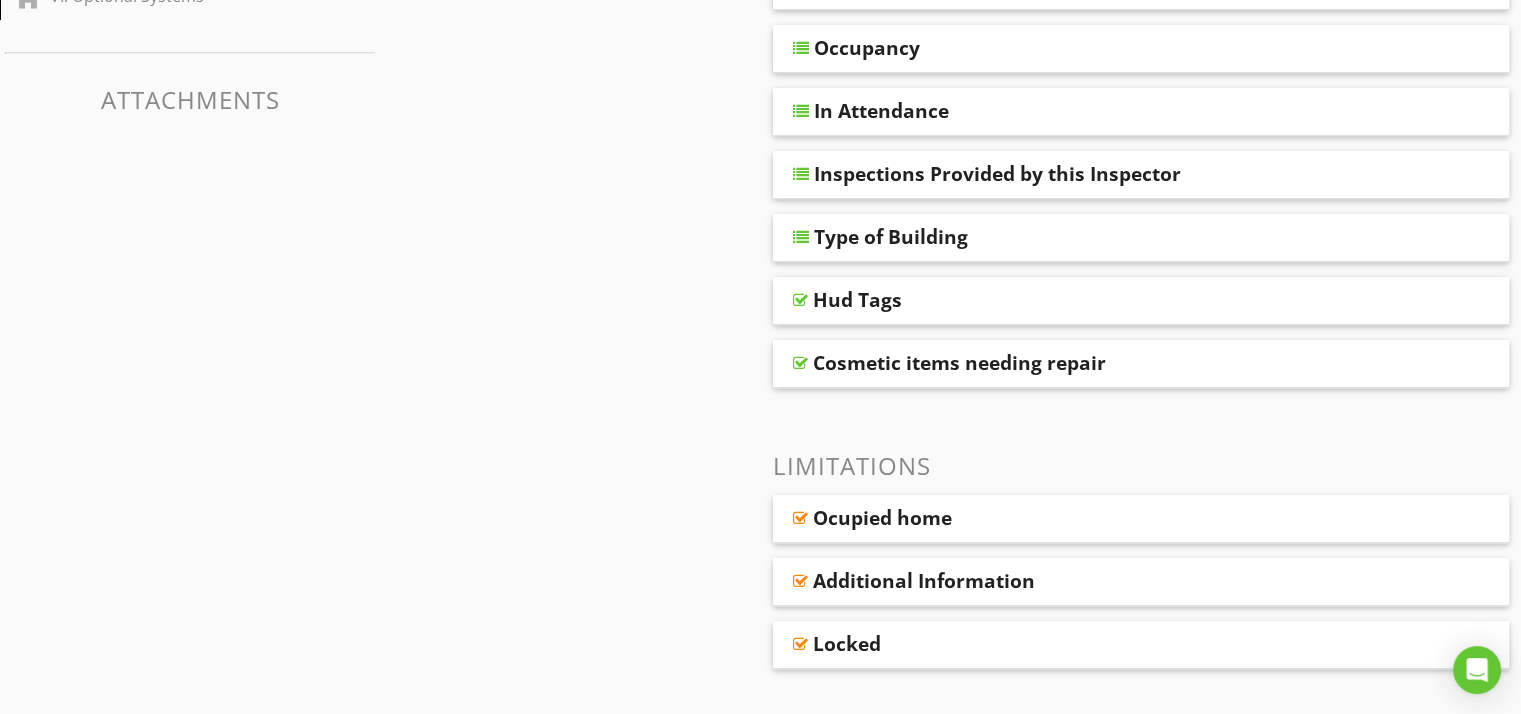 click on "Cosmetic items needing repair" at bounding box center (959, 363) 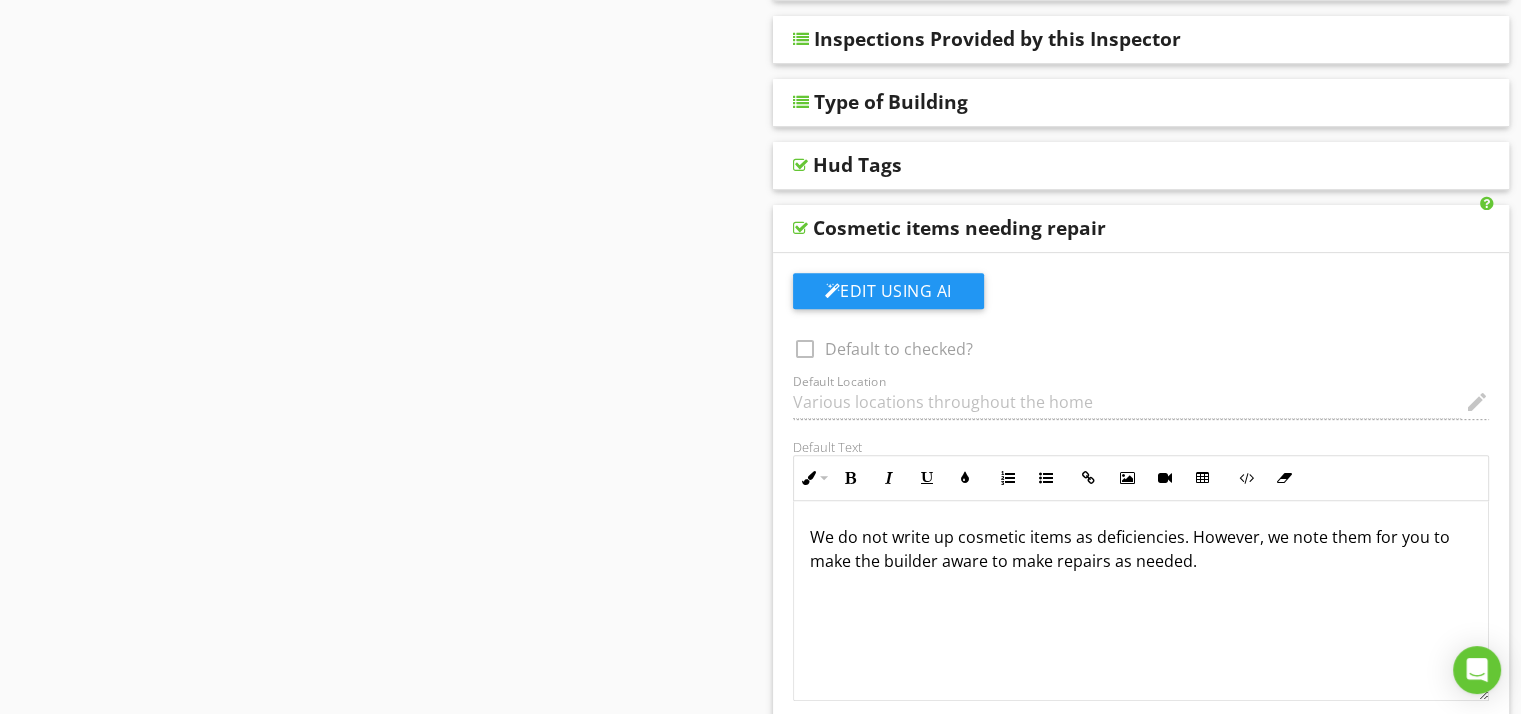 scroll, scrollTop: 700, scrollLeft: 0, axis: vertical 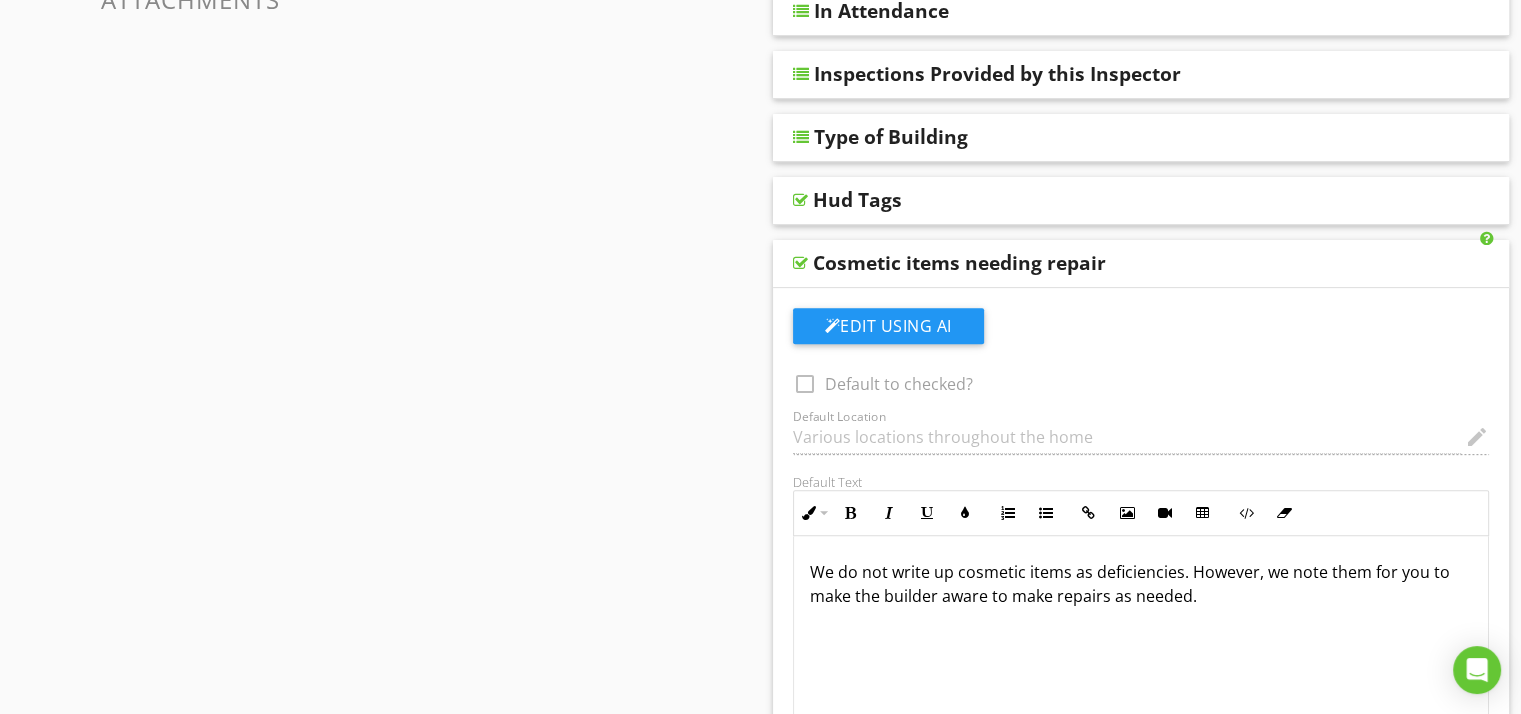 click on "Cosmetic items needing repair" at bounding box center (959, 263) 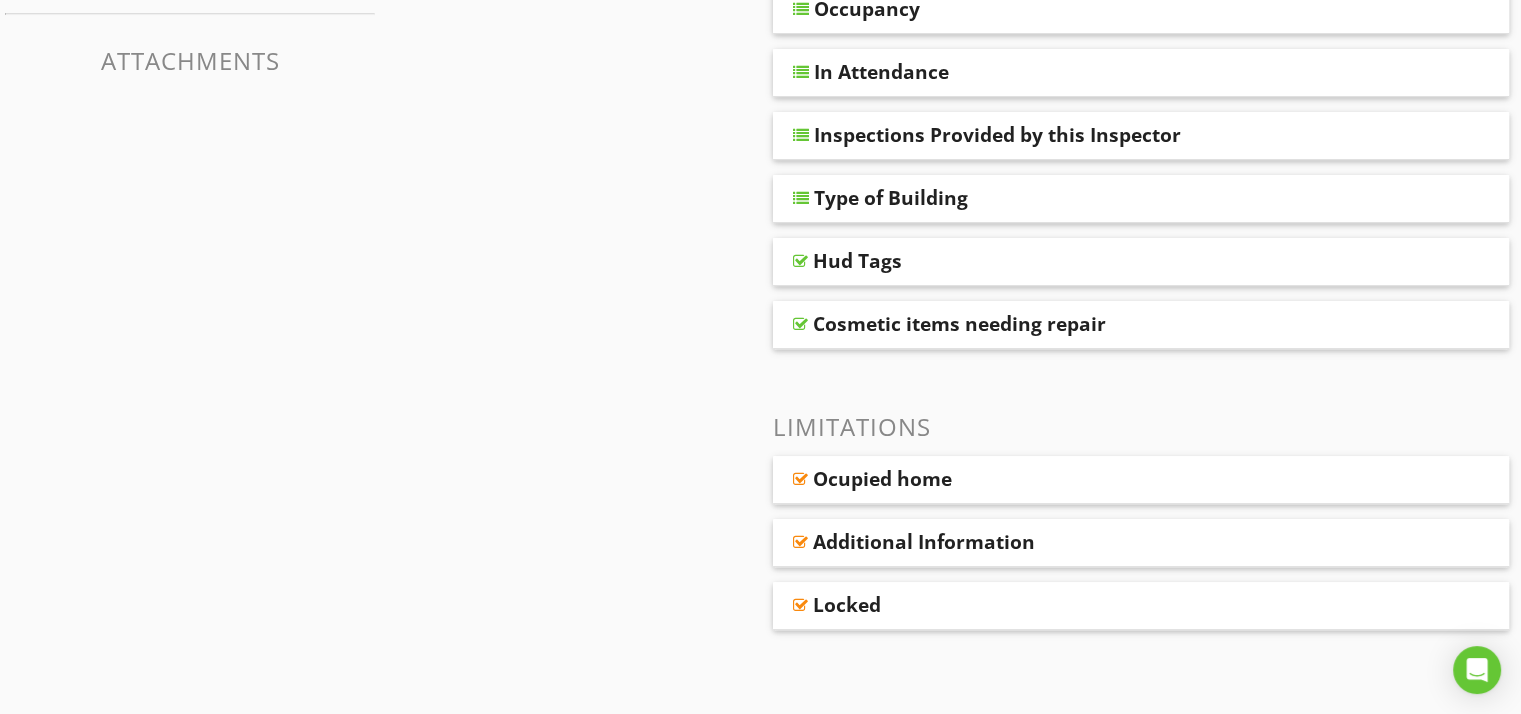 scroll, scrollTop: 639, scrollLeft: 0, axis: vertical 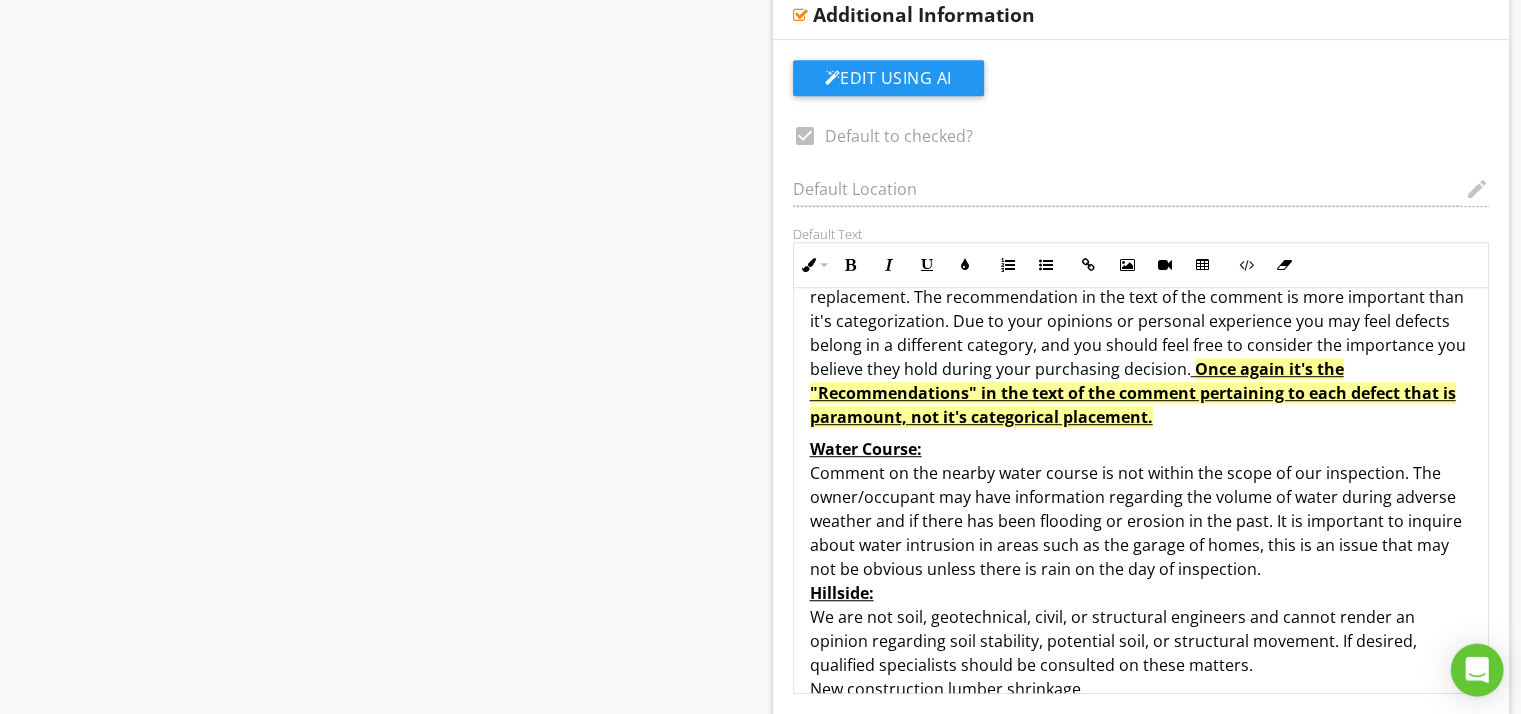 drag, startPoint x: 1480, startPoint y: 483, endPoint x: 1464, endPoint y: 657, distance: 174.73409 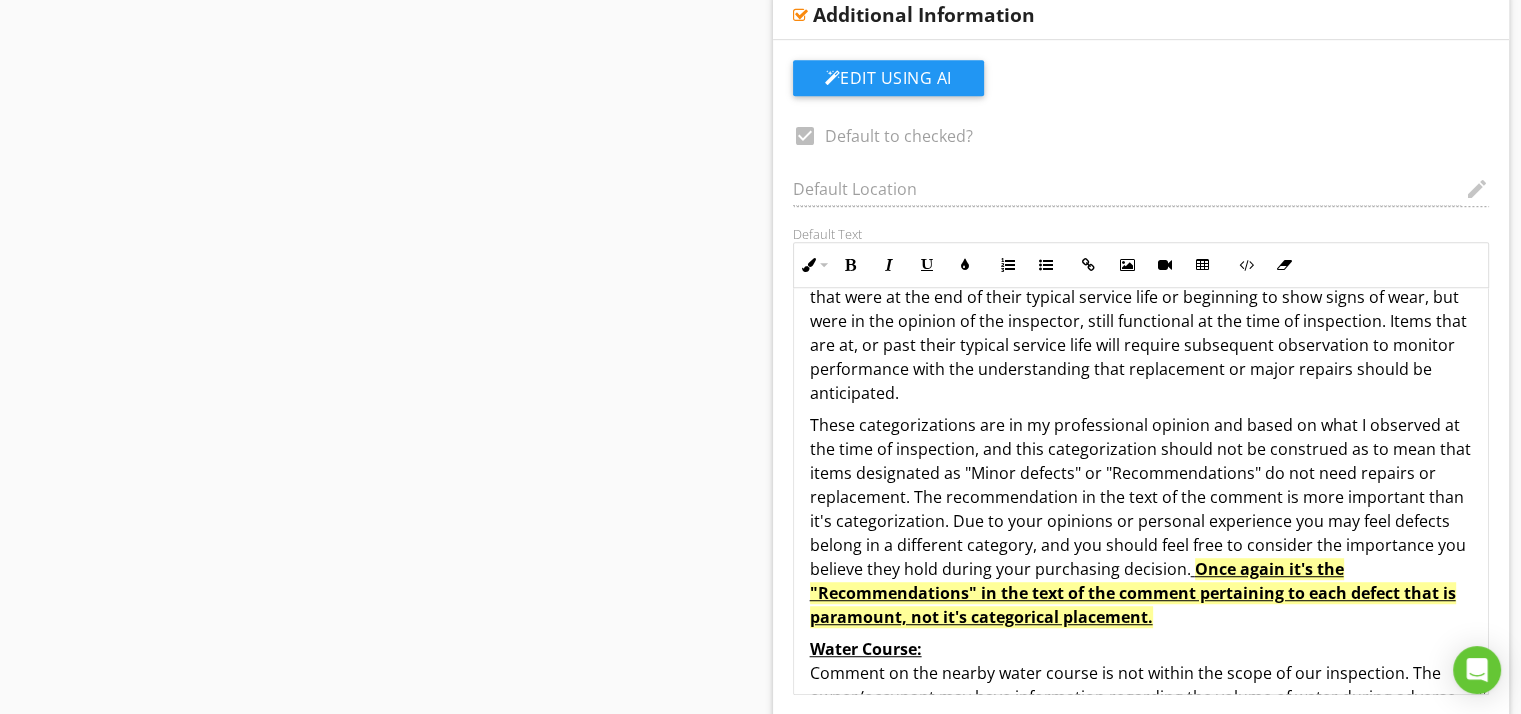 scroll, scrollTop: 4167, scrollLeft: 0, axis: vertical 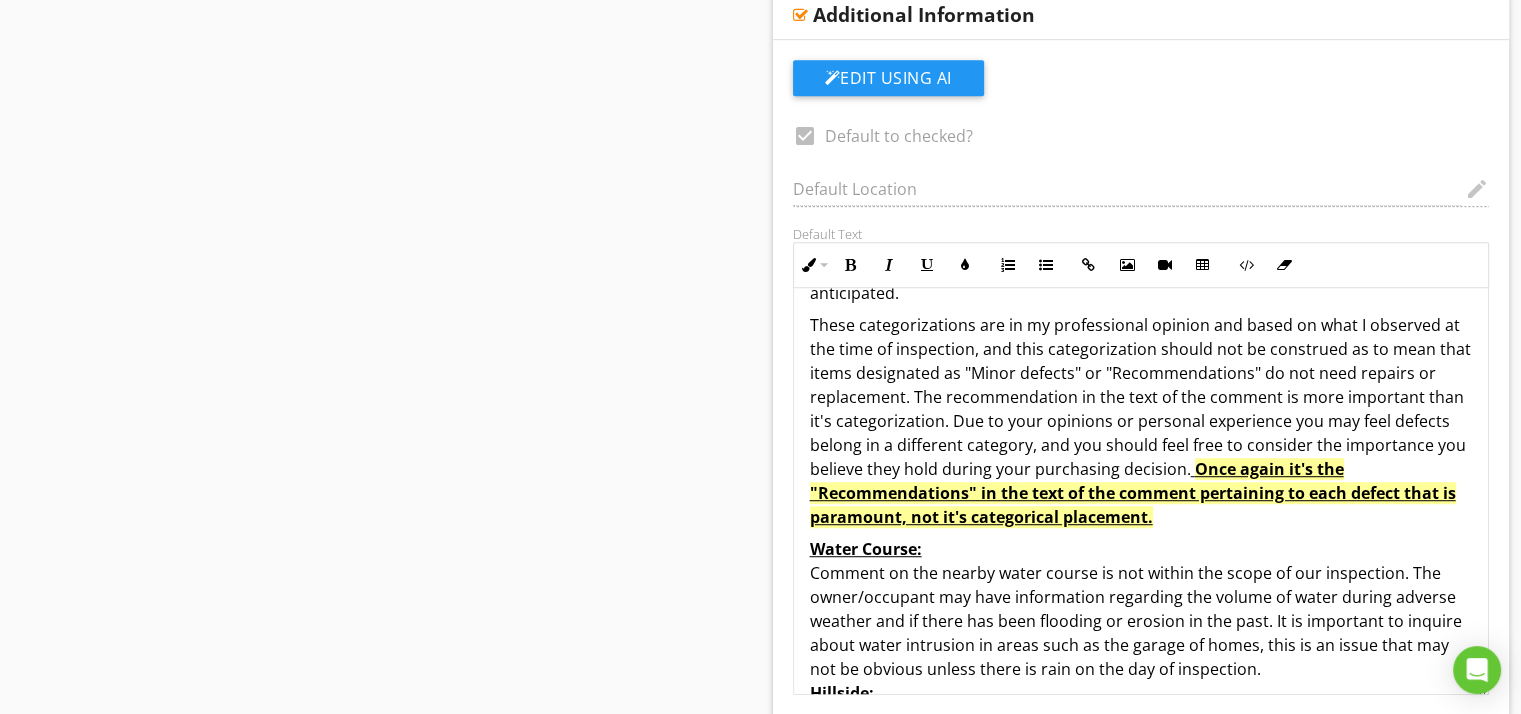 drag, startPoint x: 808, startPoint y: 318, endPoint x: 1055, endPoint y: 495, distance: 303.87167 